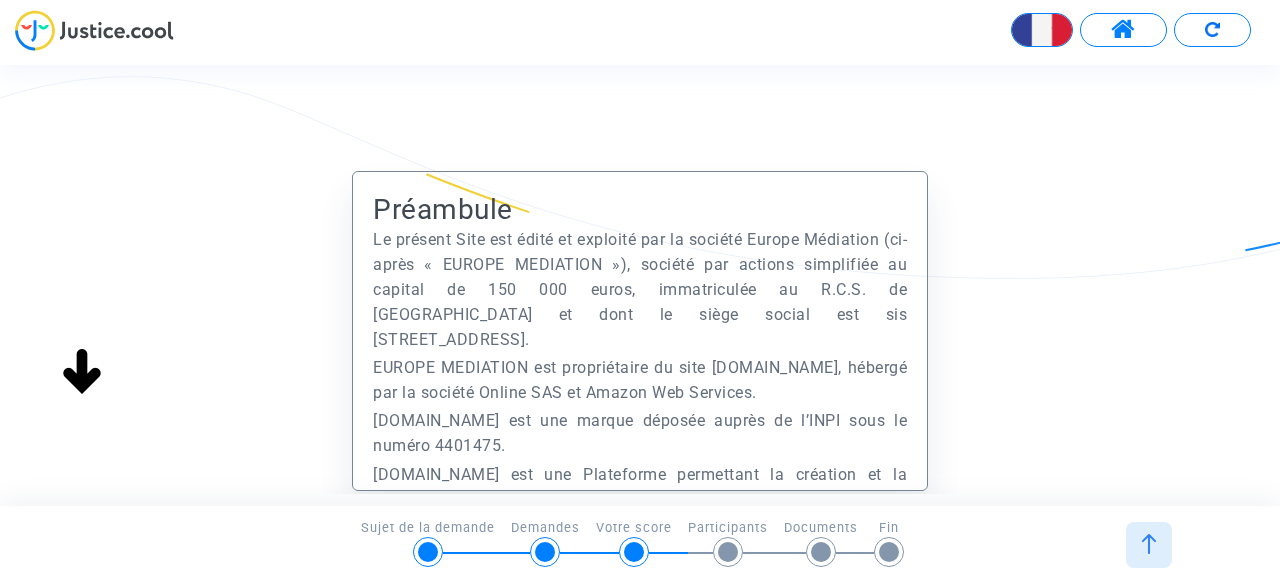 scroll, scrollTop: 0, scrollLeft: 0, axis: both 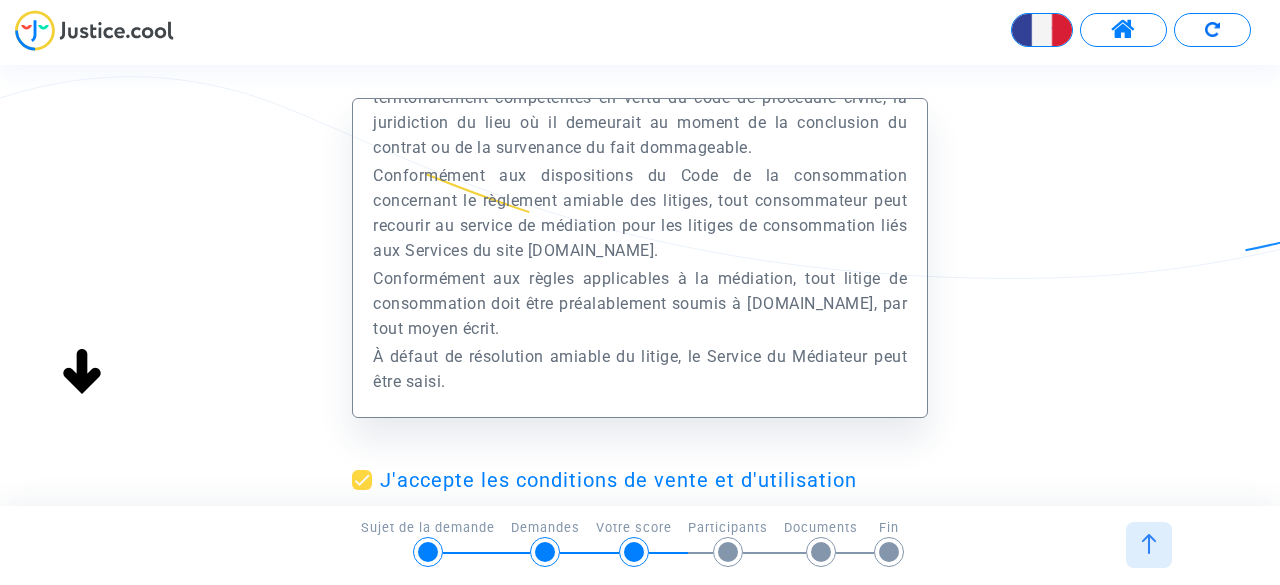 click on "Préambule
Le présent Site est édité et exploité par la société Europe Médiation (ci-après « EUROPE MEDIATION »), société par actions simplifiée au capital de 150 000 euros, immatriculée au R.C.S. de Créteil et dont le siège social est sis 112 avenue de Paris CS 60002 94306 VINCENNES CEDEX.
EUROPE MEDIATION est propriétaire du site www.justice.cool, hébergé par la société Online SAS et Amazon Web Services.
Justice.cool est une marque déposée auprès de l’INPI sous le numéro 4401475.
Justice.cool est une Plateforme permettant la création et la gestion d’un dossier de Justice collaboratif et digital et facilitant un traitement industriel et optimisé des contentieux.
EUROPE MEDIATION est également une société de médiation, exerçant ses fonctions en ligne, conformément aux dispositions de la loi n°95-125 du 8 février 1995 et de l’article 4 de la loi n°2019-22 du 23 mars 2019 et agréée auprès de la Cour d’appel de Montpellier." 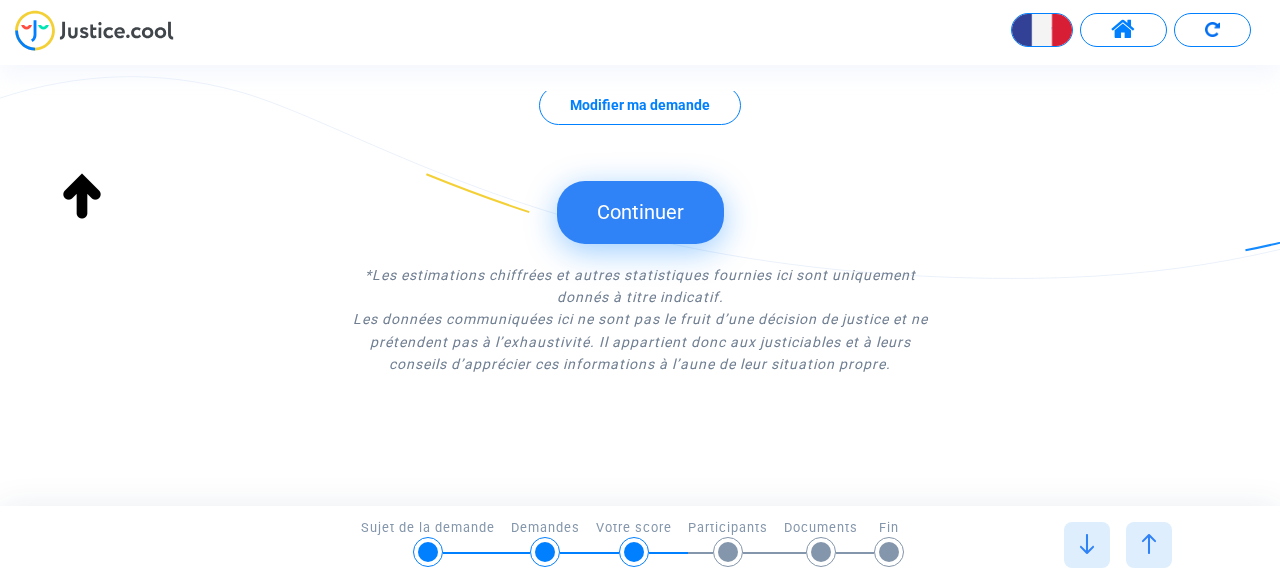 click on "Continuer" 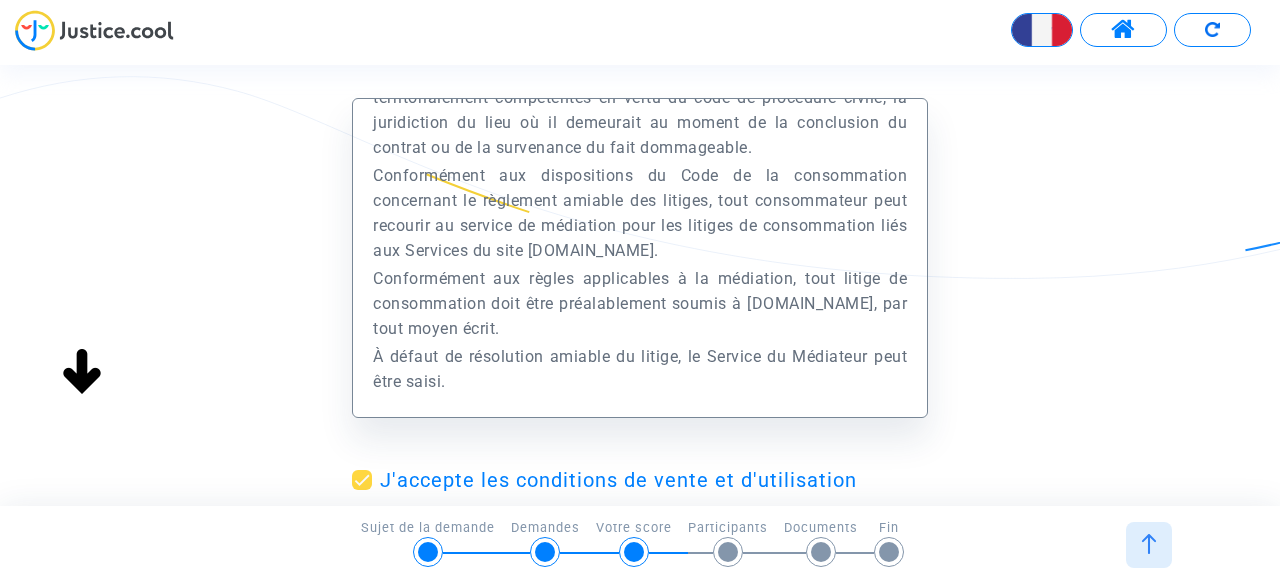 click on "Préambule
Le présent Site est édité et exploité par la société Europe Médiation (ci-après « EUROPE MEDIATION »), société par actions simplifiée au capital de 150 000 euros, immatriculée au R.C.S. de Créteil et dont le siège social est sis 112 avenue de Paris CS 60002 94306 VINCENNES CEDEX.
EUROPE MEDIATION est propriétaire du site www.justice.cool, hébergé par la société Online SAS et Amazon Web Services.
Justice.cool est une marque déposée auprès de l’INPI sous le numéro 4401475.
Justice.cool est une Plateforme permettant la création et la gestion d’un dossier de Justice collaboratif et digital et facilitant un traitement industriel et optimisé des contentieux.
EUROPE MEDIATION est également une société de médiation, exerçant ses fonctions en ligne, conformément aux dispositions de la loi n°95-125 du 8 février 1995 et de l’article 4 de la loi n°2019-22 du 23 mars 2019 et agréée auprès de la Cour d’appel de Montpellier." 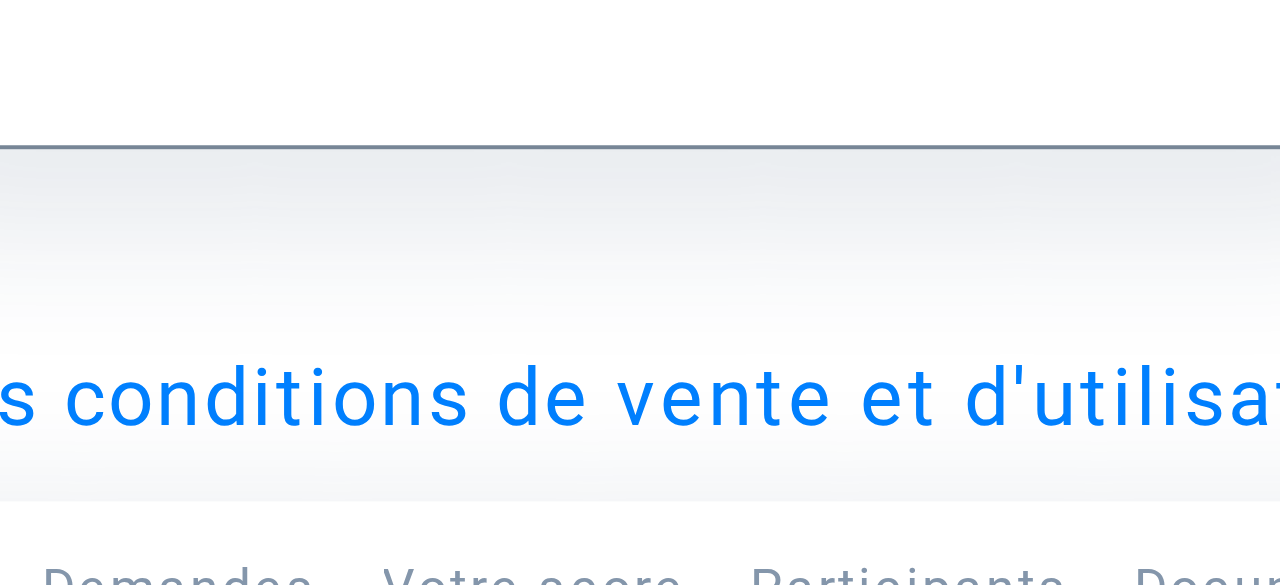 click on "Préambule
Le présent Site est édité et exploité par la société Europe Médiation (ci-après « EUROPE MEDIATION »), société par actions simplifiée au capital de 150 000 euros, immatriculée au R.C.S. de Créteil et dont le siège social est sis 112 avenue de Paris CS 60002 94306 VINCENNES CEDEX.
EUROPE MEDIATION est propriétaire du site www.justice.cool, hébergé par la société Online SAS et Amazon Web Services.
Justice.cool est une marque déposée auprès de l’INPI sous le numéro 4401475.
Justice.cool est une Plateforme permettant la création et la gestion d’un dossier de Justice collaboratif et digital et facilitant un traitement industriel et optimisé des contentieux.
EUROPE MEDIATION est également une société de médiation, exerçant ses fonctions en ligne, conformément aux dispositions de la loi n°95-125 du 8 février 1995 et de l’article 4 de la loi n°2019-22 du 23 mars 2019 et agréée auprès de la Cour d’appel de Montpellier." 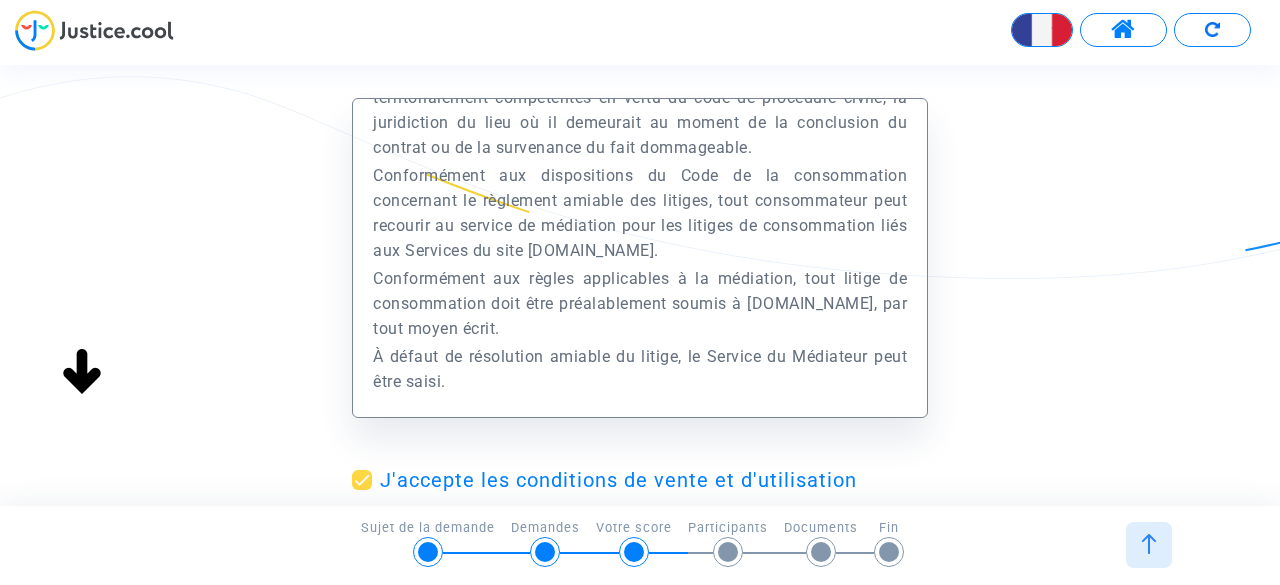 click on "3/6 →   Votre score   Sujet de la demande   Demandes   Votre score   Participants   Documents   Fin" 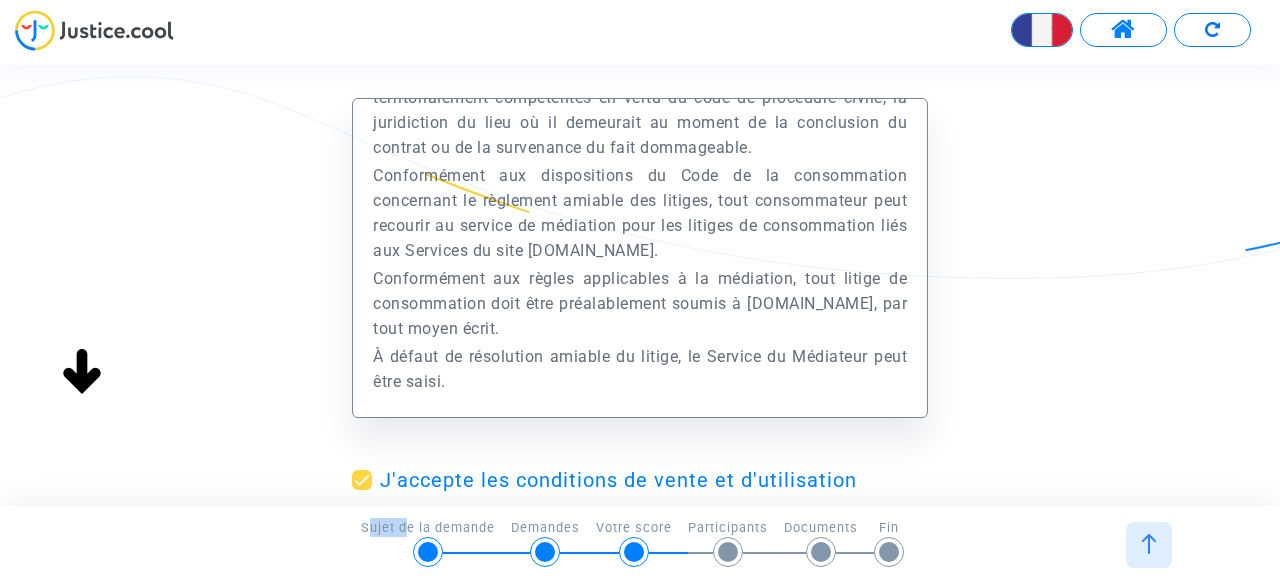 click on "3/6 →   Votre score   Sujet de la demande   Demandes   Votre score   Participants   Documents   Fin" 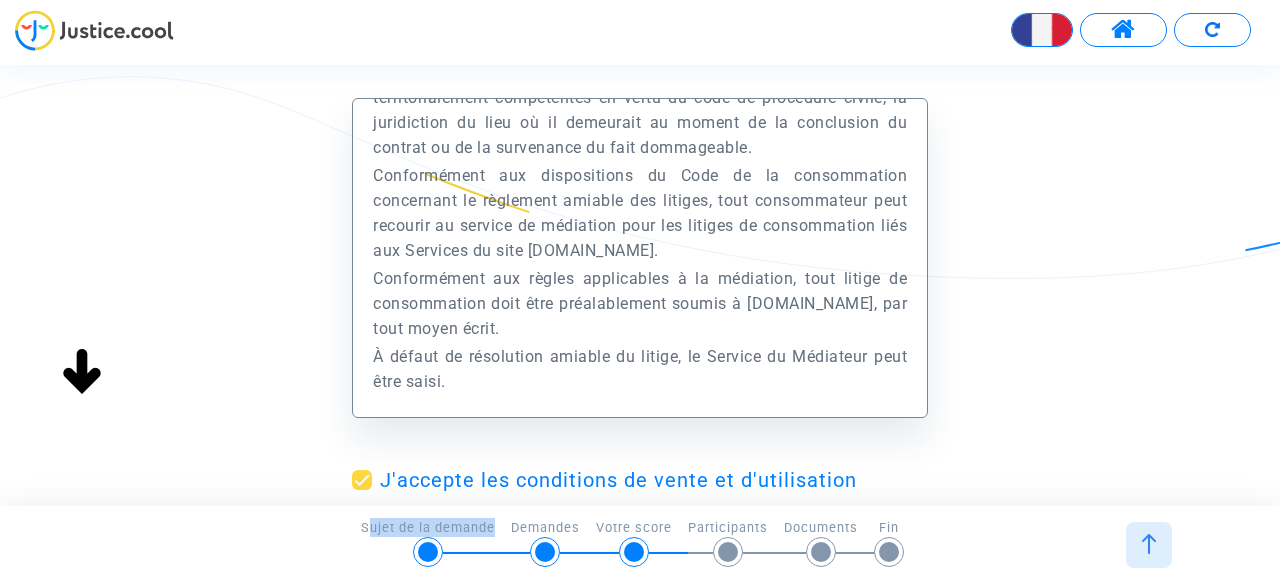 click on "3/6 →   Votre score   Sujet de la demande   Demandes   Votre score   Participants   Documents   Fin" 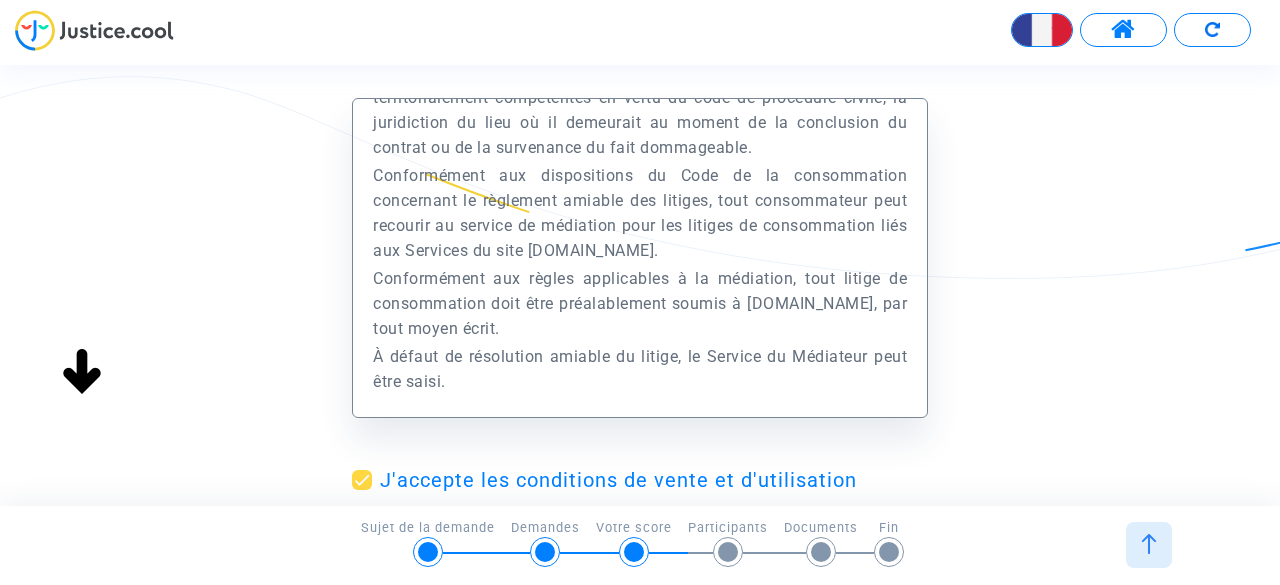 click on "Préambule
Le présent Site est édité et exploité par la société Europe Médiation (ci-après « EUROPE MEDIATION »), société par actions simplifiée au capital de 150 000 euros, immatriculée au R.C.S. de Créteil et dont le siège social est sis 112 avenue de Paris CS 60002 94306 VINCENNES CEDEX.
EUROPE MEDIATION est propriétaire du site www.justice.cool, hébergé par la société Online SAS et Amazon Web Services.
Justice.cool est une marque déposée auprès de l’INPI sous le numéro 4401475.
Justice.cool est une Plateforme permettant la création et la gestion d’un dossier de Justice collaboratif et digital et facilitant un traitement industriel et optimisé des contentieux.
EUROPE MEDIATION est également une société de médiation, exerçant ses fonctions en ligne, conformément aux dispositions de la loi n°95-125 du 8 février 1995 et de l’article 4 de la loi n°2019-22 du 23 mars 2019 et agréée auprès de la Cour d’appel de Montpellier." 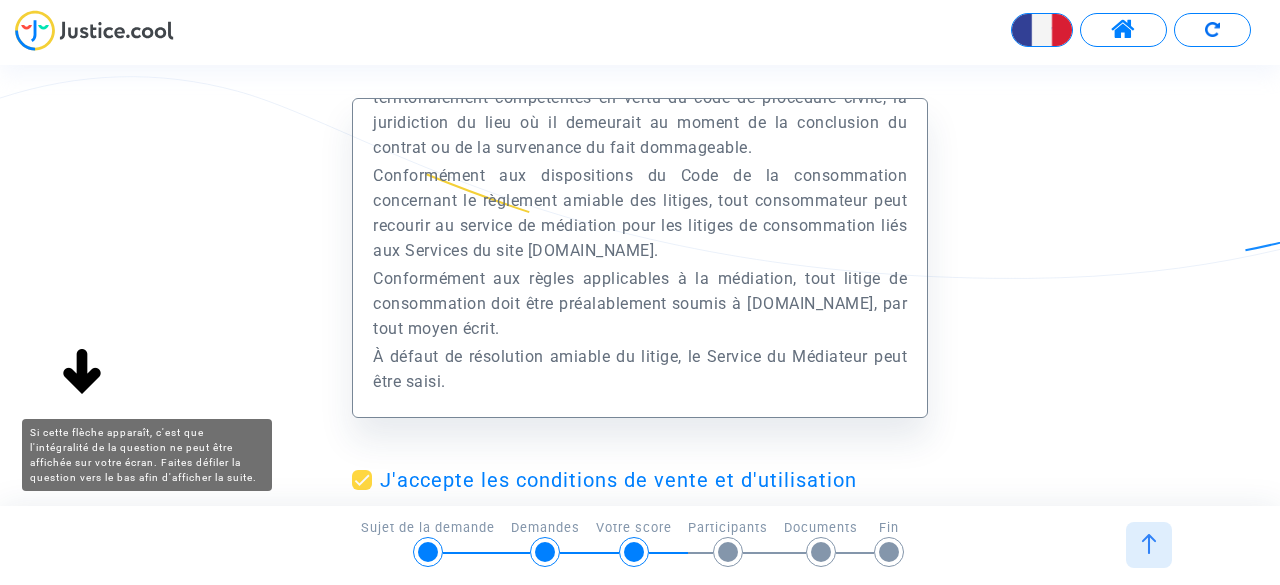 click 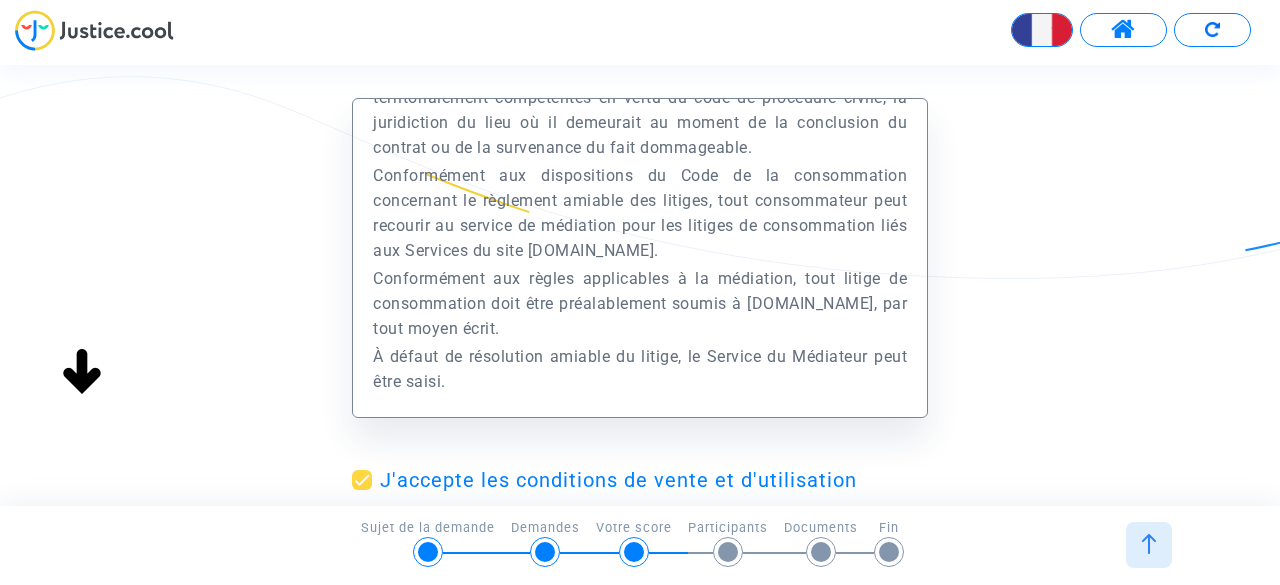 click at bounding box center [889, 552] 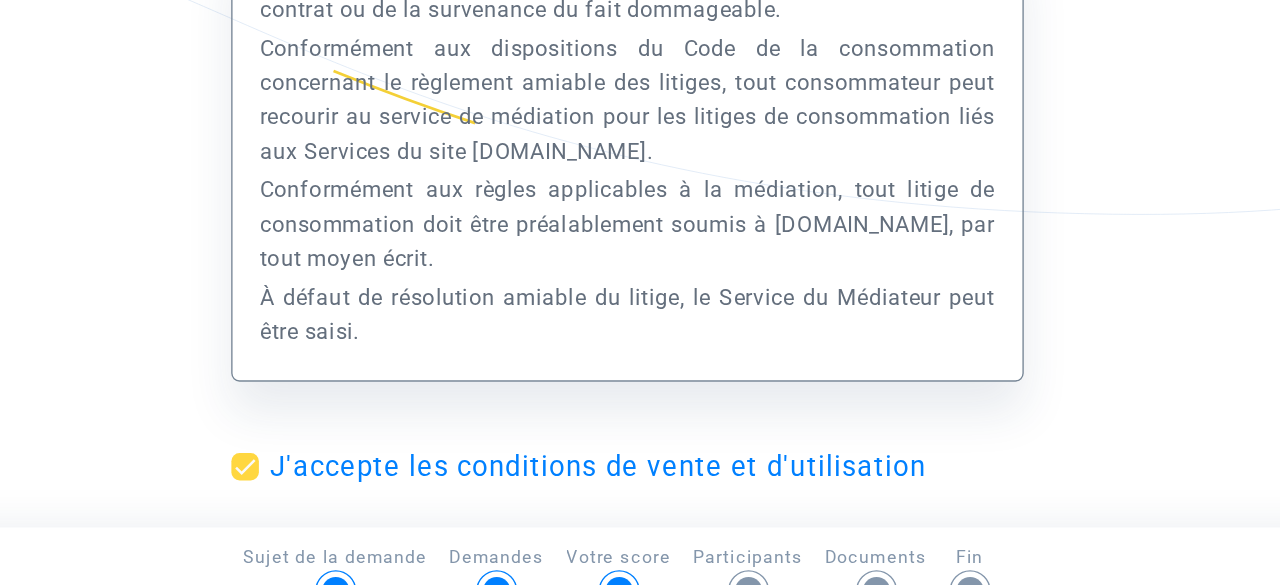 scroll, scrollTop: 92, scrollLeft: 0, axis: vertical 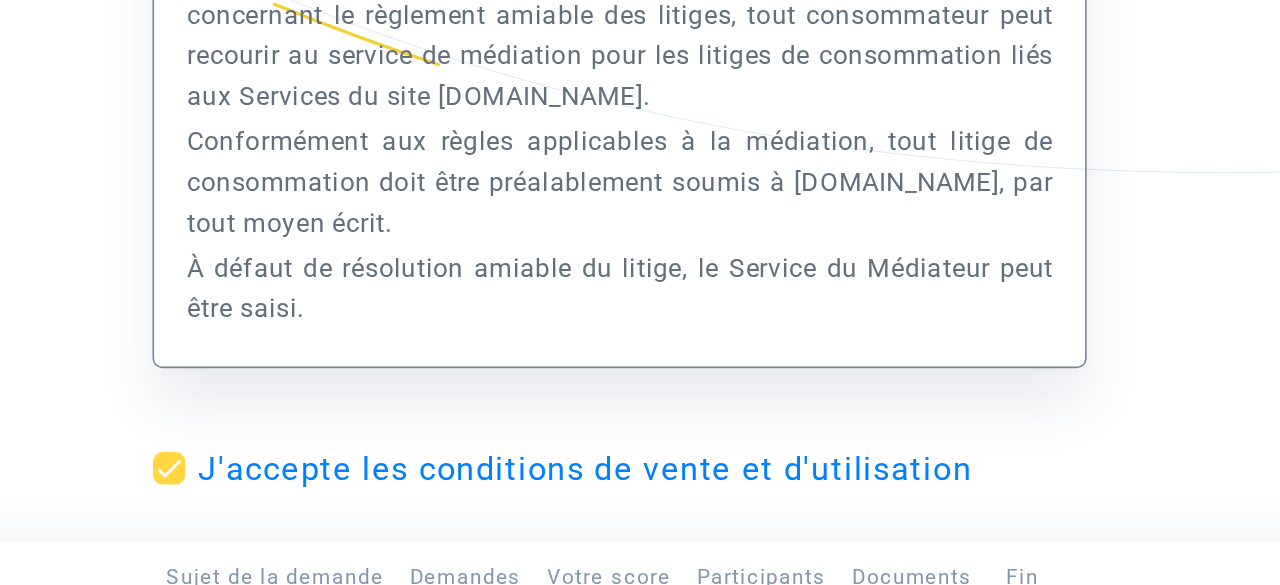 click on "Préambule
Le présent Site est édité et exploité par la société Europe Médiation (ci-après « EUROPE MEDIATION »), société par actions simplifiée au capital de 150 000 euros, immatriculée au R.C.S. de Créteil et dont le siège social est sis 112 avenue de Paris CS 60002 94306 VINCENNES CEDEX.
EUROPE MEDIATION est propriétaire du site www.justice.cool, hébergé par la société Online SAS et Amazon Web Services.
Justice.cool est une marque déposée auprès de l’INPI sous le numéro 4401475.
Justice.cool est une Plateforme permettant la création et la gestion d’un dossier de Justice collaboratif et digital et facilitant un traitement industriel et optimisé des contentieux.
EUROPE MEDIATION est également une société de médiation, exerçant ses fonctions en ligne, conformément aux dispositions de la loi n°95-125 du 8 février 1995 et de l’article 4 de la loi n°2019-22 du 23 mars 2019 et agréée auprès de la Cour d’appel de Montpellier." 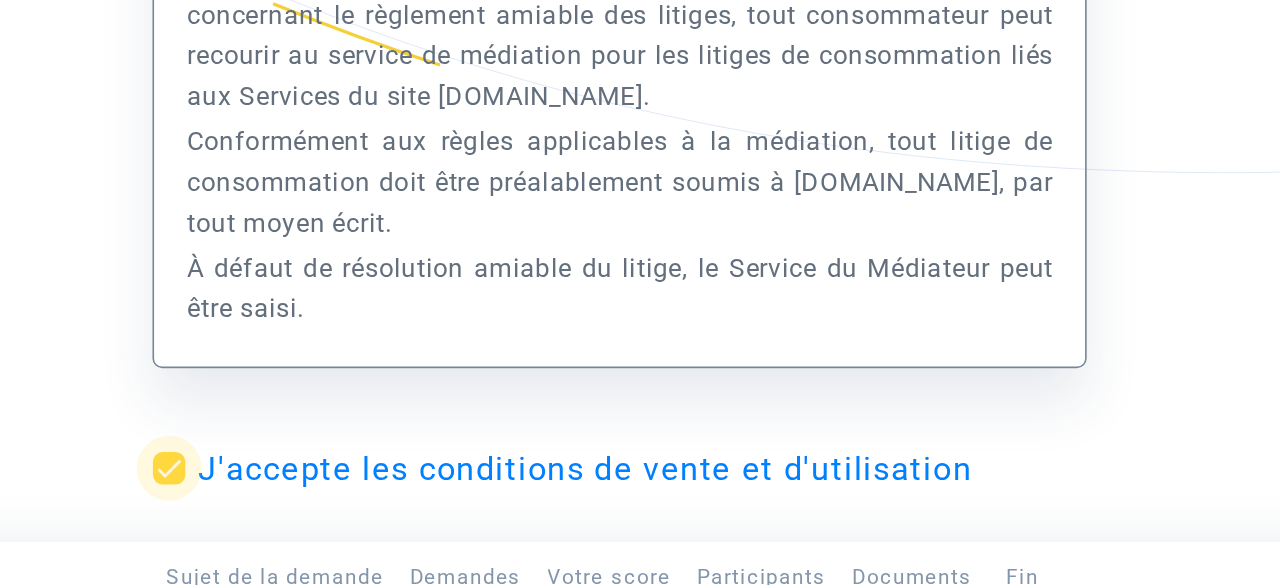 click at bounding box center (362, 461) 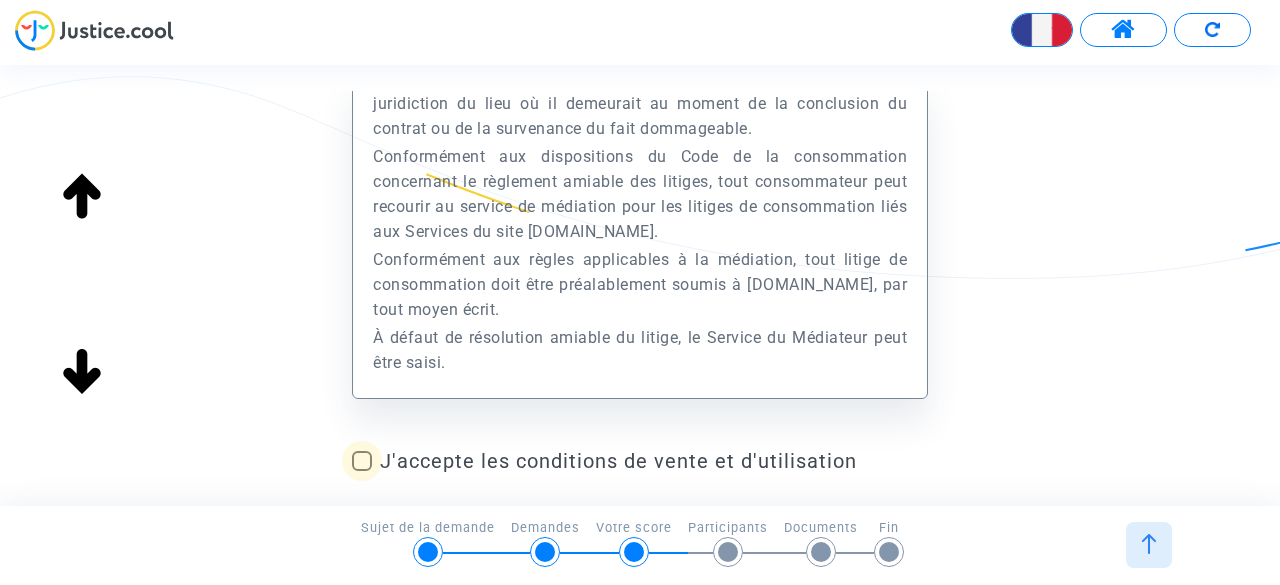 click at bounding box center (362, 461) 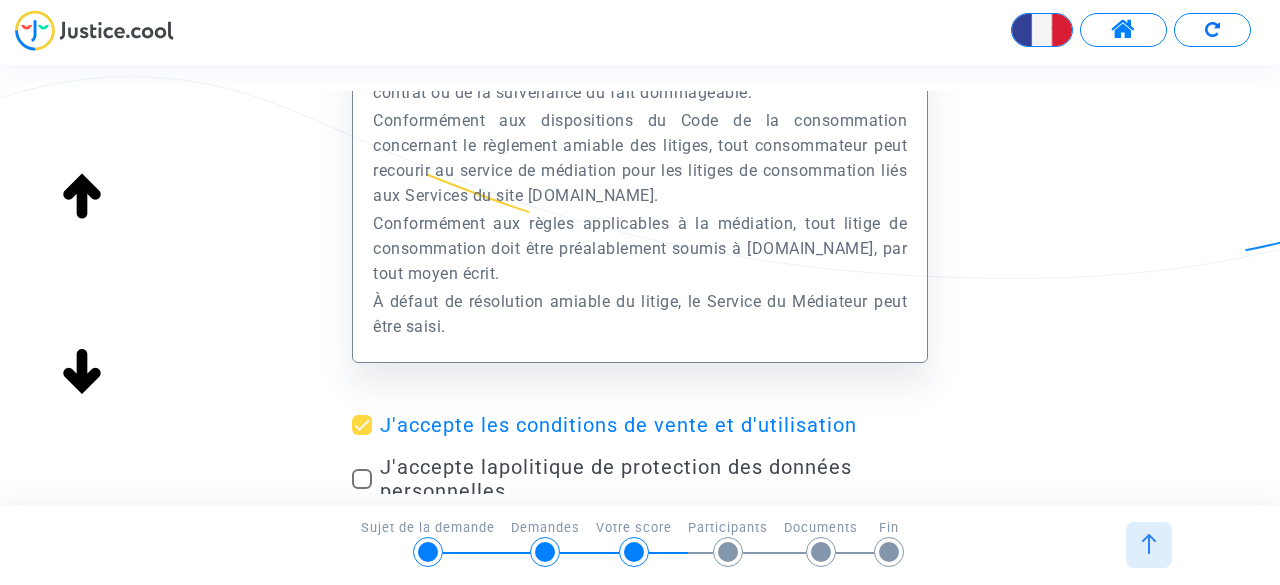 scroll, scrollTop: 128, scrollLeft: 0, axis: vertical 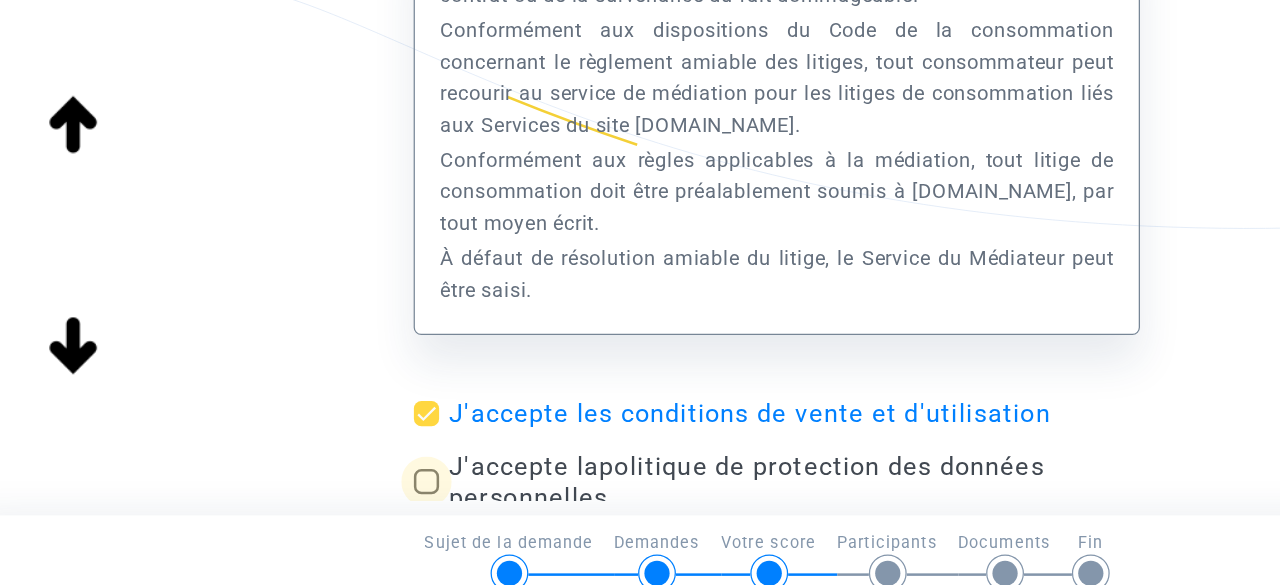 click at bounding box center [362, 479] 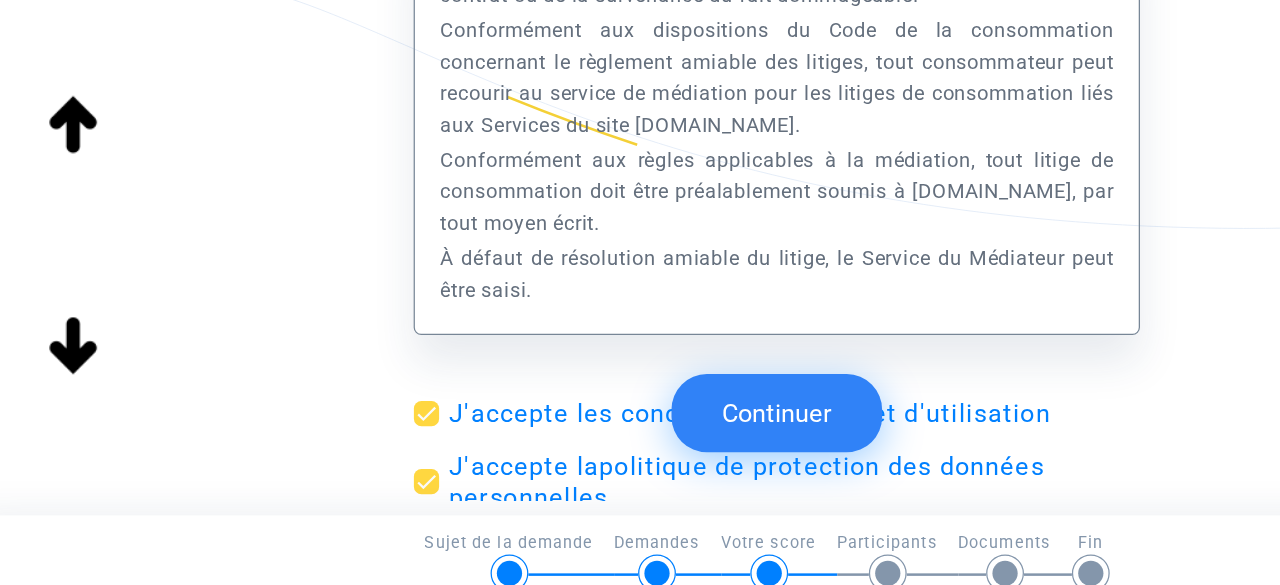 click on "Continuer" 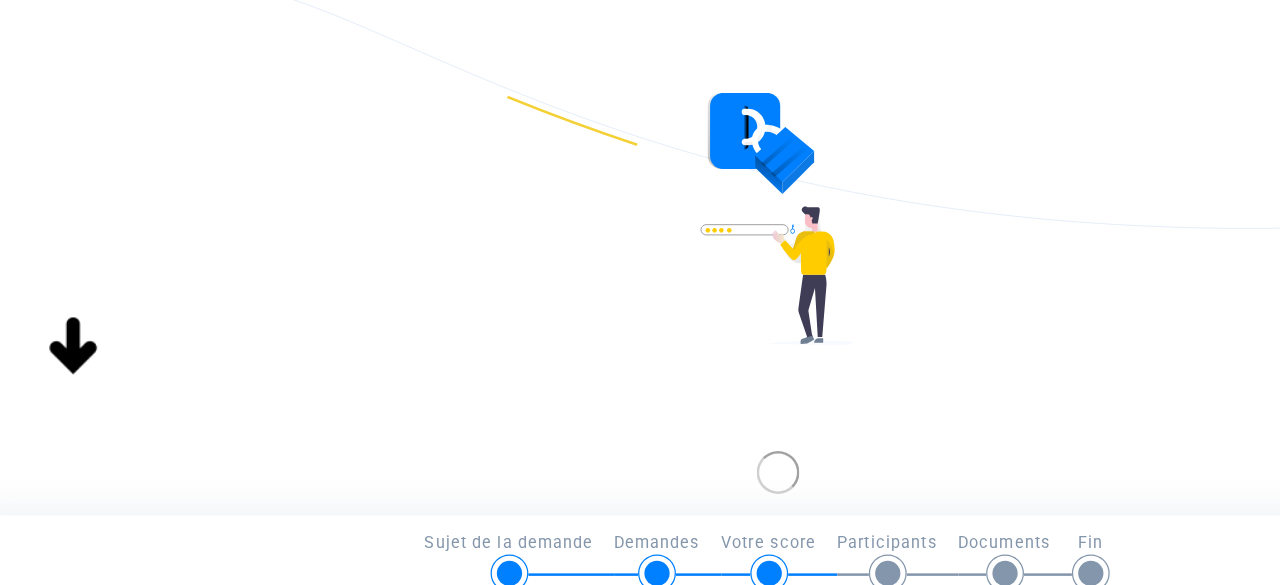 scroll, scrollTop: 0, scrollLeft: 0, axis: both 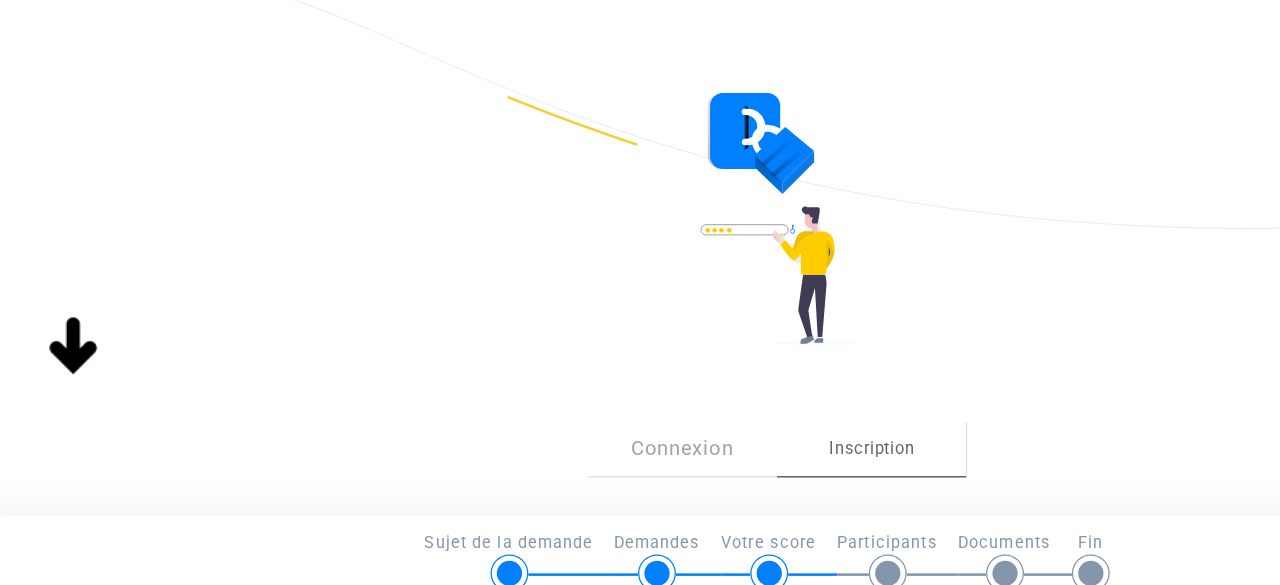 click on "Inscription" at bounding box center [715, 453] 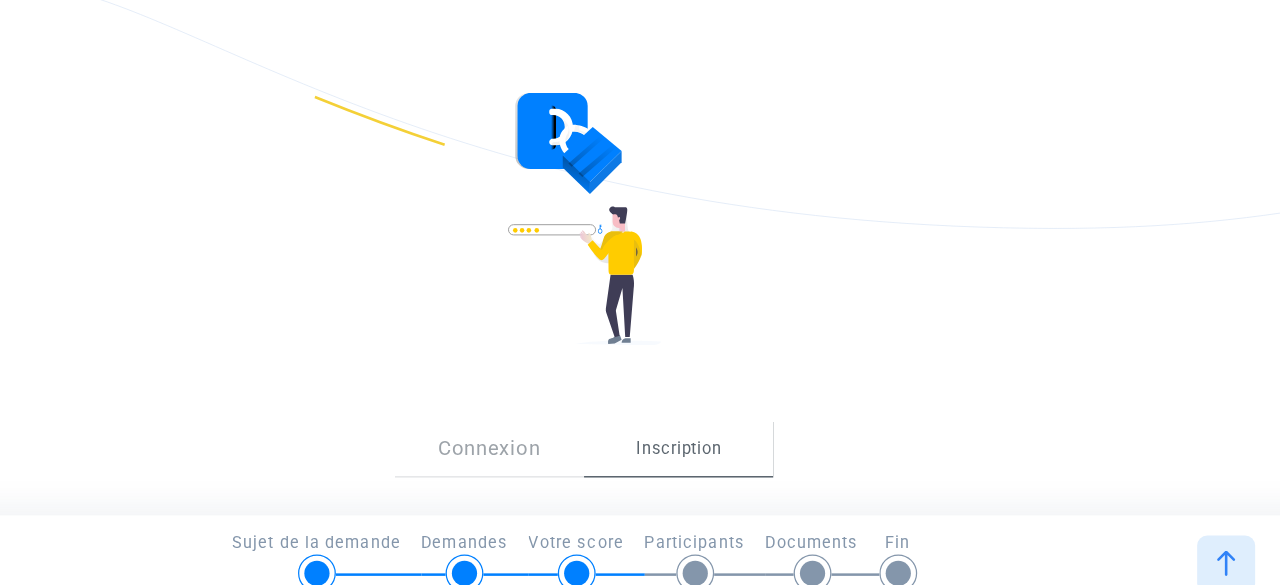 click on "Inscription" at bounding box center (715, 453) 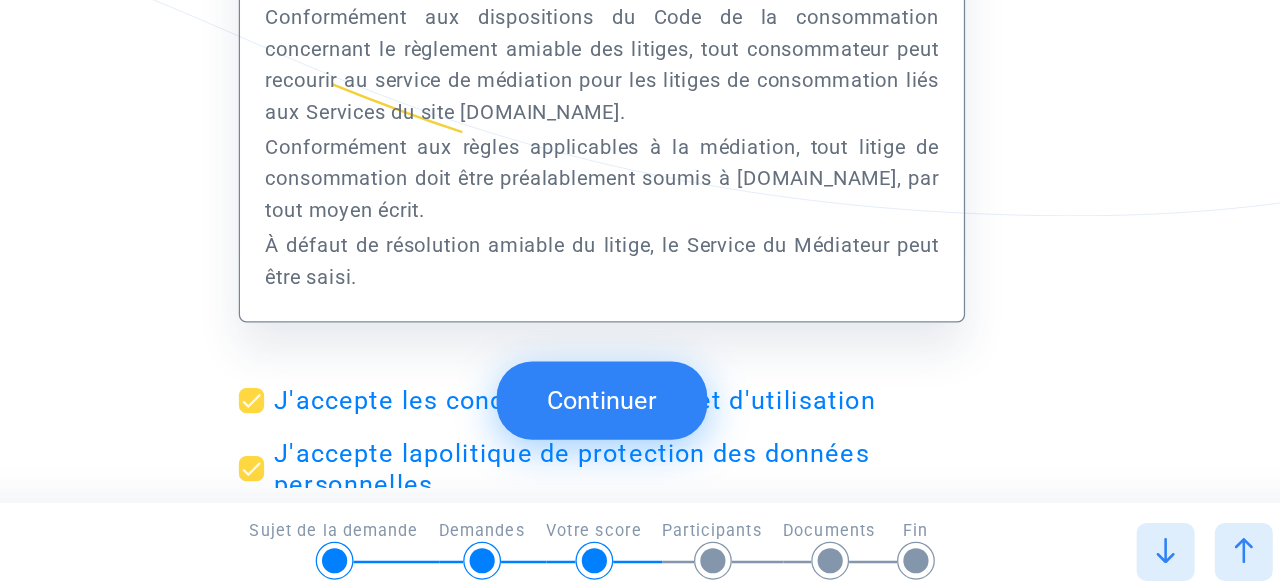 click on "Continuer" 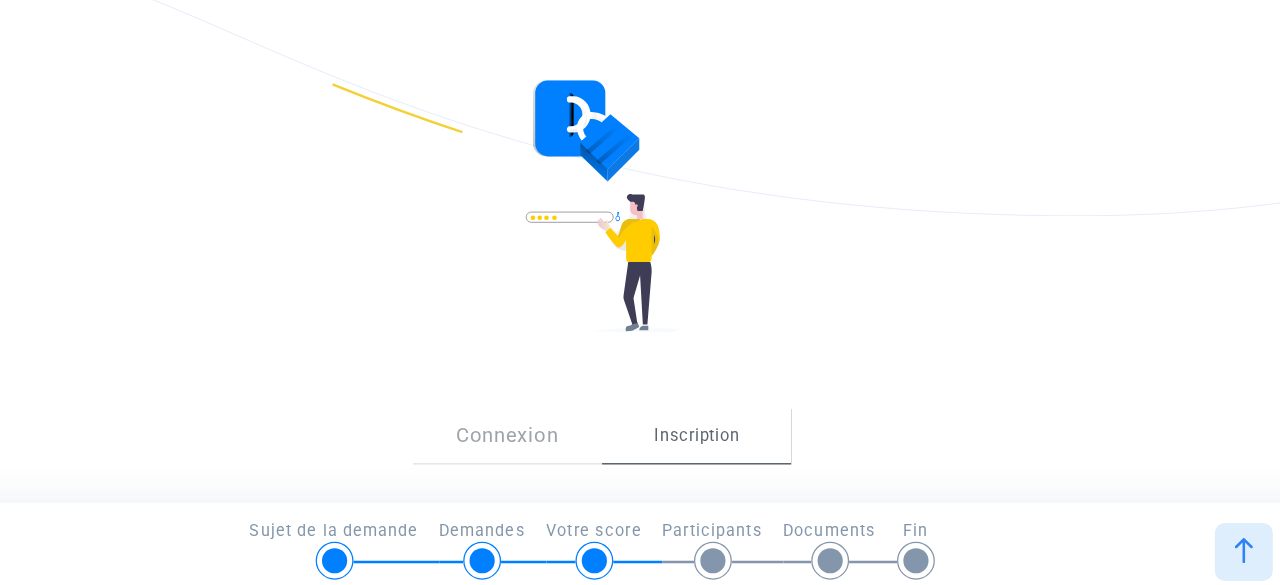click on "Inscription" at bounding box center (715, 453) 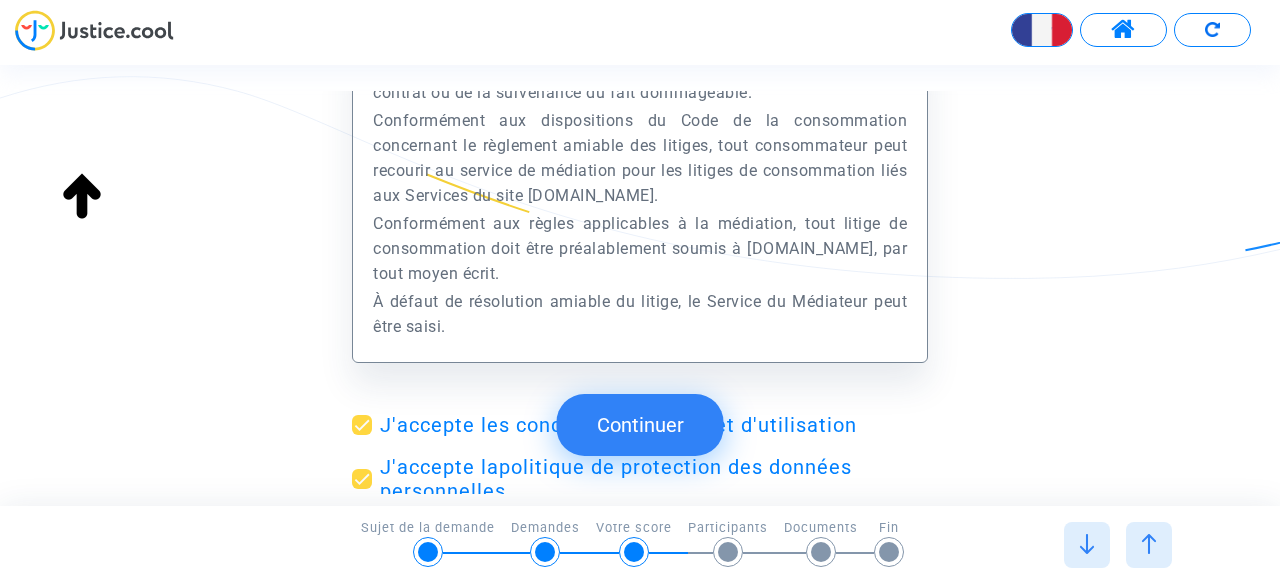 click at bounding box center [1087, 545] 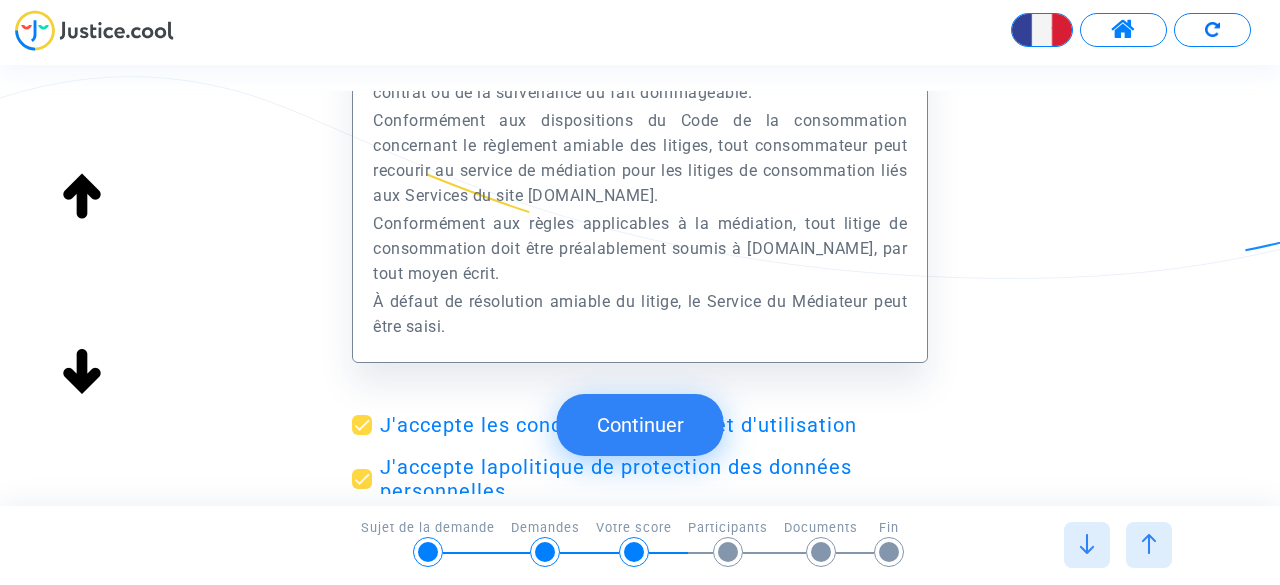 click on "Continuer" 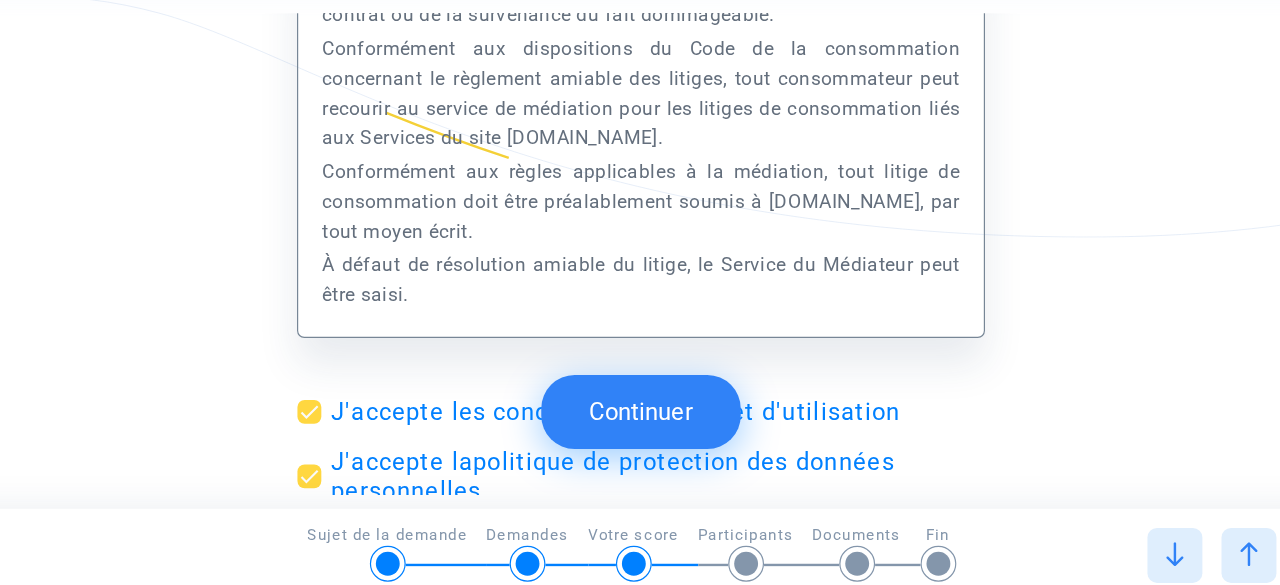 click on "Continuer" 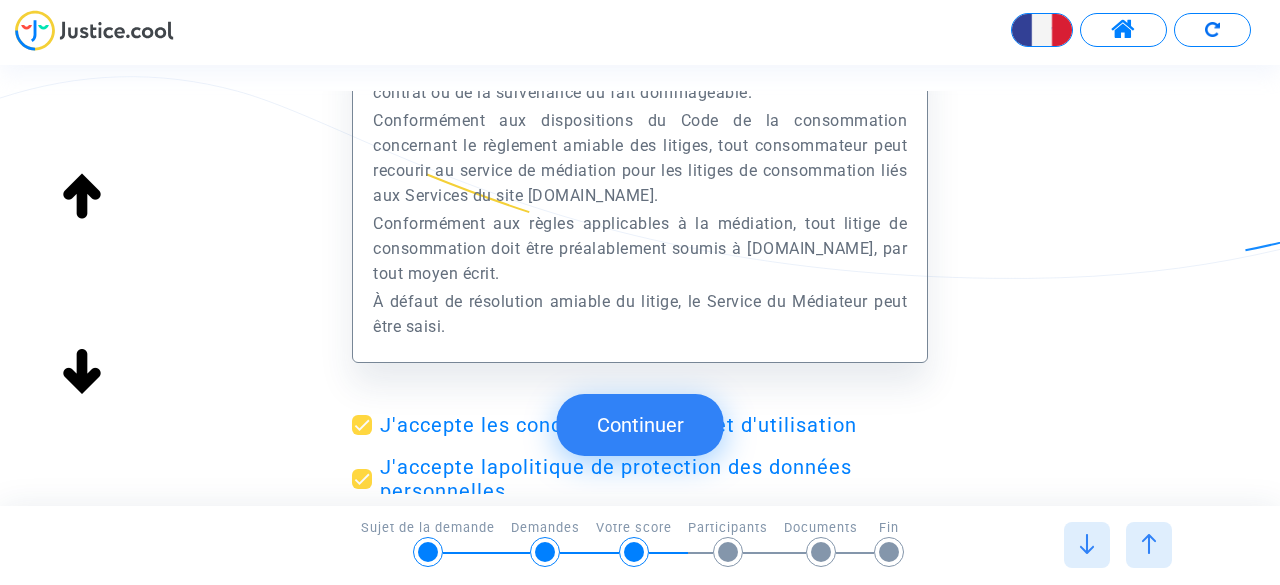 click on "Continuer" 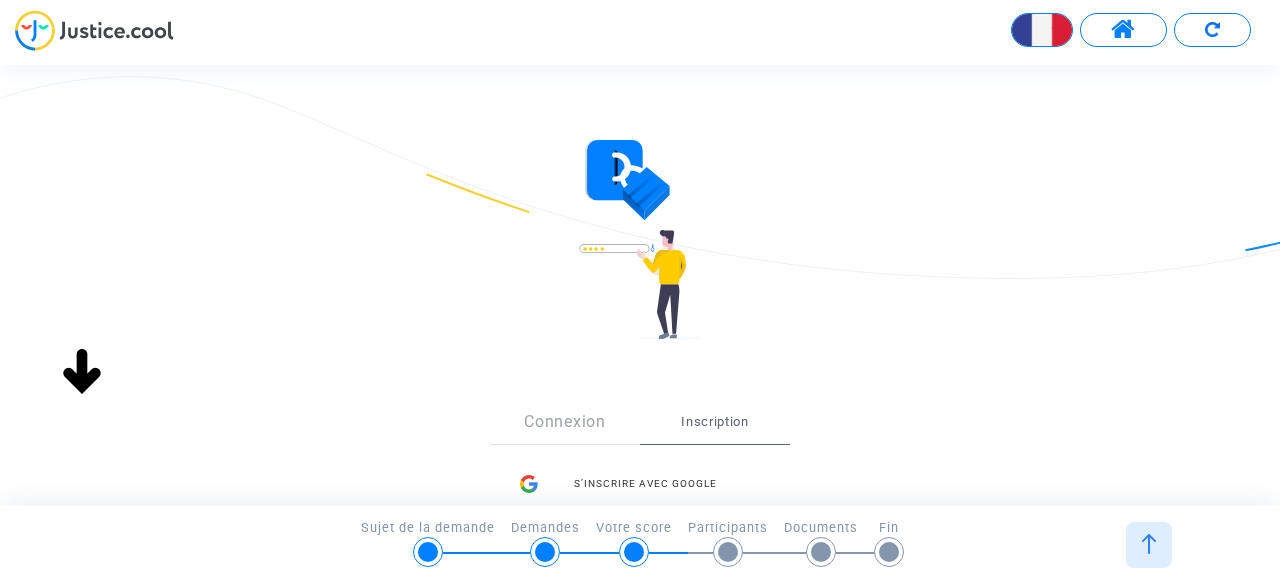 scroll, scrollTop: 34, scrollLeft: 0, axis: vertical 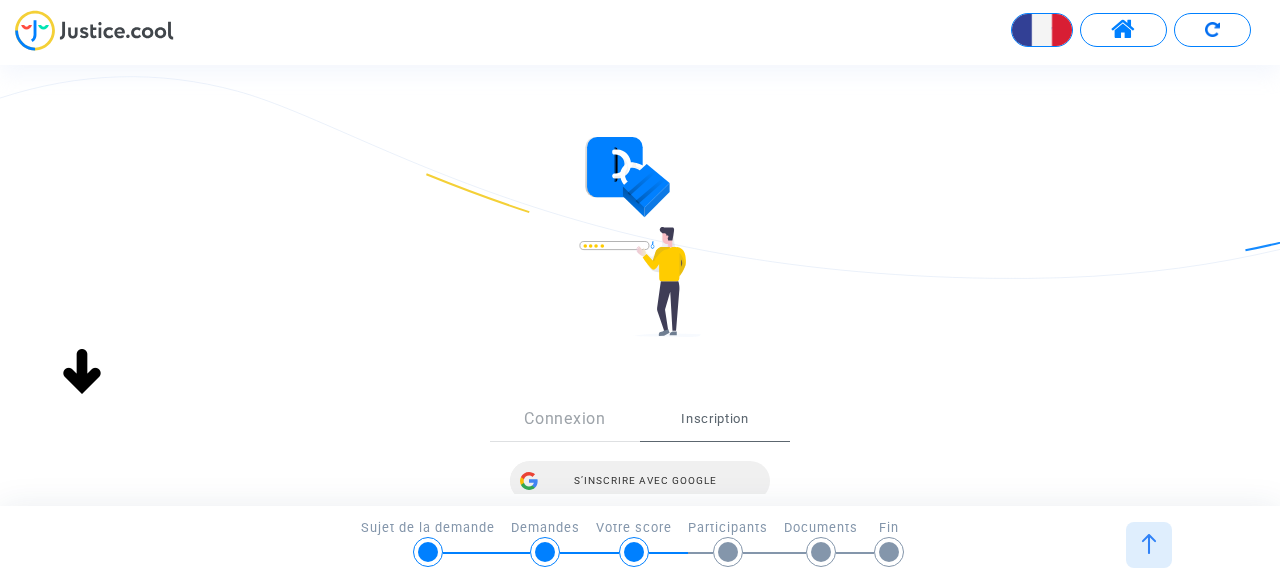 click on "S’inscrire avec Google" at bounding box center (640, 481) 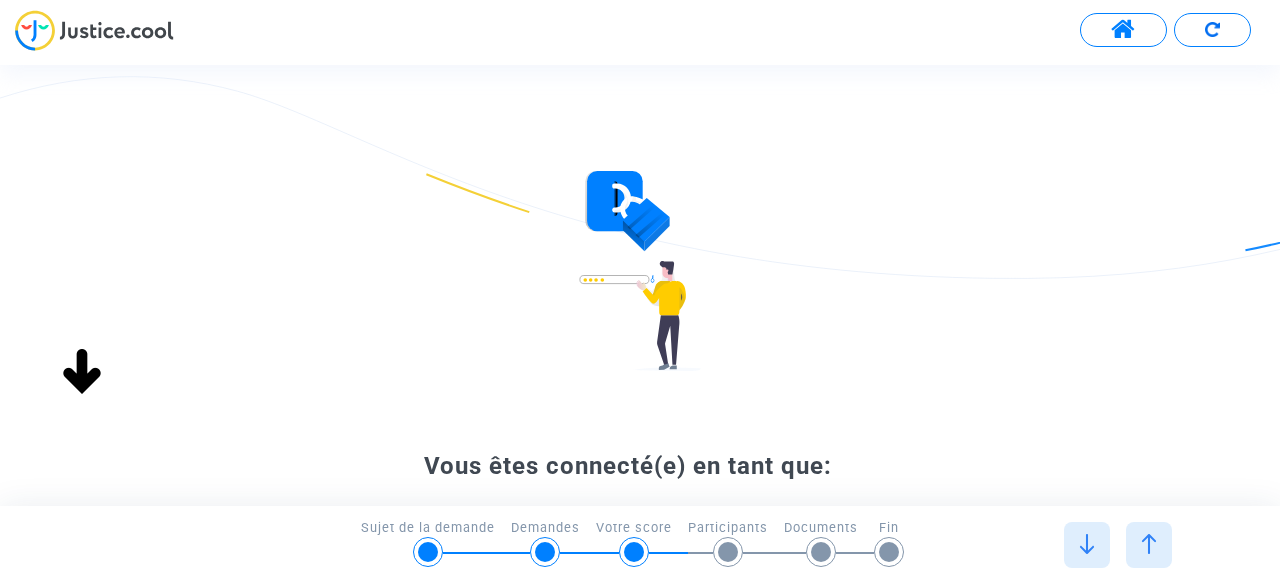 scroll, scrollTop: 0, scrollLeft: 0, axis: both 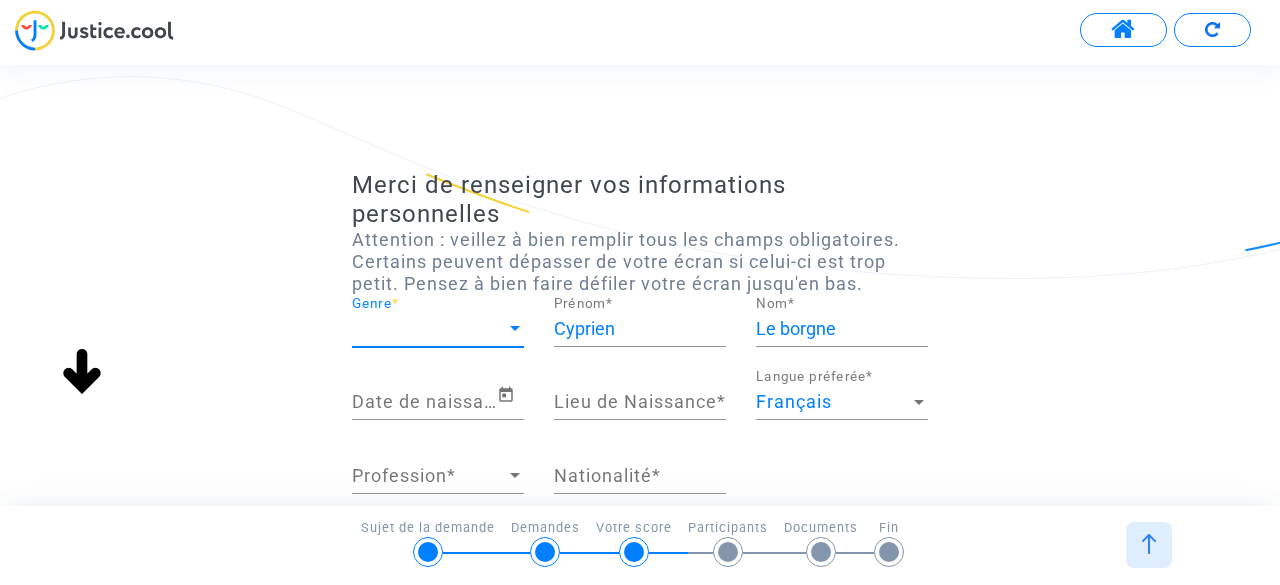 click at bounding box center (515, 328) 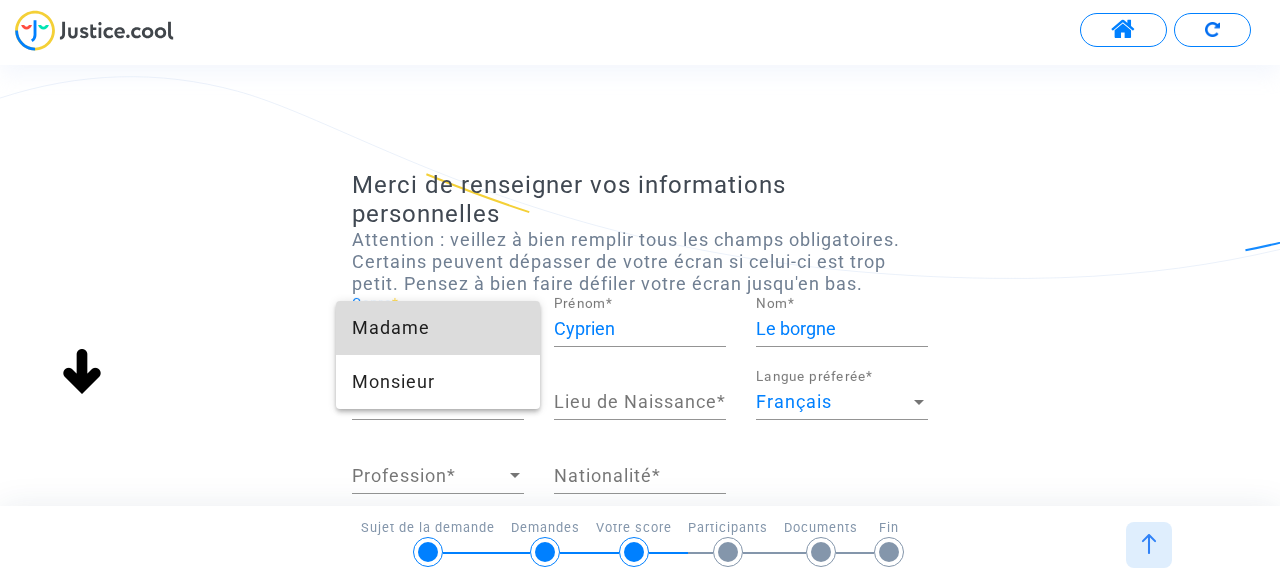 click on "Madame" at bounding box center (438, 328) 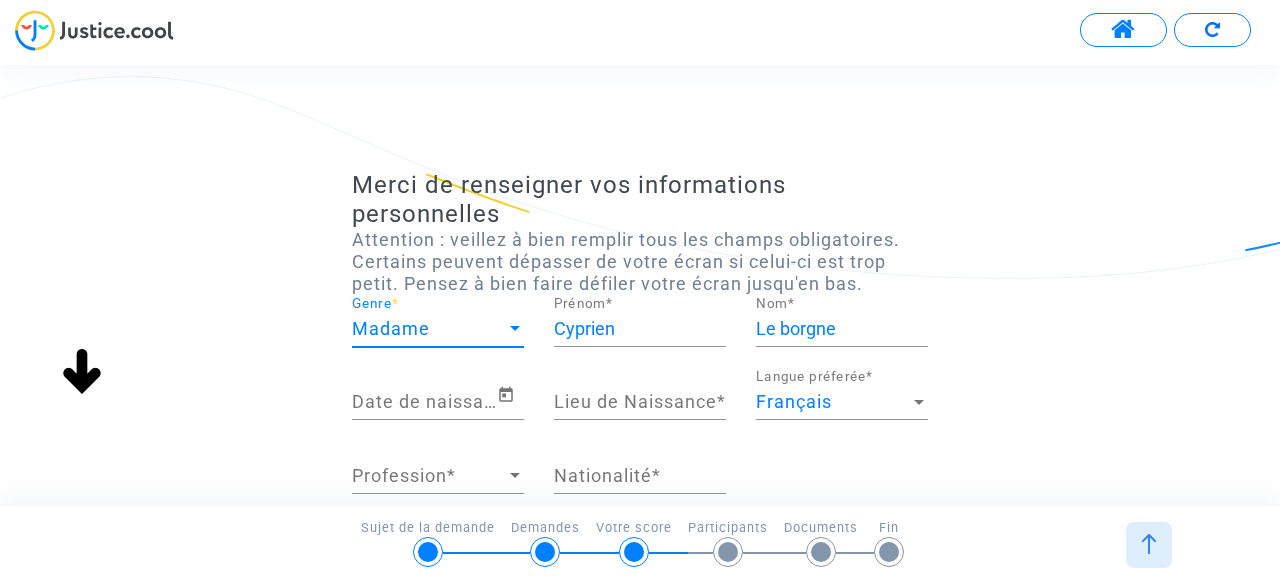 click on "Cyprien Prénom  *" 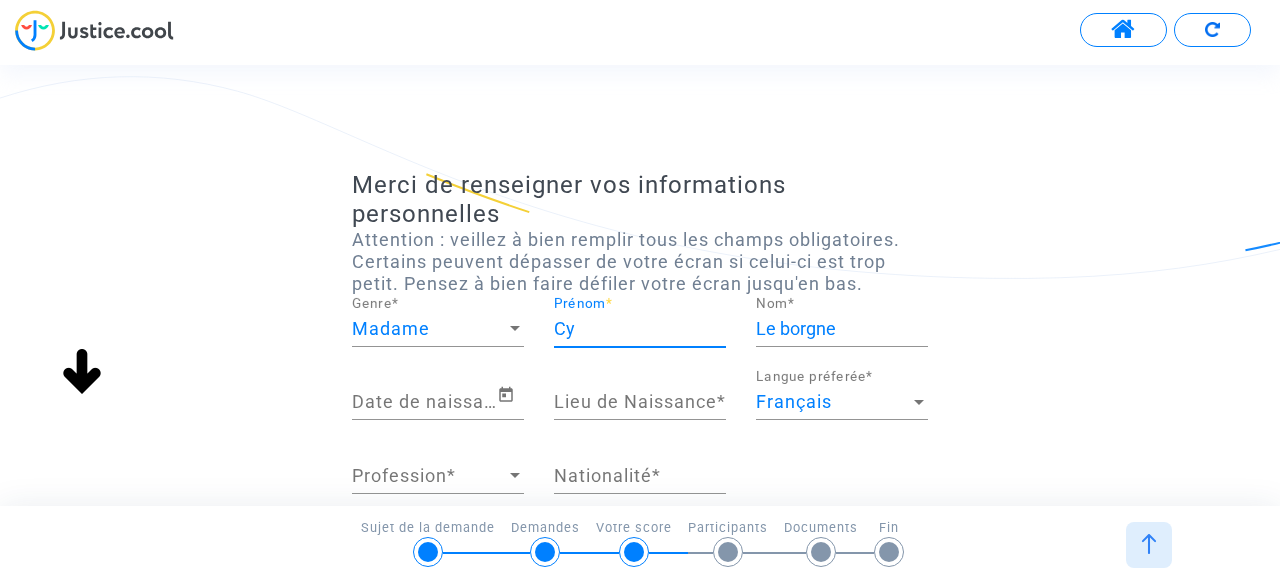 type on "C" 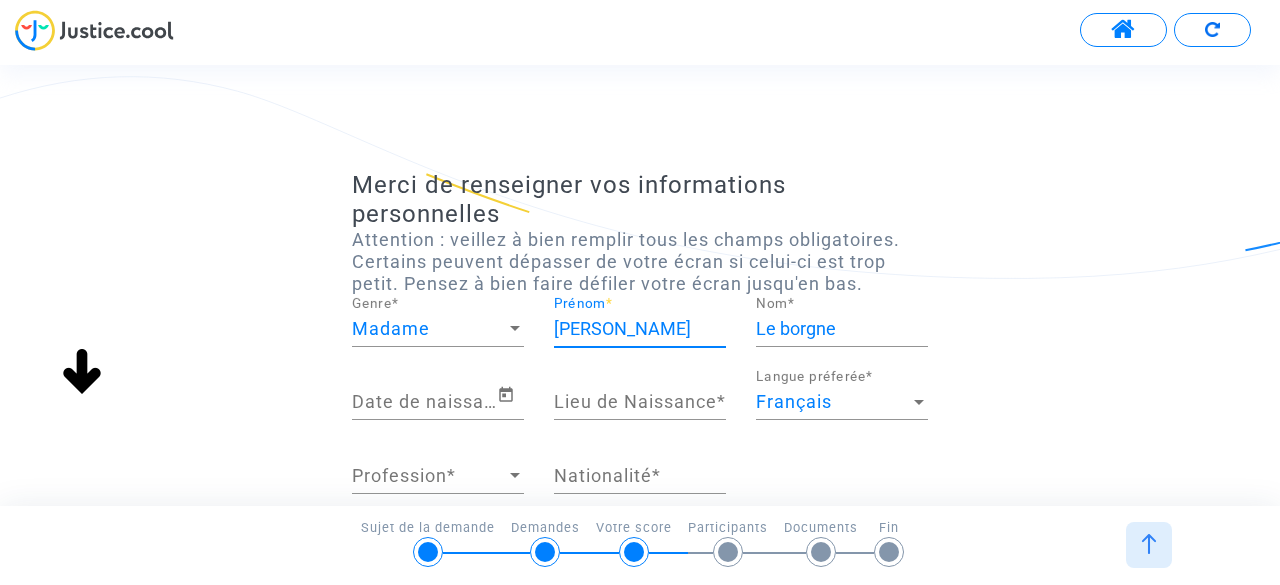 type on "MAGALI" 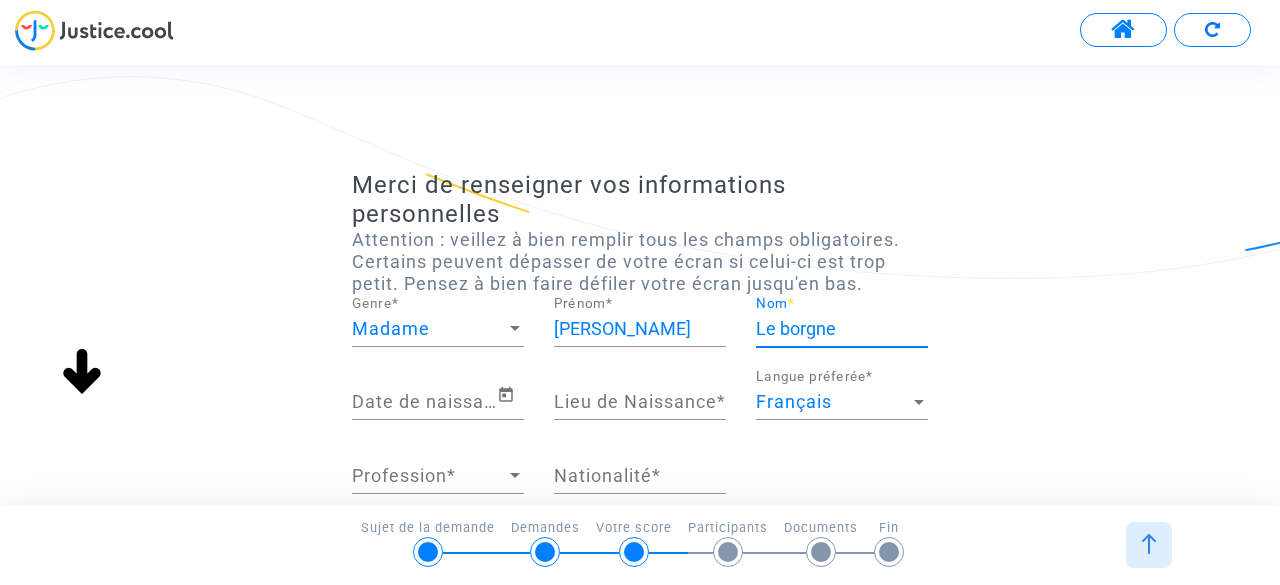 click on "Le borgne" at bounding box center (842, 329) 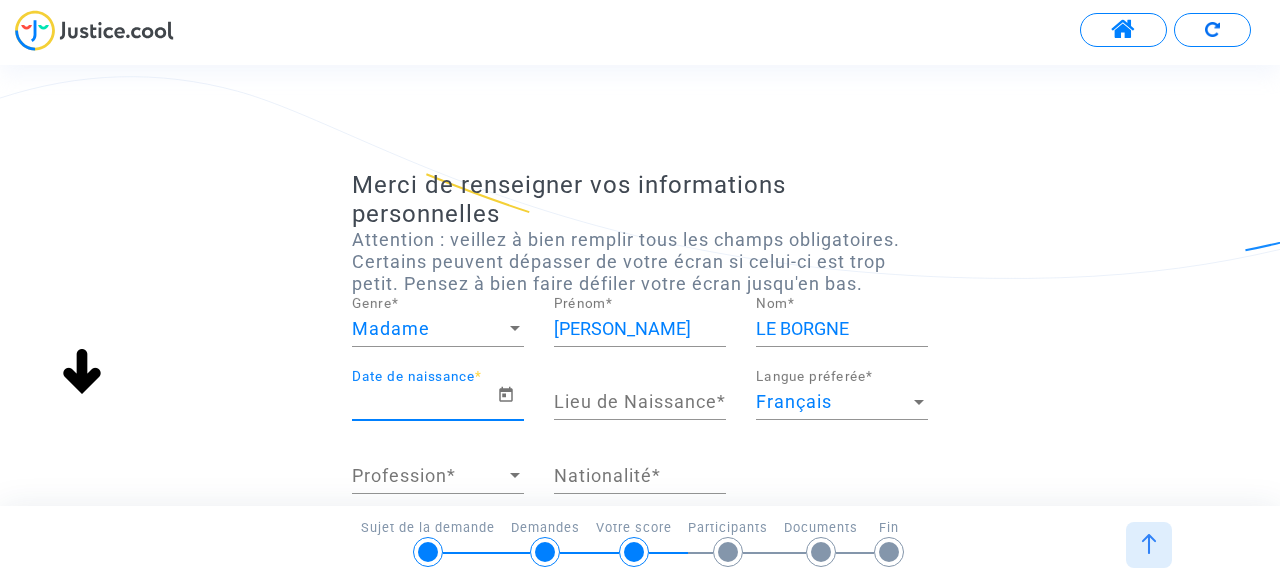 click on "Date de naissance  *" at bounding box center (424, 402) 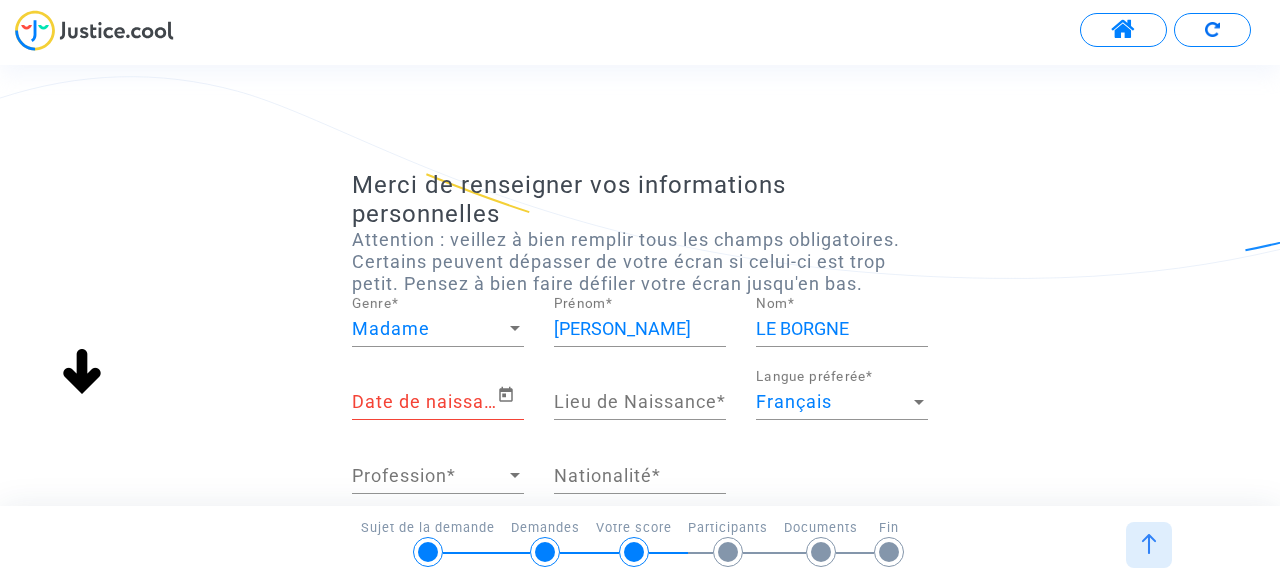 drag, startPoint x: 364, startPoint y: 413, endPoint x: 380, endPoint y: 371, distance: 44.94441 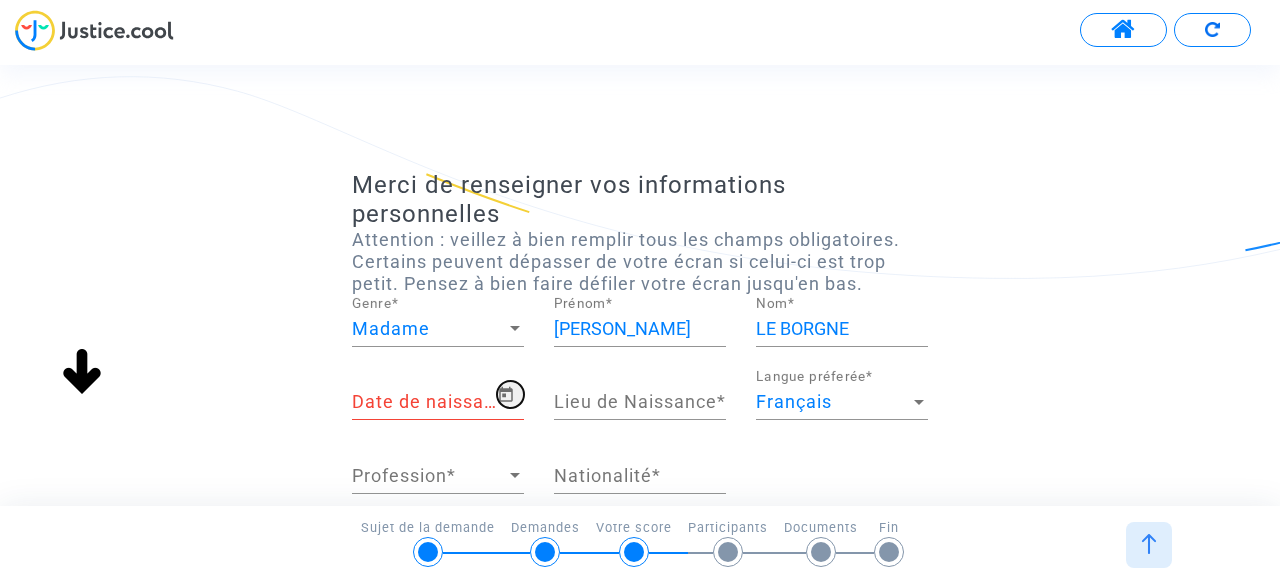 click 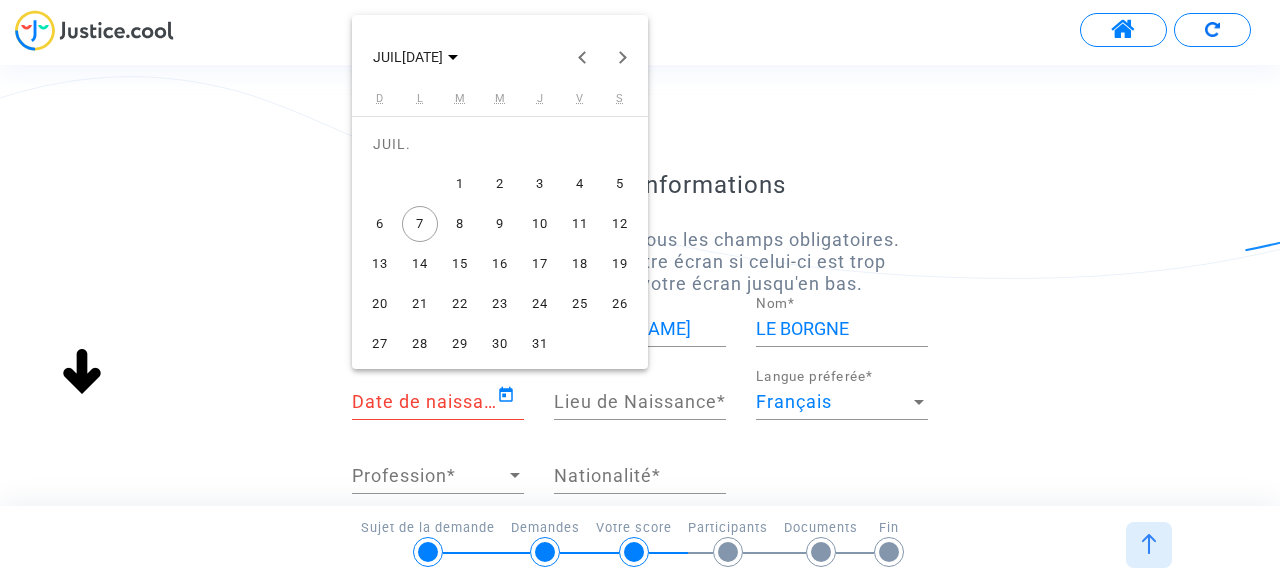 click on "23" at bounding box center [500, 304] 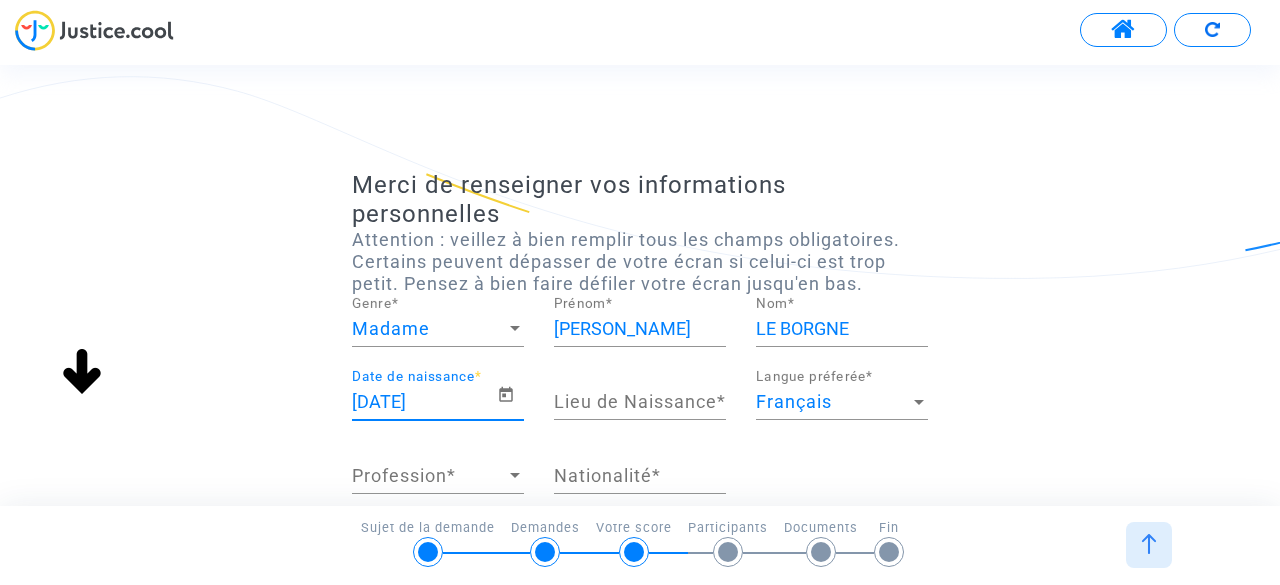 click on "23/07/2025" at bounding box center (424, 402) 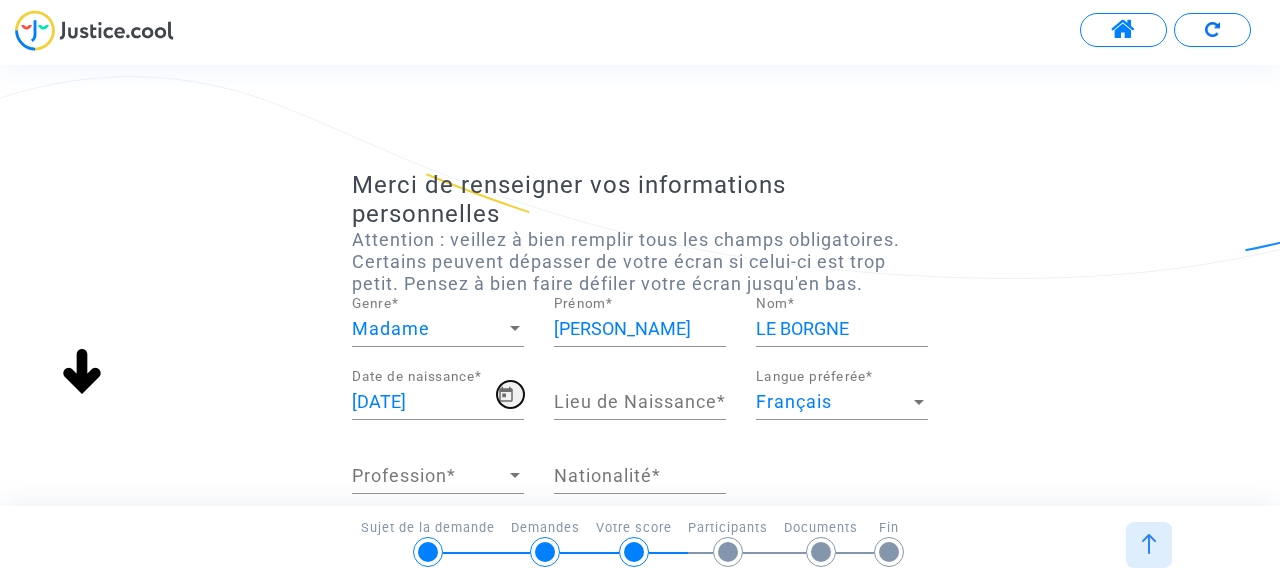 click 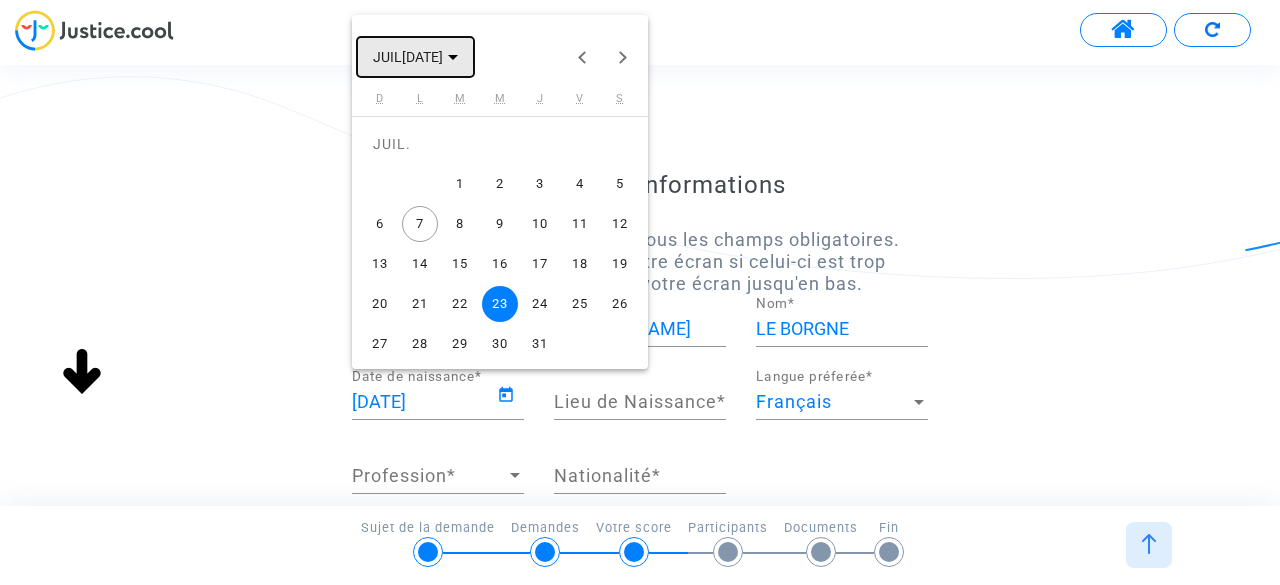 click on "JUIL. 2025" at bounding box center [408, 58] 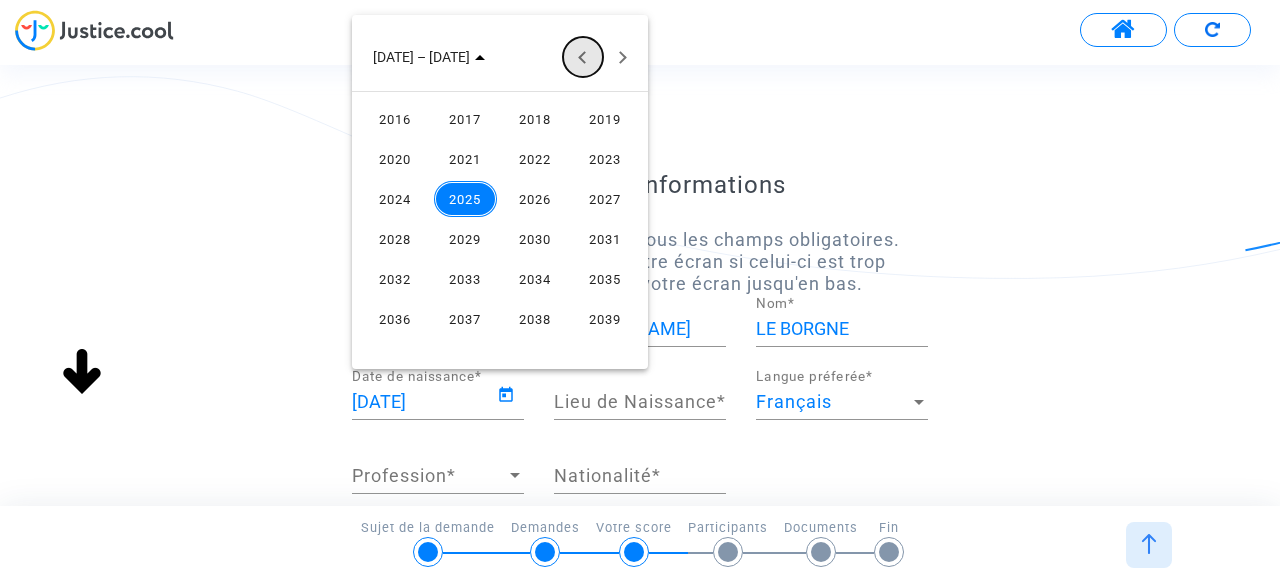 click at bounding box center [583, 57] 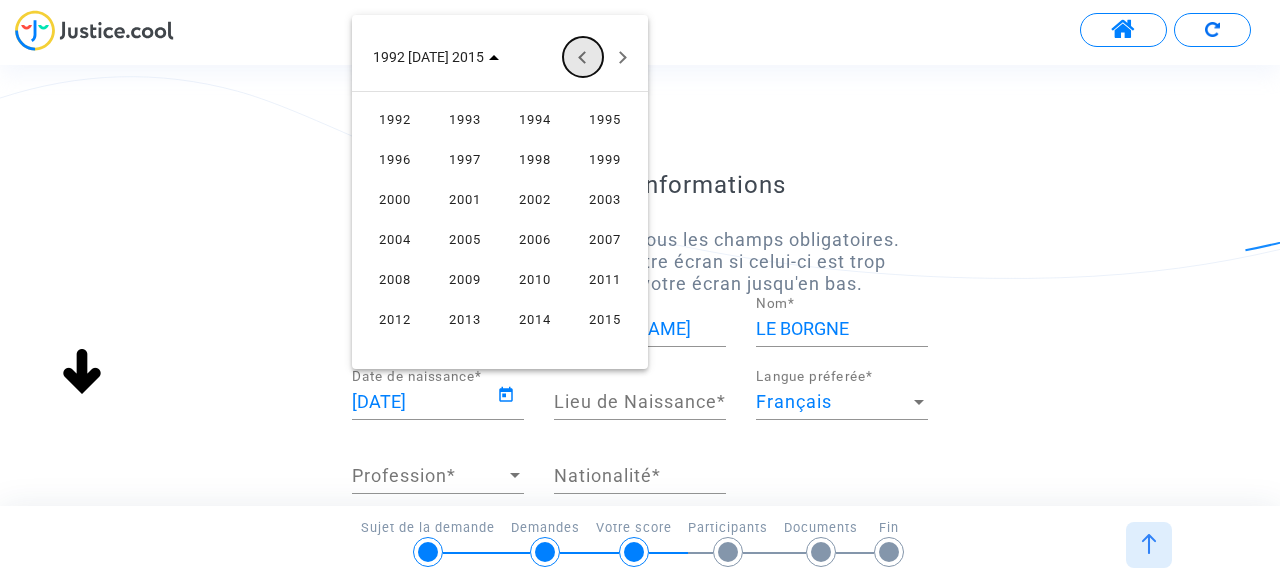 click at bounding box center [583, 57] 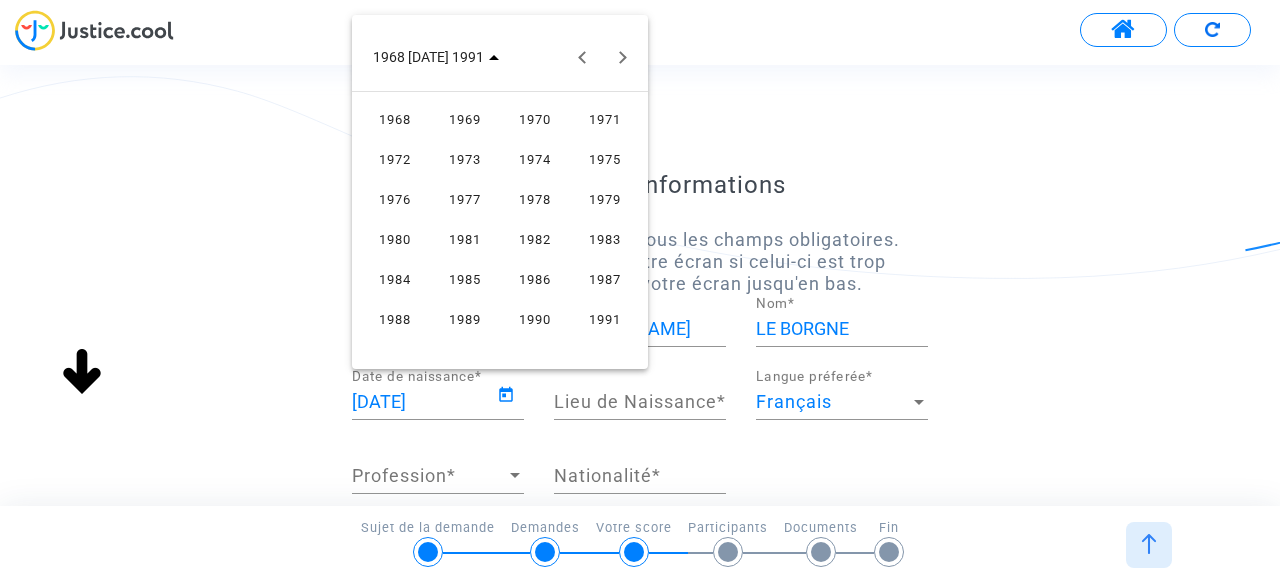 click on "1974" at bounding box center (535, 159) 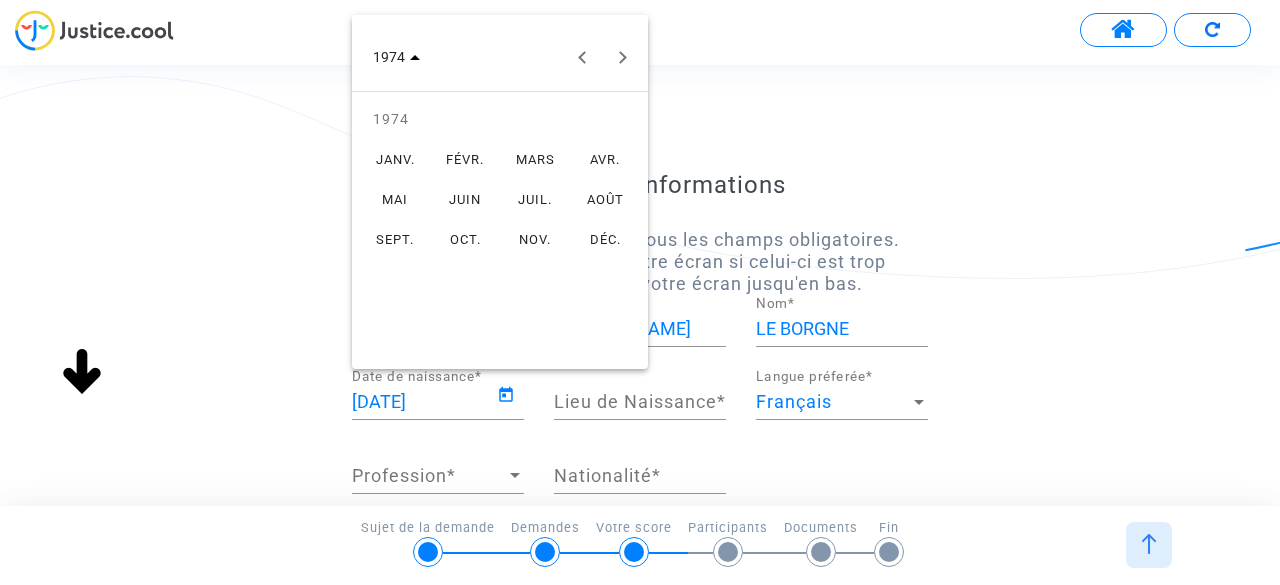 click on "MARS" at bounding box center (535, 159) 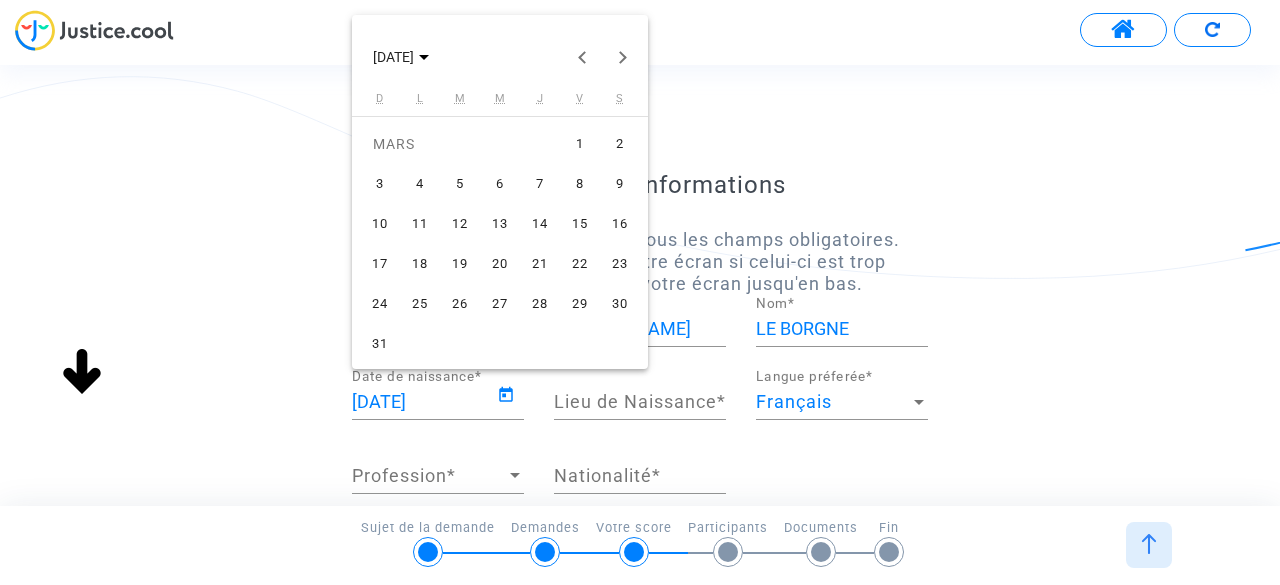click on "23" at bounding box center (620, 264) 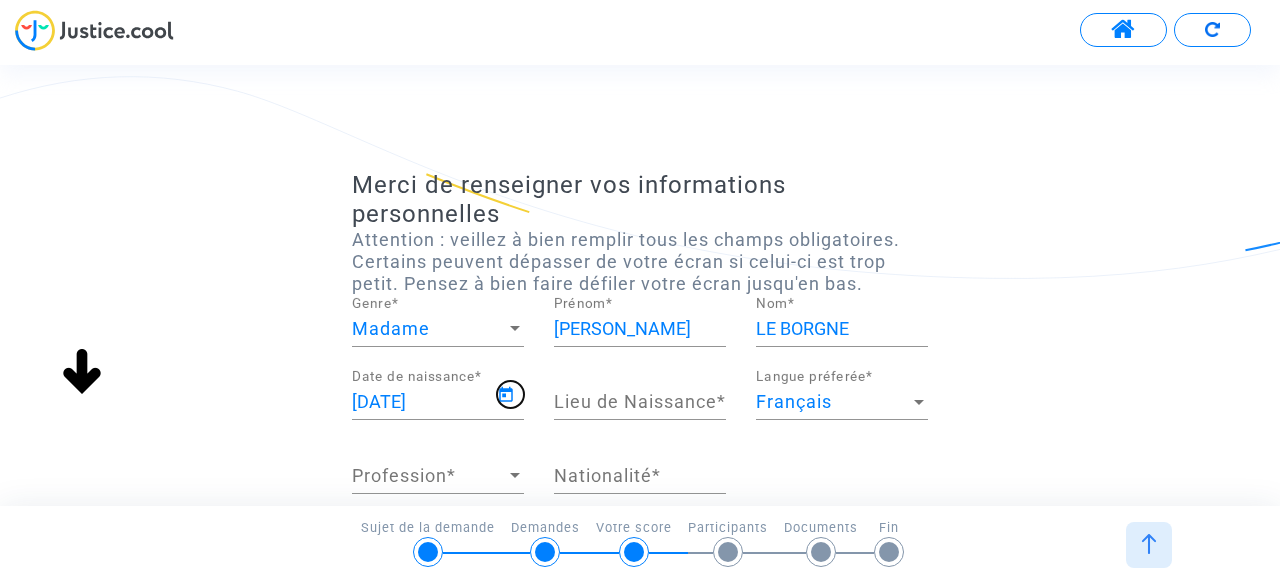 type on "23/03/1974" 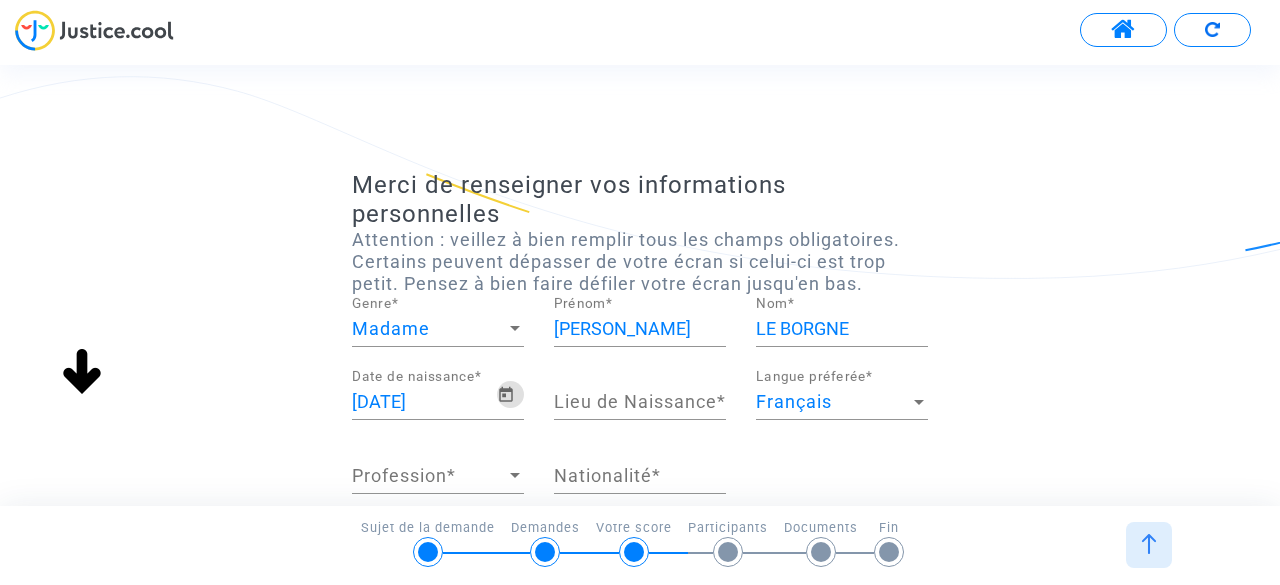click on "Lieu de Naissance  *" at bounding box center (640, 402) 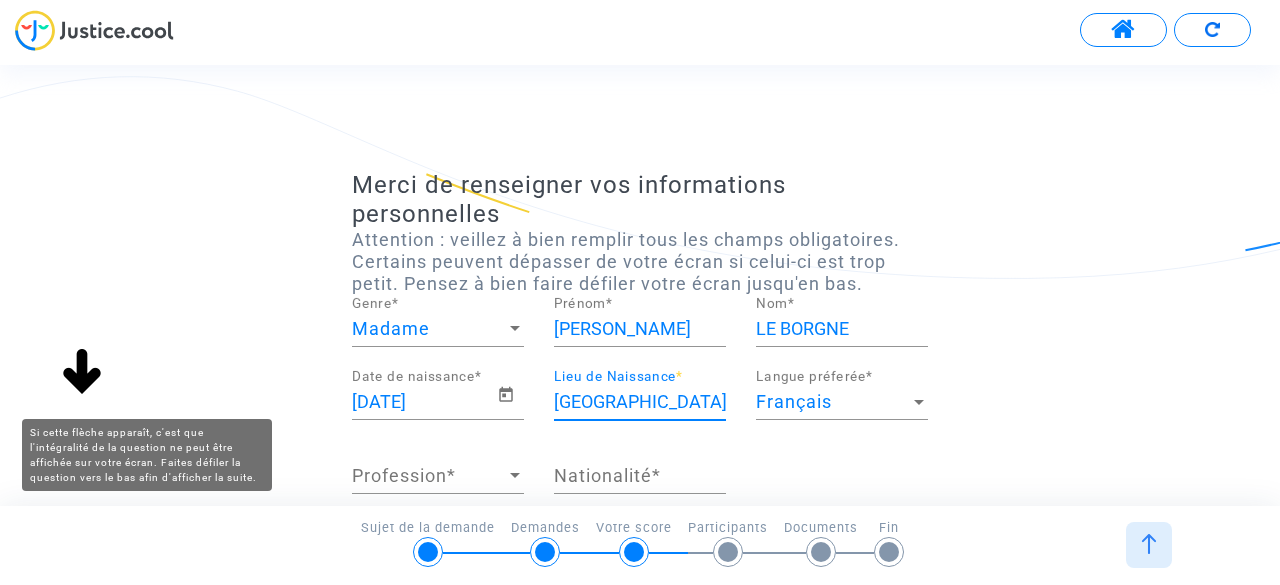 type on "saint -brieuc" 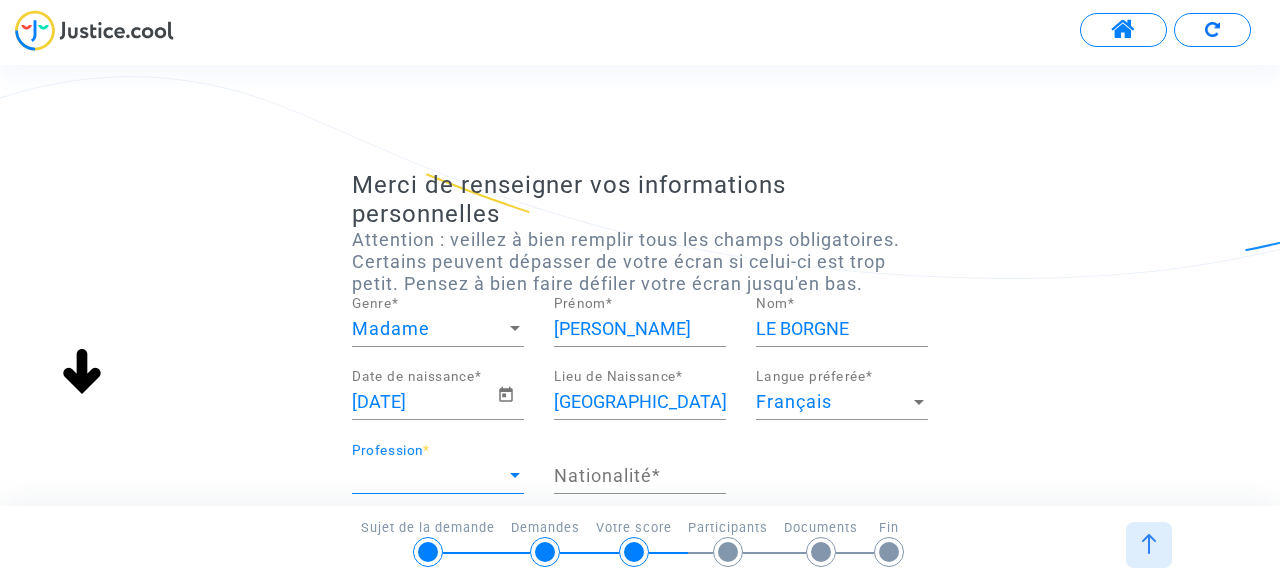click on "Profession" at bounding box center (429, 476) 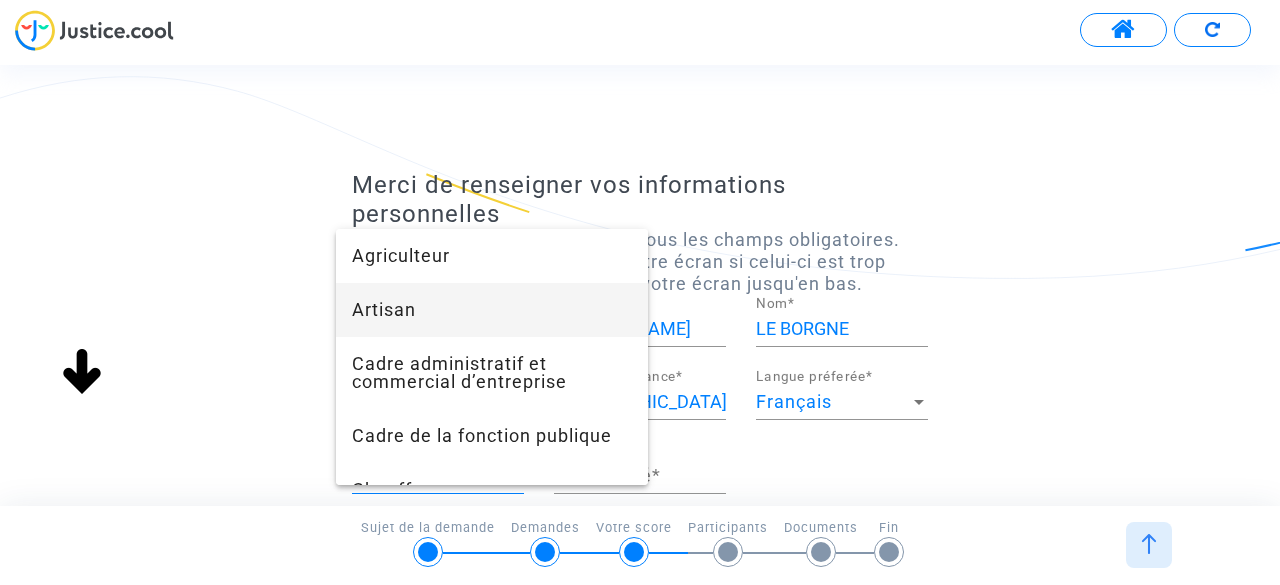 scroll, scrollTop: 500, scrollLeft: 0, axis: vertical 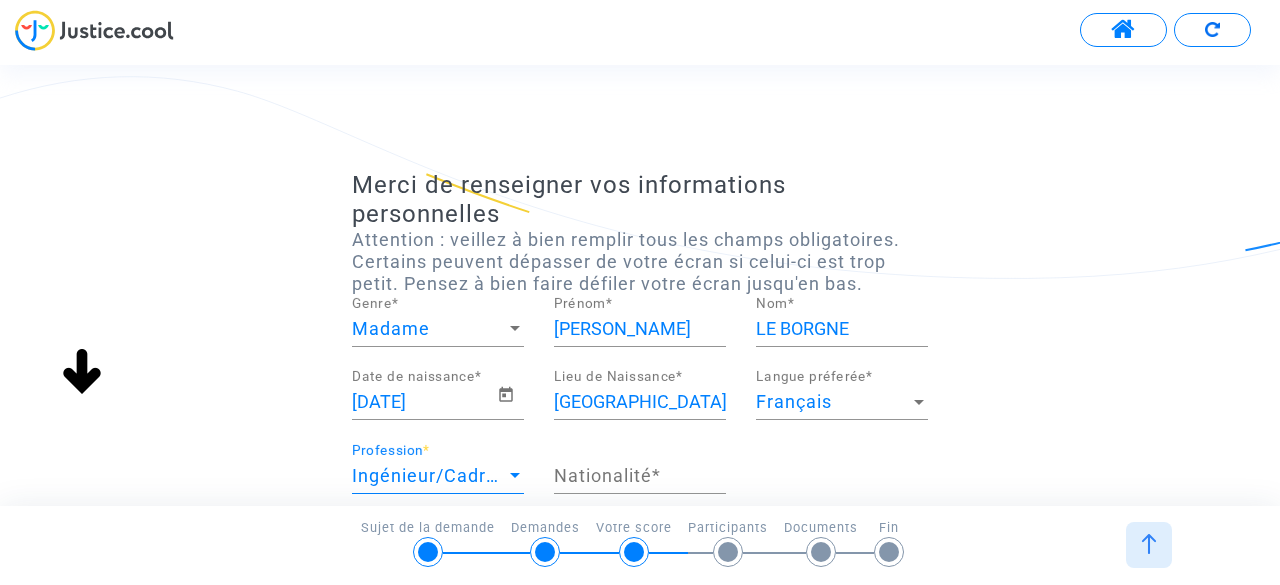 click at bounding box center (515, 476) 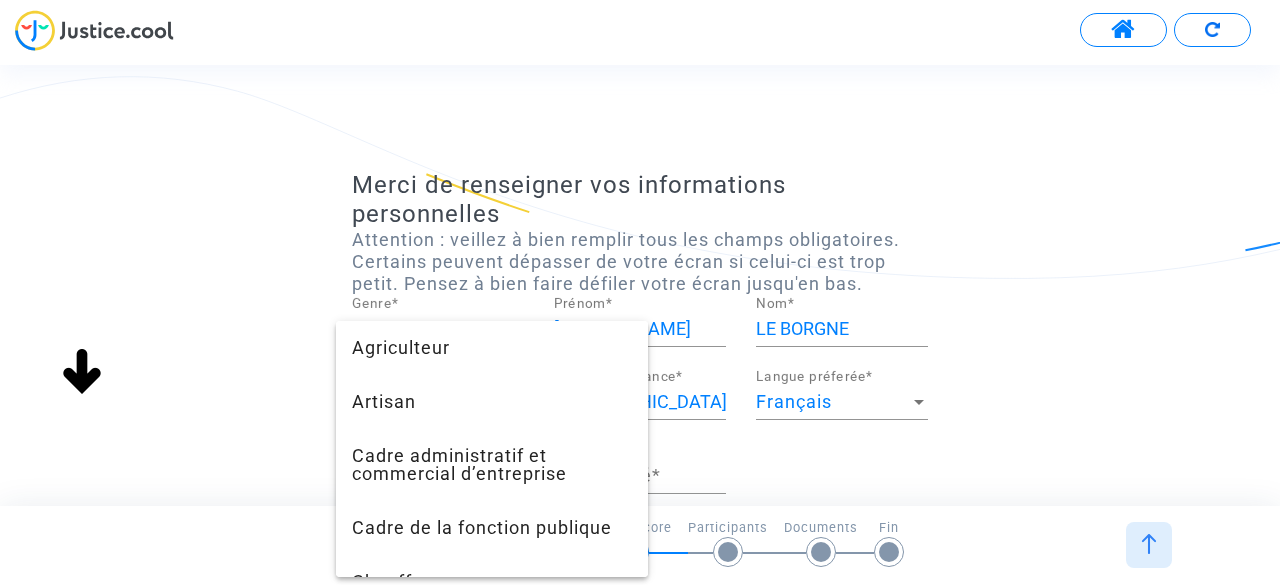 scroll, scrollTop: 575, scrollLeft: 0, axis: vertical 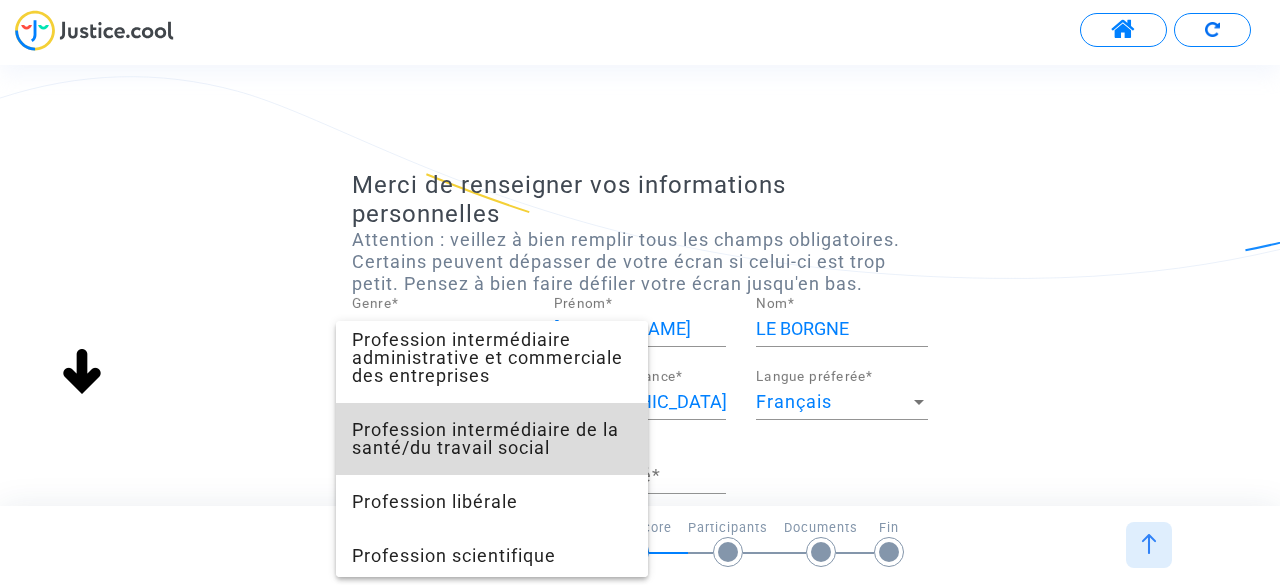click on "Profession intermédiaire de la santé/du travail social" at bounding box center [492, 439] 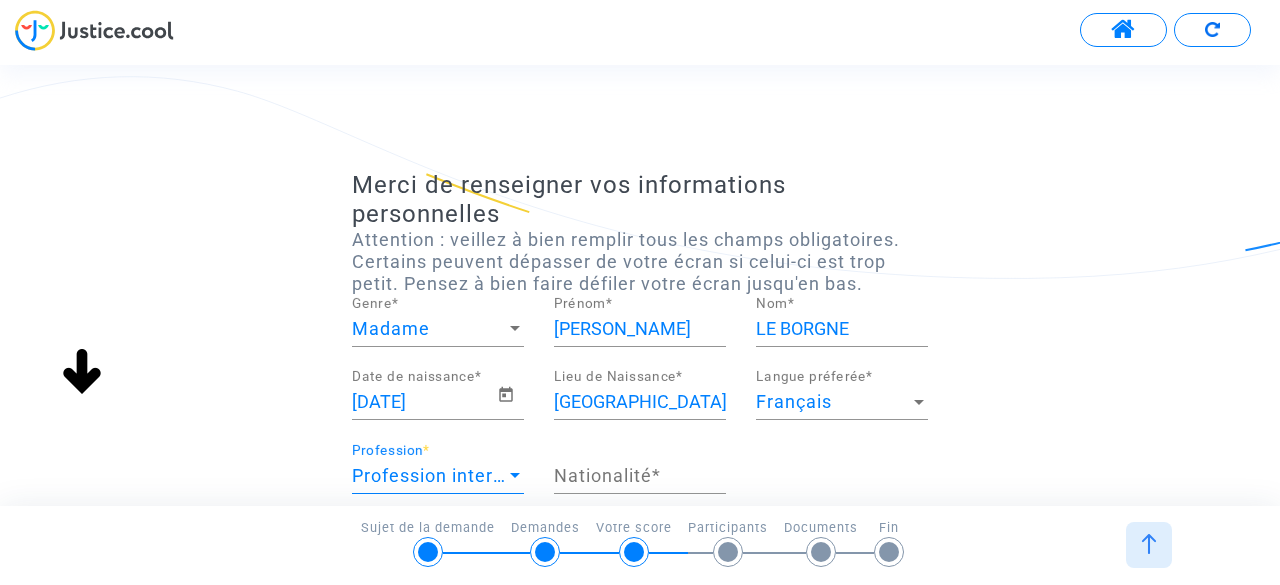 scroll, scrollTop: 1404, scrollLeft: 0, axis: vertical 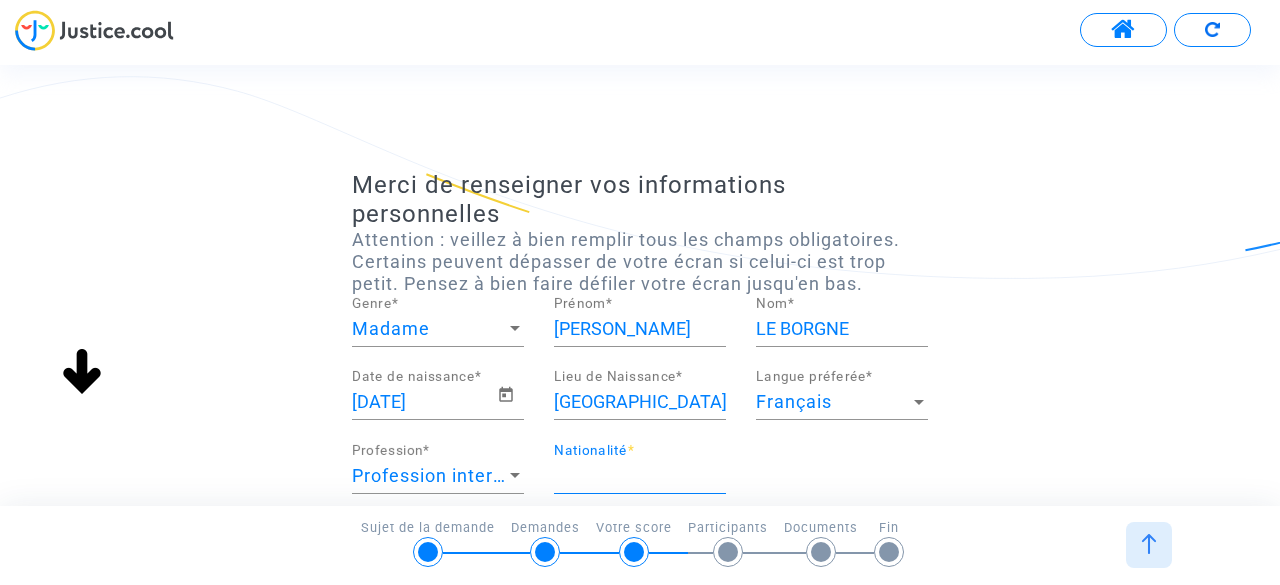 click on "Nationalité  *" at bounding box center (640, 476) 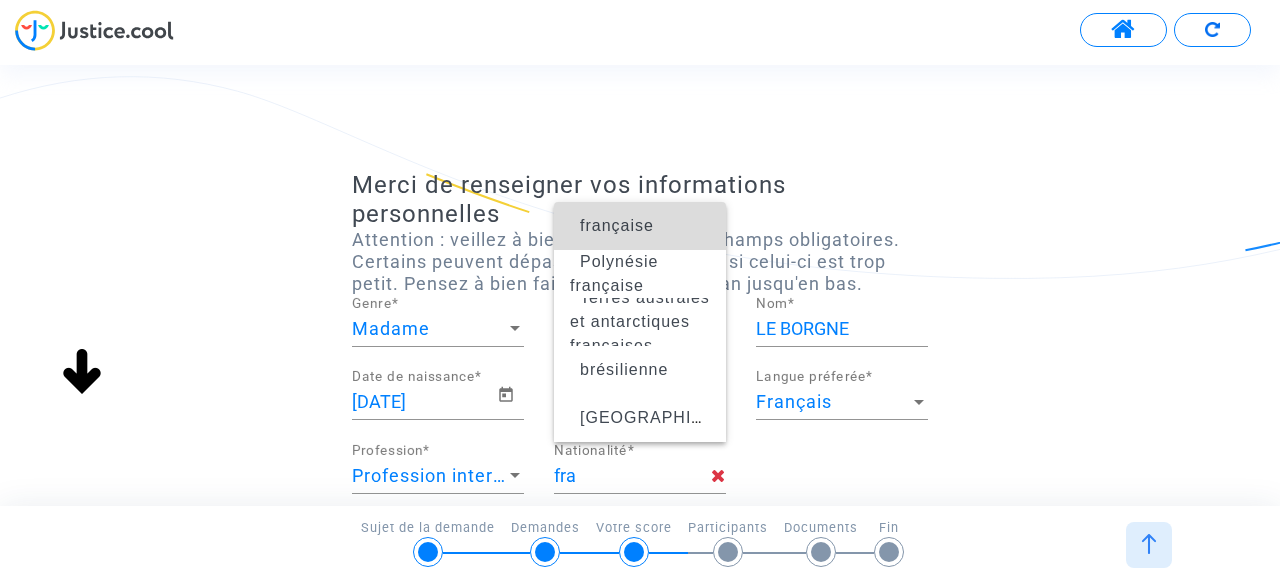click on "française" at bounding box center (617, 225) 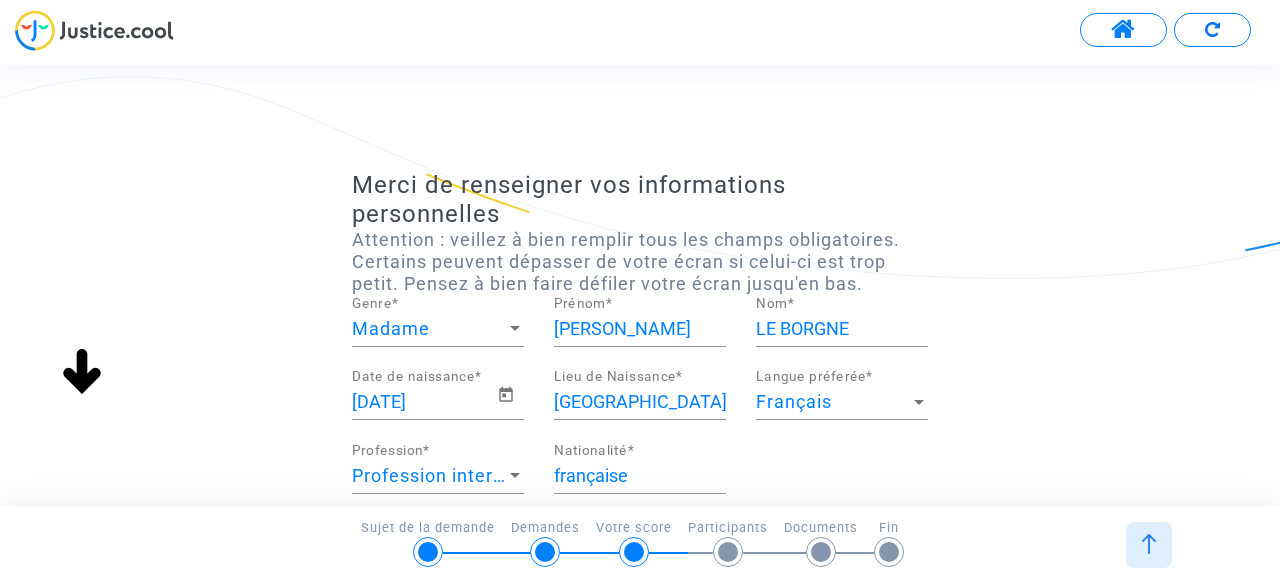 drag, startPoint x: 670, startPoint y: 491, endPoint x: 638, endPoint y: 493, distance: 32.06244 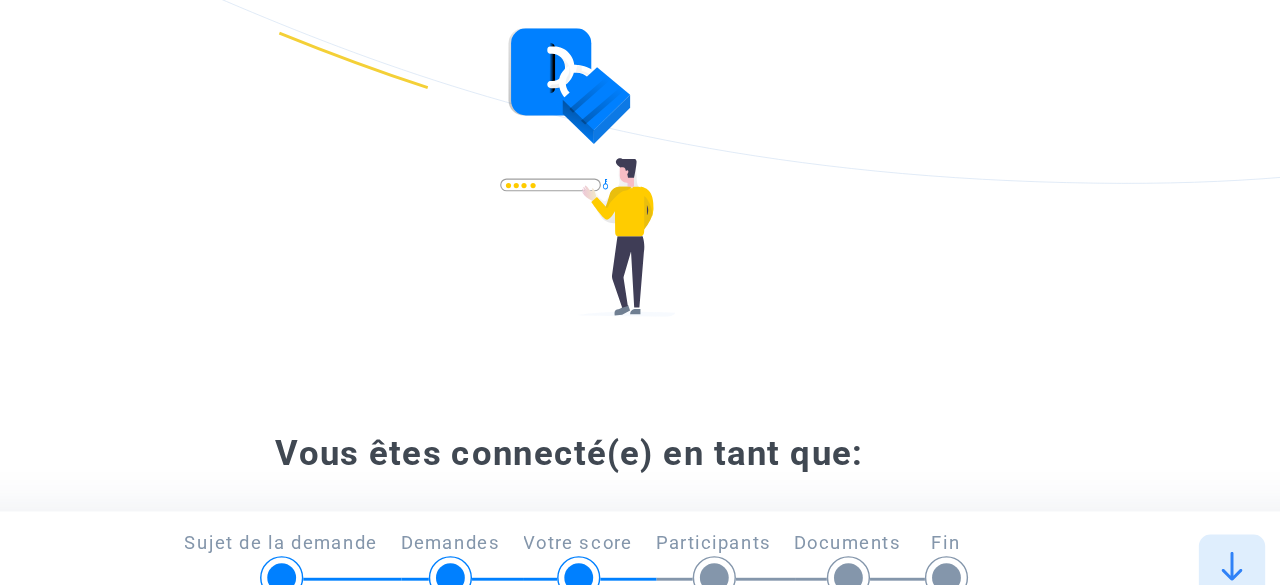 scroll, scrollTop: 4, scrollLeft: 0, axis: vertical 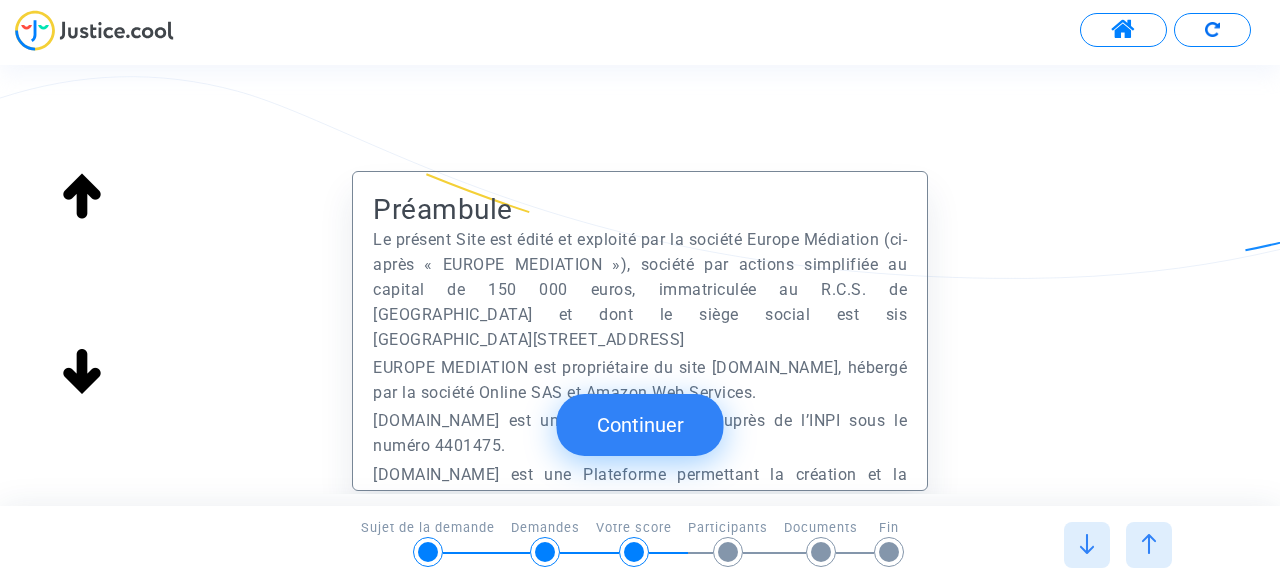 click at bounding box center [1087, 544] 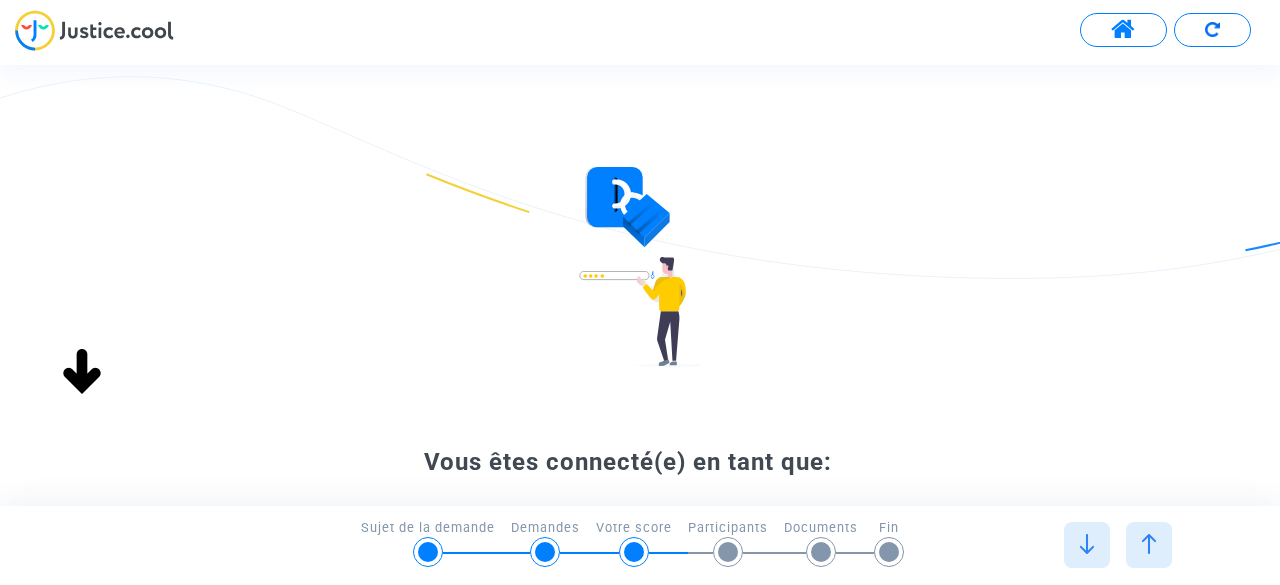 click at bounding box center (1087, 544) 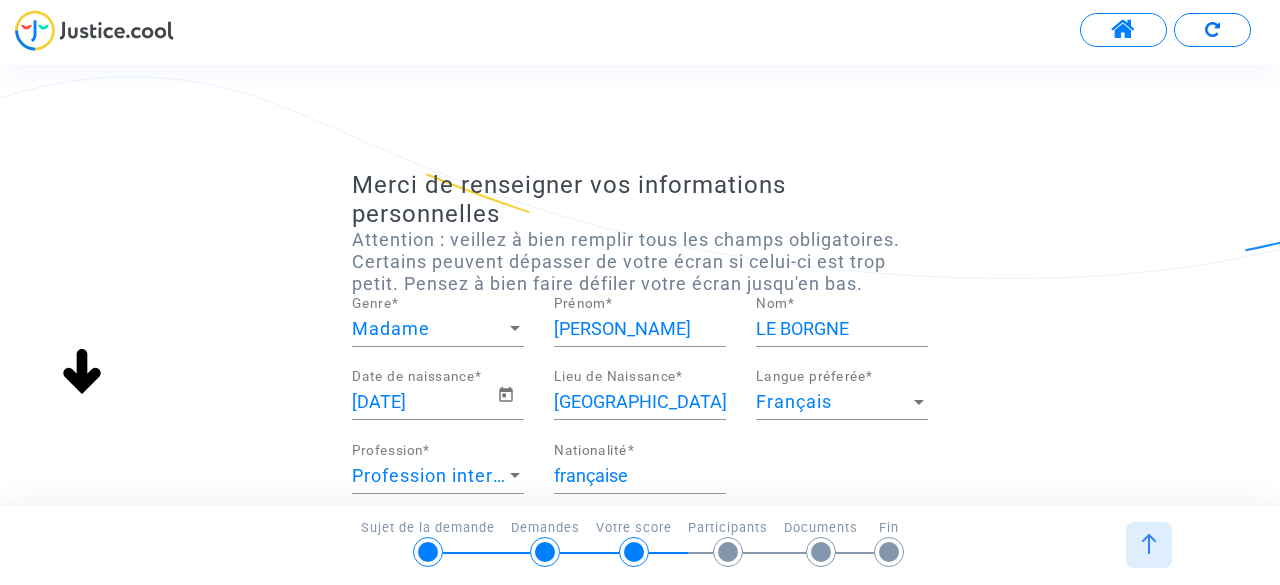 click on "3/6 →   Votre score   Sujet de la demande   Demandes   Votre score   Participants   Documents   Fin" 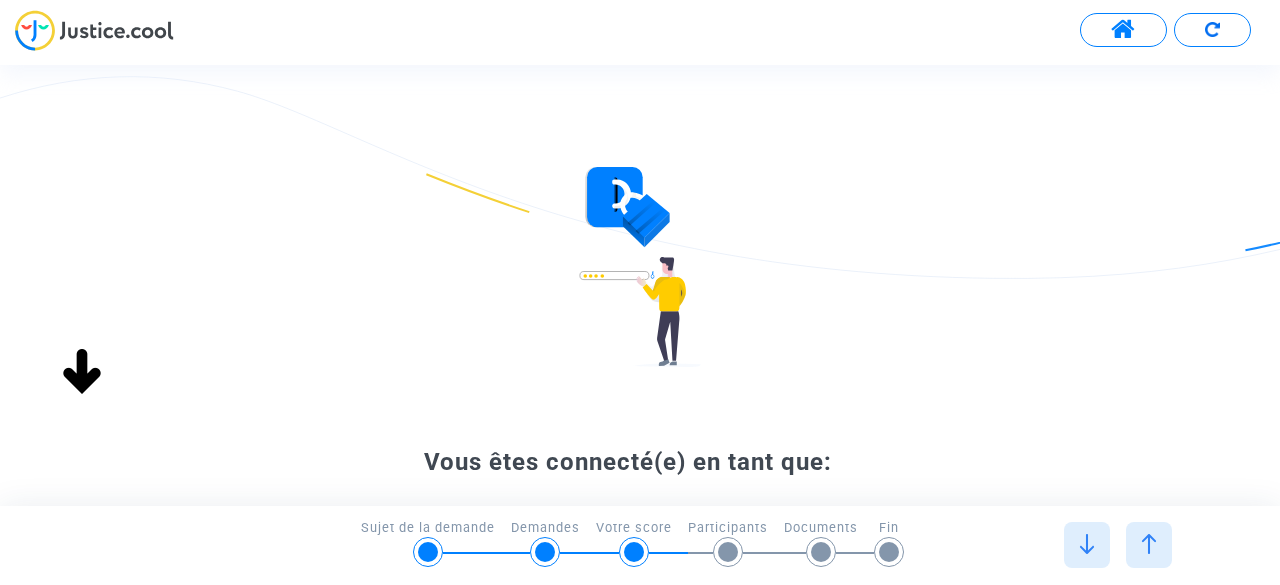 click at bounding box center [1087, 544] 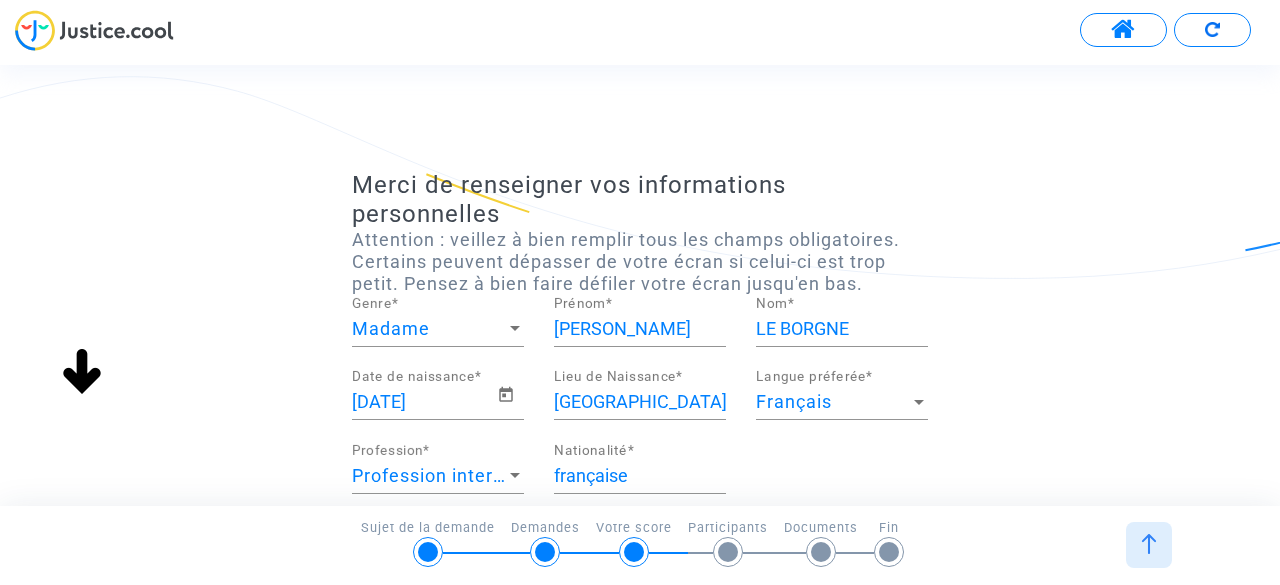 drag, startPoint x: 74, startPoint y: 409, endPoint x: 94, endPoint y: 463, distance: 57.58472 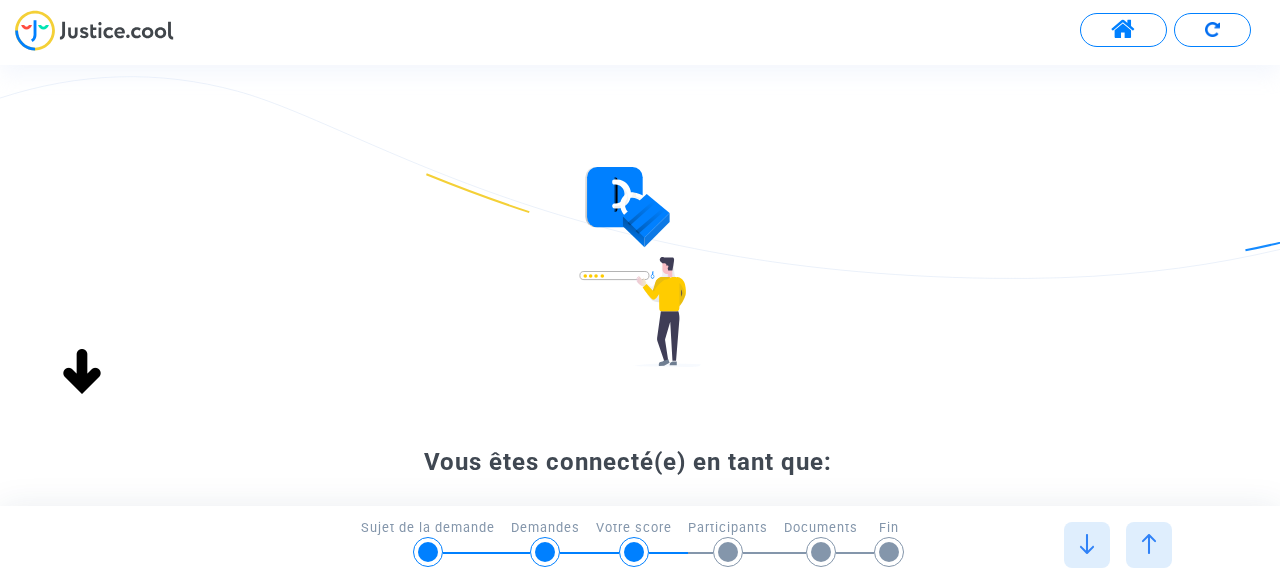click at bounding box center [1087, 544] 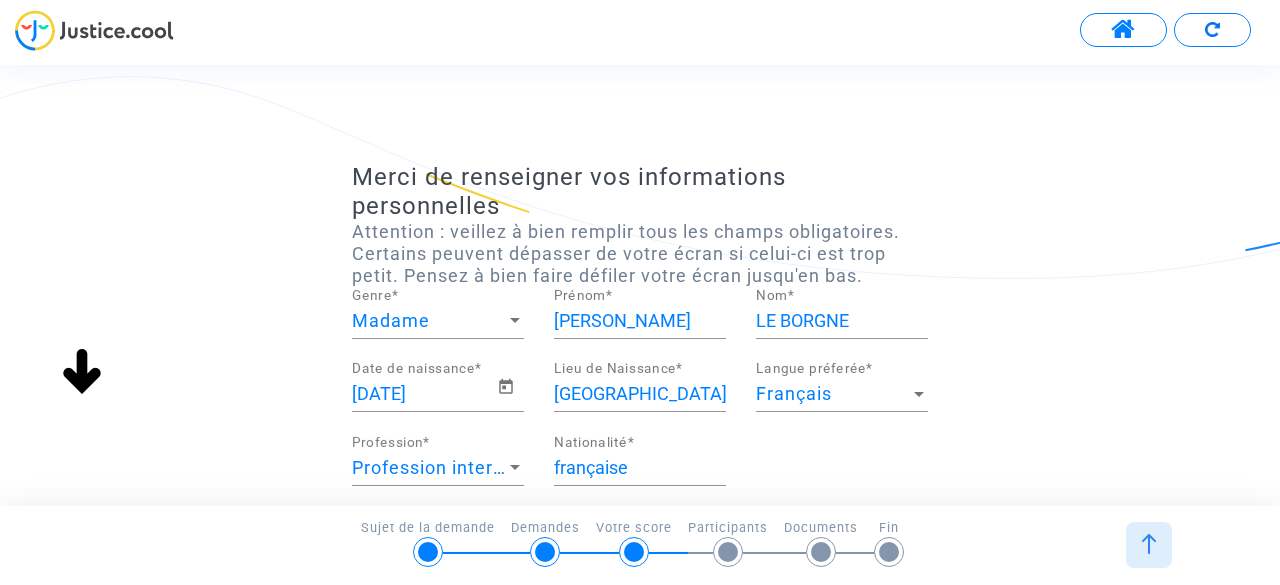 scroll, scrollTop: 16, scrollLeft: 0, axis: vertical 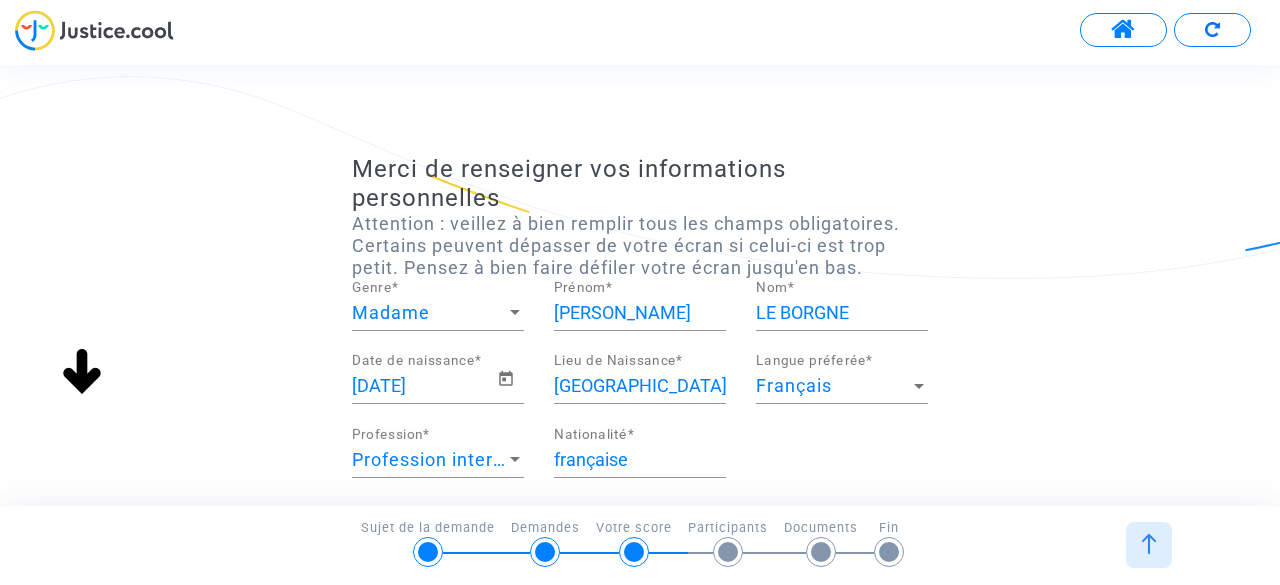 click on "Merci de renseigner vos informations personnelles  Attention : veillez à bien remplir tous les champs obligatoires. Certains peuvent dépasser de votre écran si celui-ci est trop petit. Pensez à bien faire défiler votre écran jusqu'en bas.  Madame Genre  * MAGALI Prénom  * LE BORGNE Nom  * 23/03/1974 Date de naissance  * saint -brieuc Lieu de Naissance  * Français Langue préferée  * Profession intermédiaire de la santé/du travail social Profession  * française Nationalité  * Magali.leborgne@hotmail.fr Email  * Adresse  * Adresse (ligne 2) Code postal  * Ville  * France Pays  * +33 Numéro mobile Invalid phone number Le numéro de téléphone est manquant ou invalide L'adresse est manquante ou invalide (aucun des champs ne doit dépasser 45 caractères)" 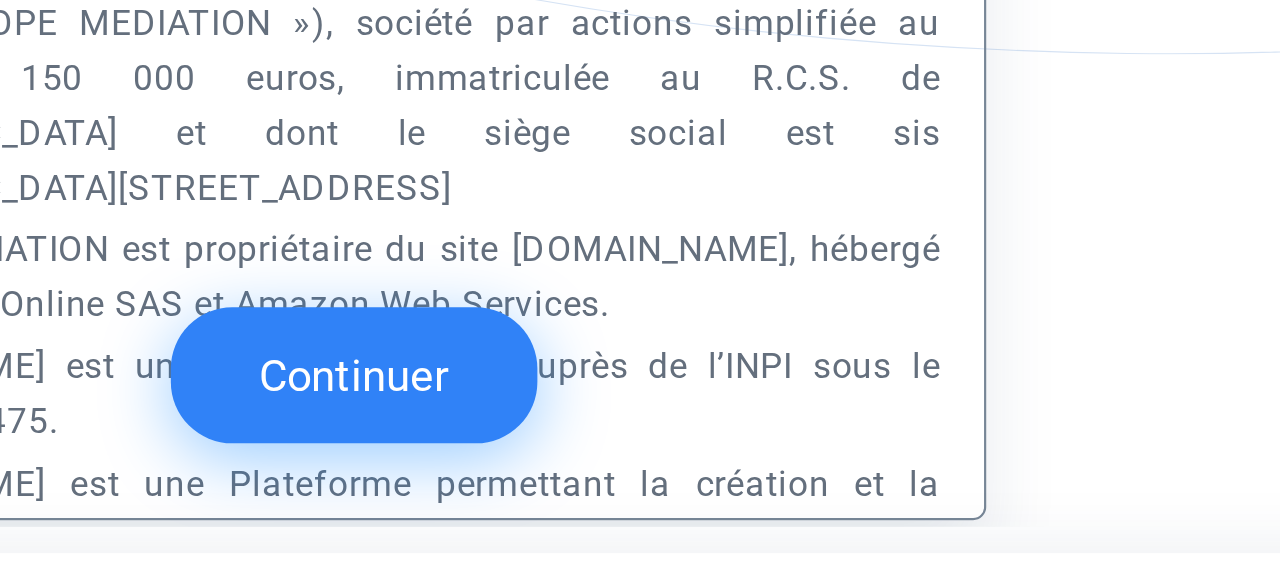 scroll, scrollTop: 16, scrollLeft: 0, axis: vertical 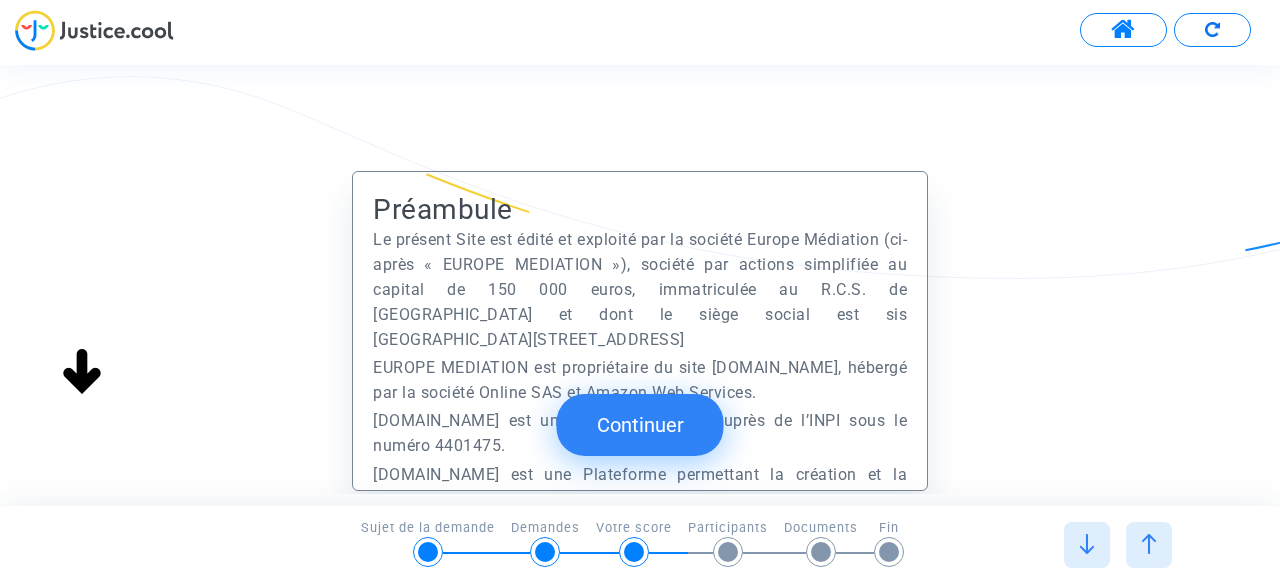 click on "Continuer" 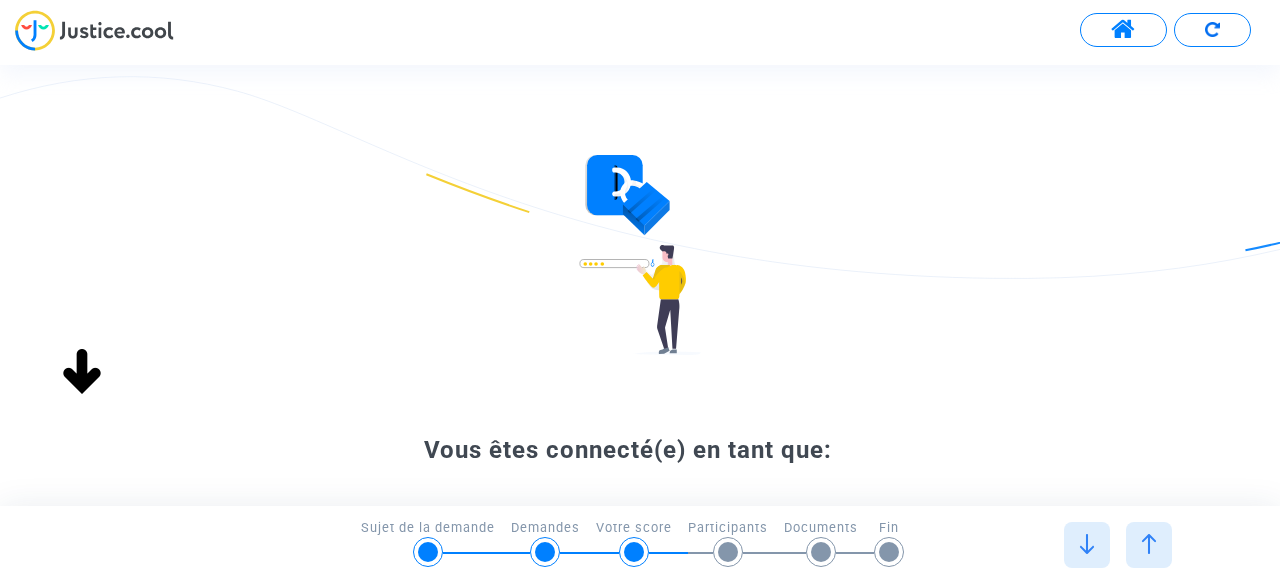 click at bounding box center (1087, 544) 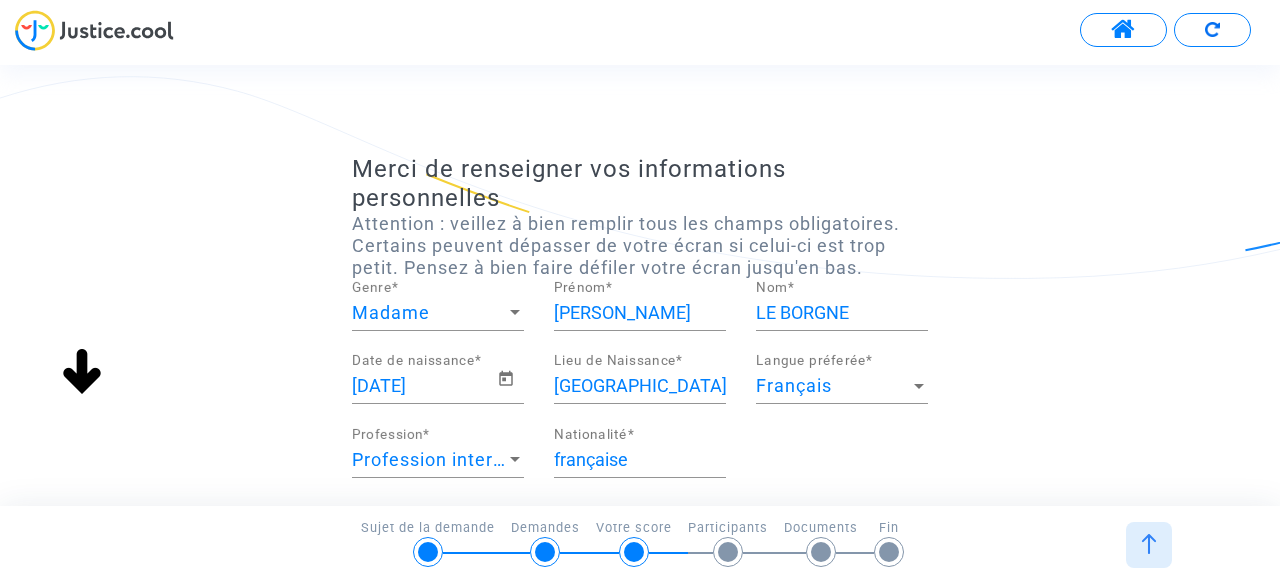 drag, startPoint x: 469, startPoint y: 489, endPoint x: 455, endPoint y: 521, distance: 34.928497 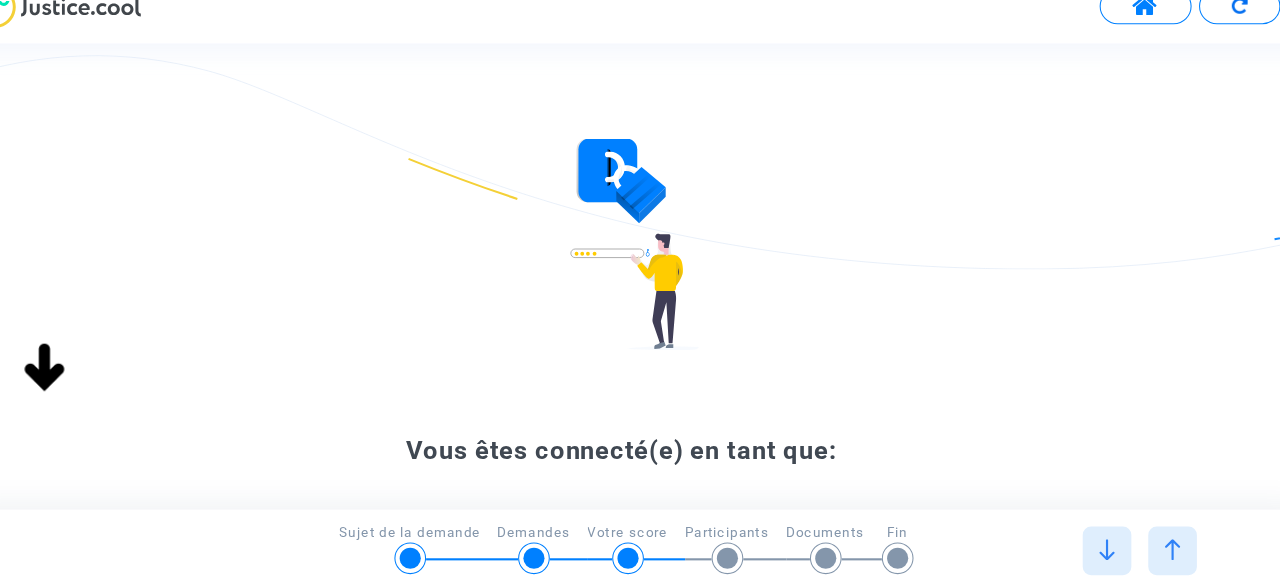 click at bounding box center [1087, 545] 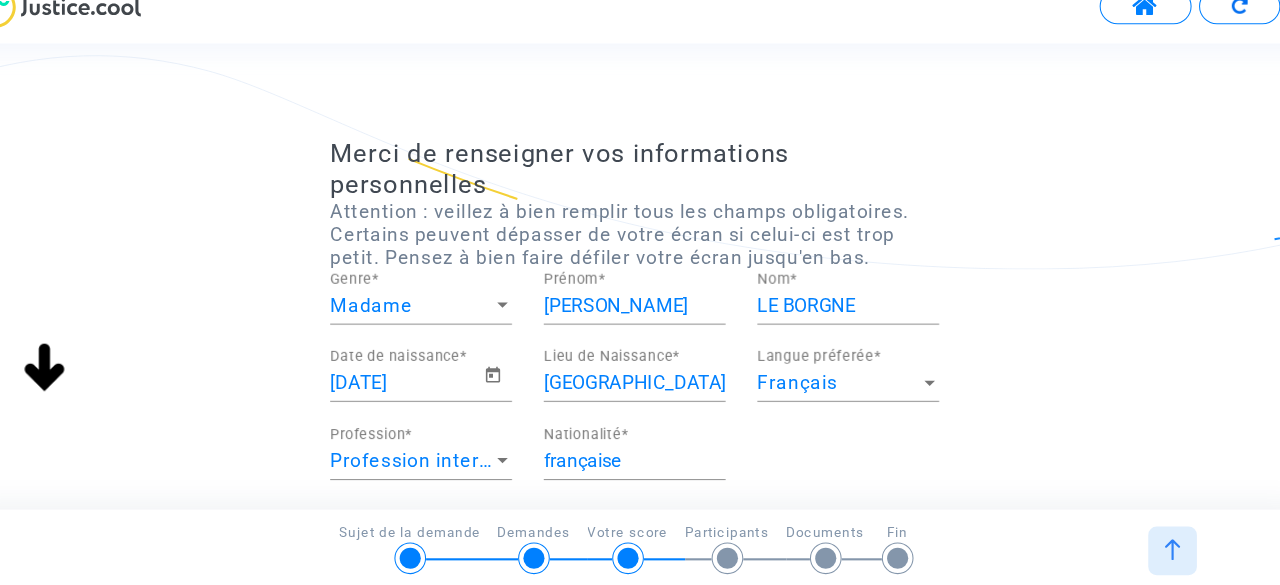 click on "Merci de renseigner vos informations personnelles  Attention : veillez à bien remplir tous les champs obligatoires. Certains peuvent dépasser de votre écran si celui-ci est trop petit. Pensez à bien faire défiler votre écran jusqu'en bas.  Madame Genre  * MAGALI Prénom  * LE BORGNE Nom  * 23/03/1974 Date de naissance  * saint -brieuc Lieu de Naissance  * Français Langue préferée  * Profession intermédiaire de la santé/du travail social Profession  * française Nationalité  * Magali.leborgne@hotmail.fr Email  * Adresse  * Adresse (ligne 2) Code postal  * Ville  * France Pays  * +33 Numéro mobile Invalid phone number Le numéro de téléphone est manquant ou invalide L'adresse est manquante ou invalide (aucun des champs ne doit dépasser 45 caractères)" 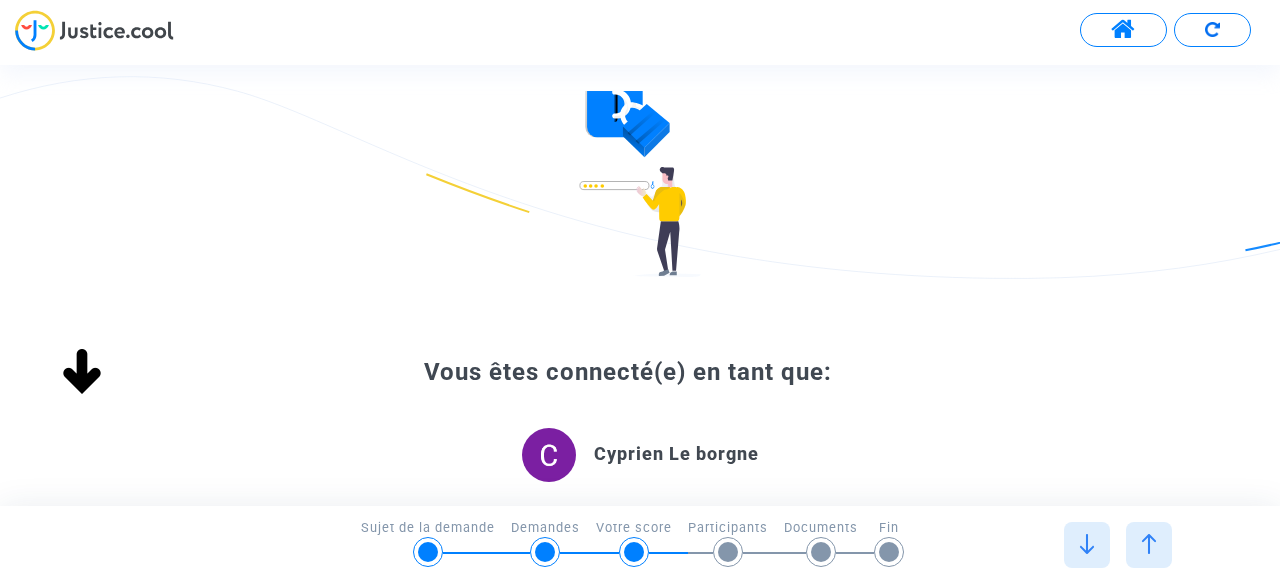 scroll, scrollTop: 99, scrollLeft: 0, axis: vertical 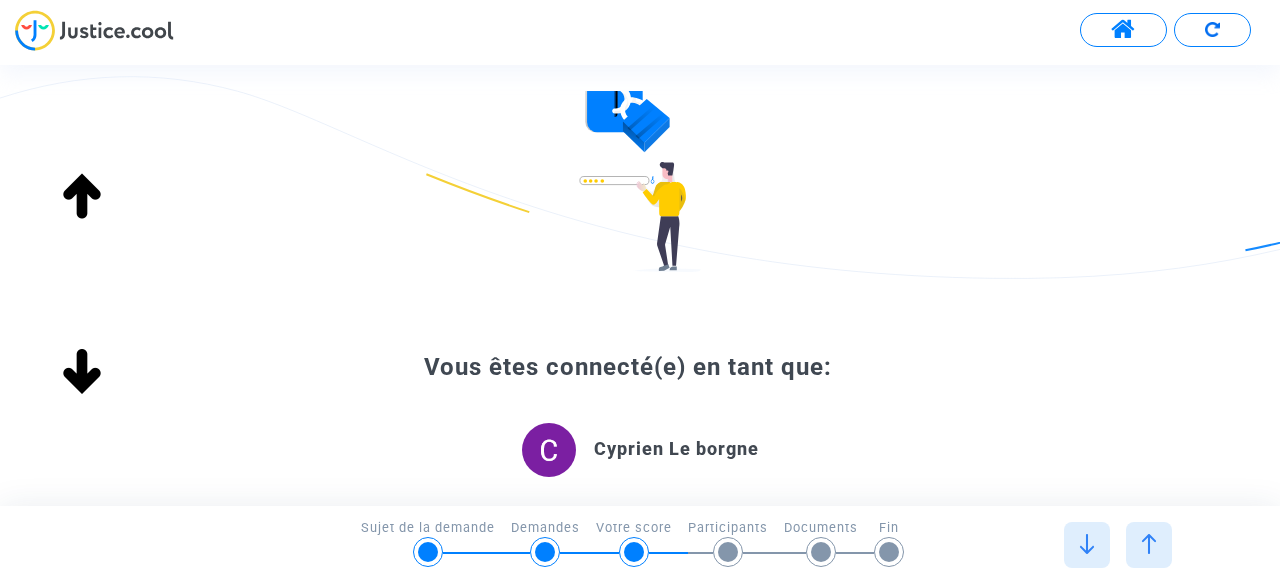 click at bounding box center [1087, 545] 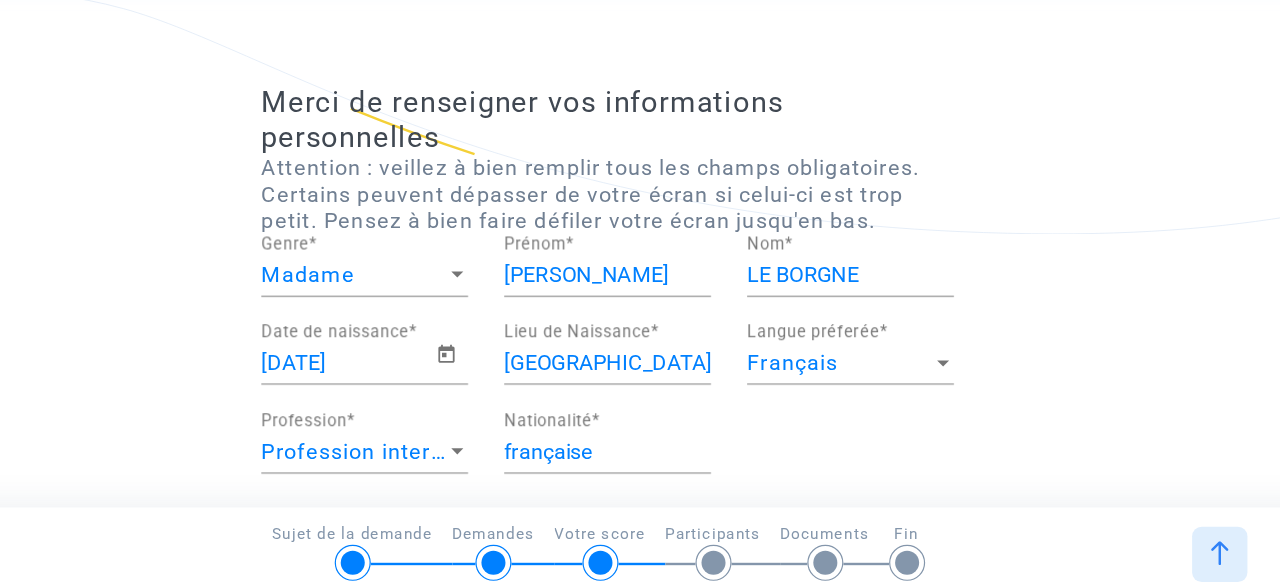 drag, startPoint x: 721, startPoint y: 506, endPoint x: 713, endPoint y: 531, distance: 26.24881 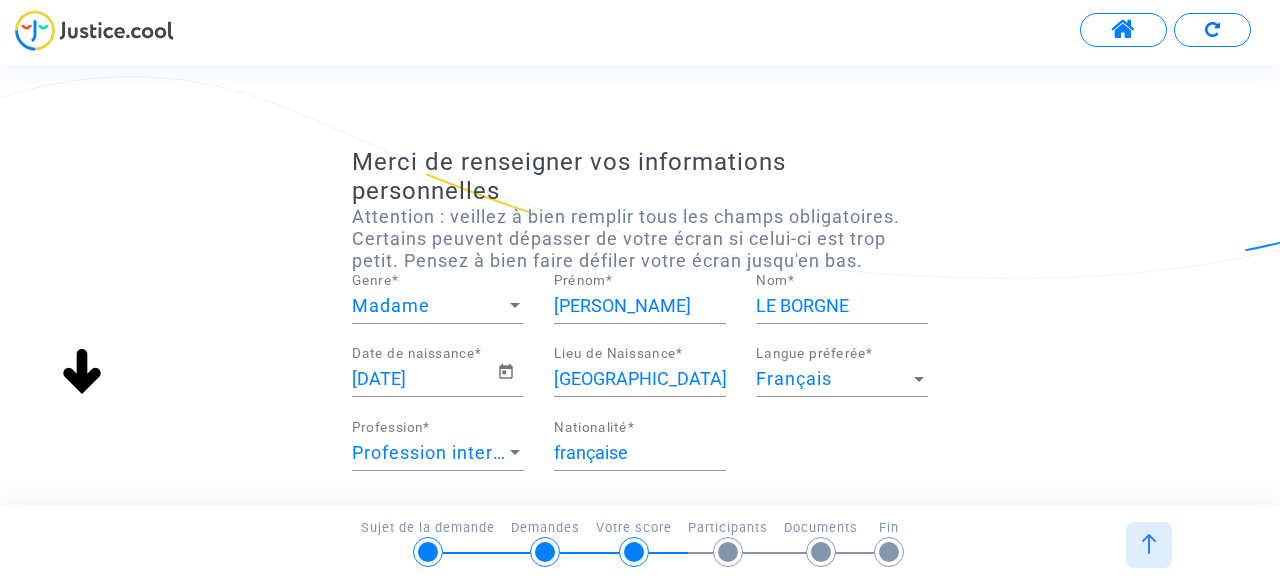 scroll, scrollTop: 20, scrollLeft: 0, axis: vertical 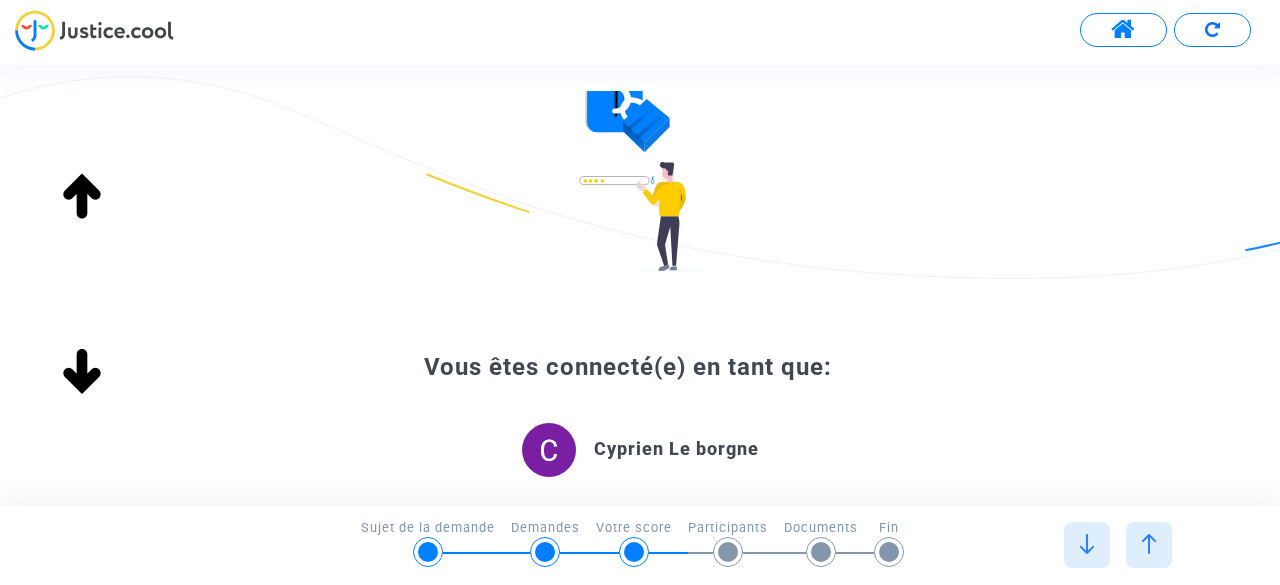 click at bounding box center [1087, 545] 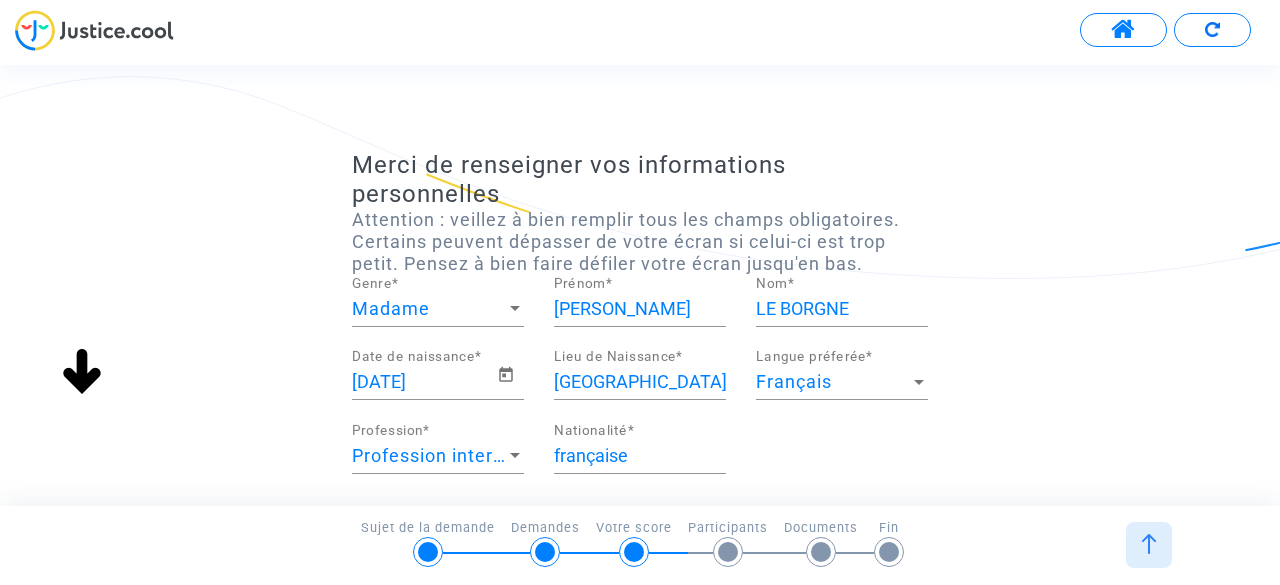 drag, startPoint x: 654, startPoint y: 494, endPoint x: 634, endPoint y: 534, distance: 44.72136 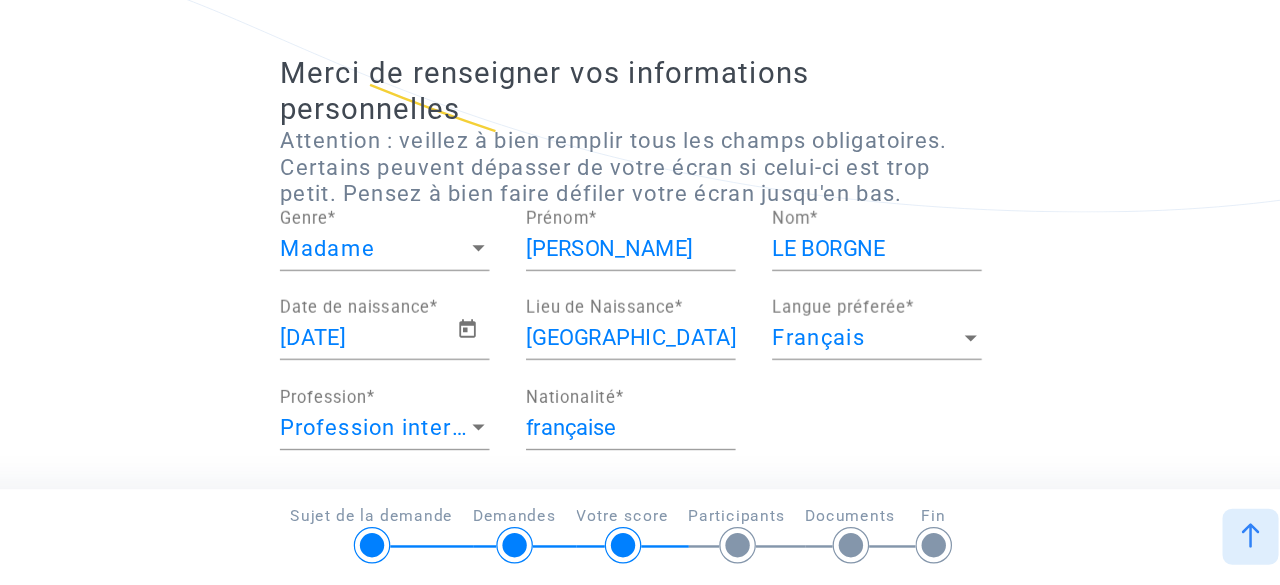 scroll, scrollTop: 0, scrollLeft: 0, axis: both 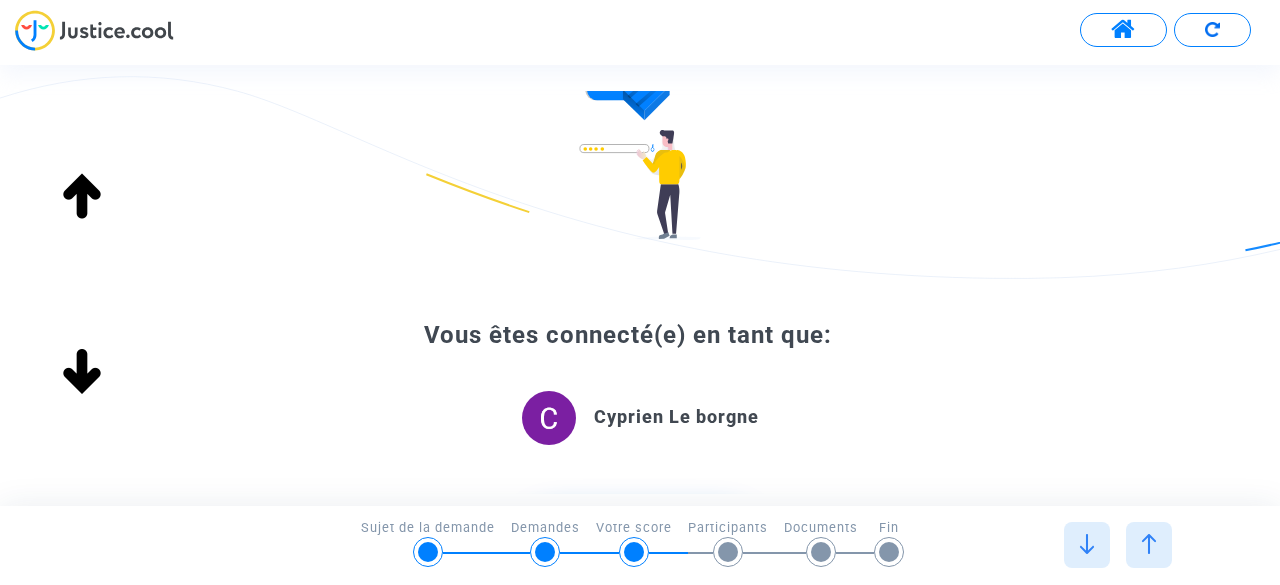 drag, startPoint x: 422, startPoint y: 438, endPoint x: 366, endPoint y: 529, distance: 106.850365 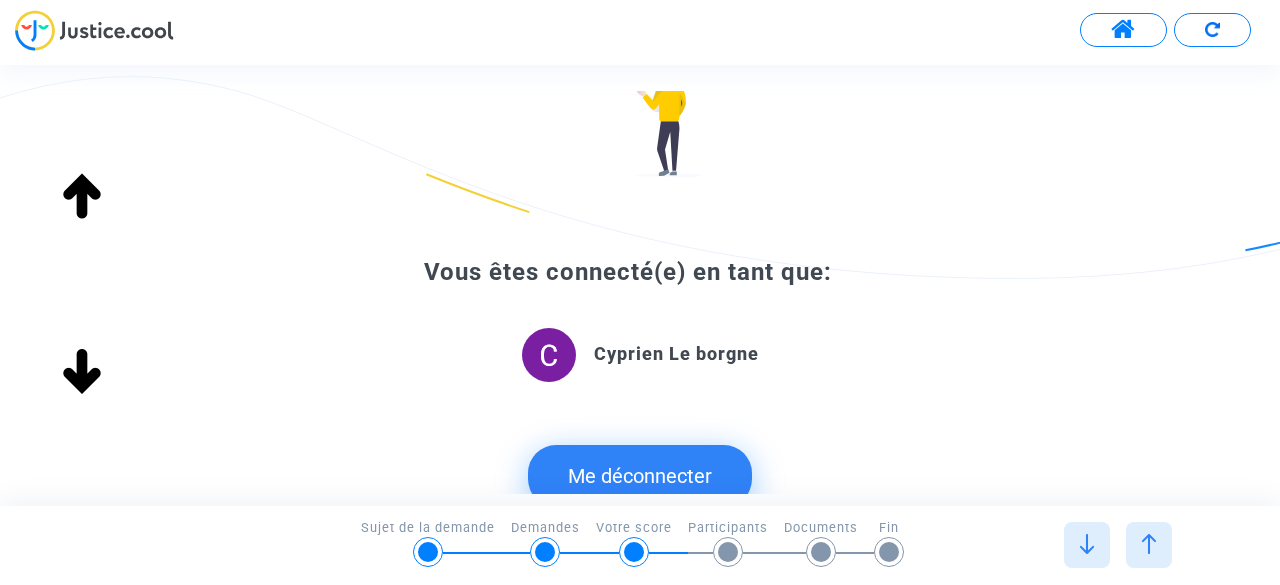 click on "Me déconnecter" 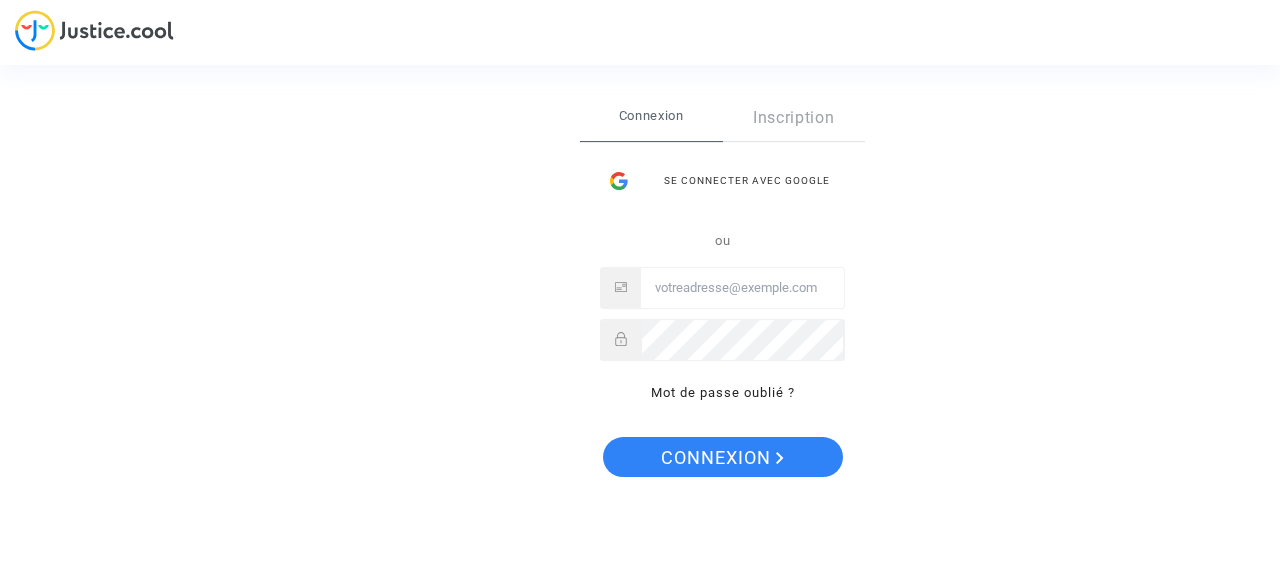 scroll, scrollTop: 0, scrollLeft: 0, axis: both 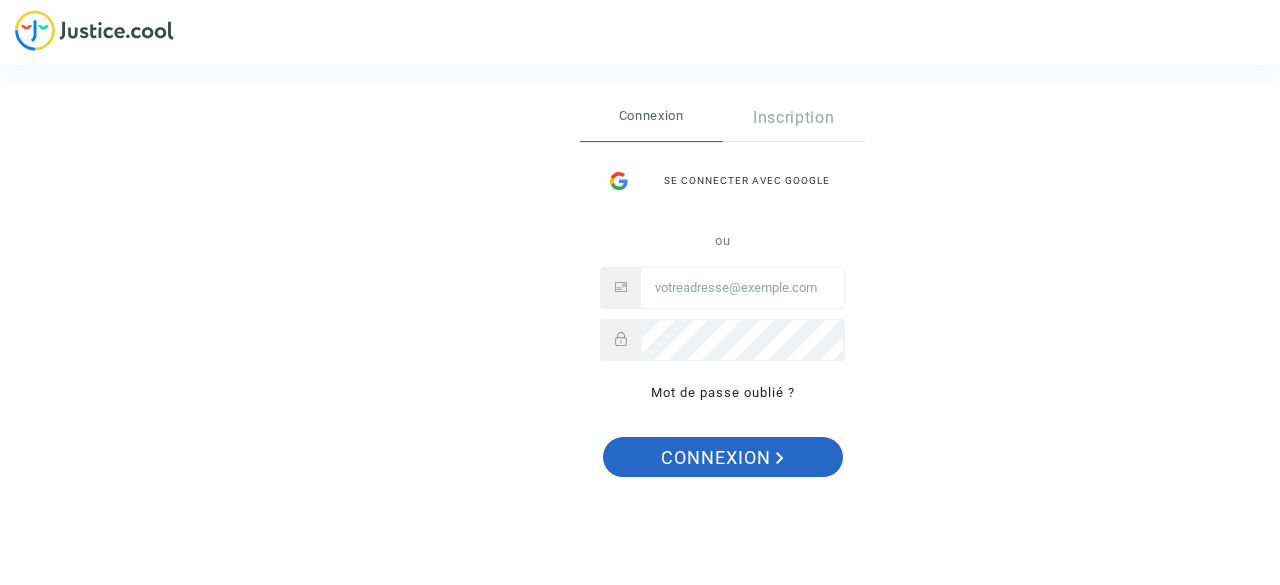 click on "Connexion" at bounding box center [722, 458] 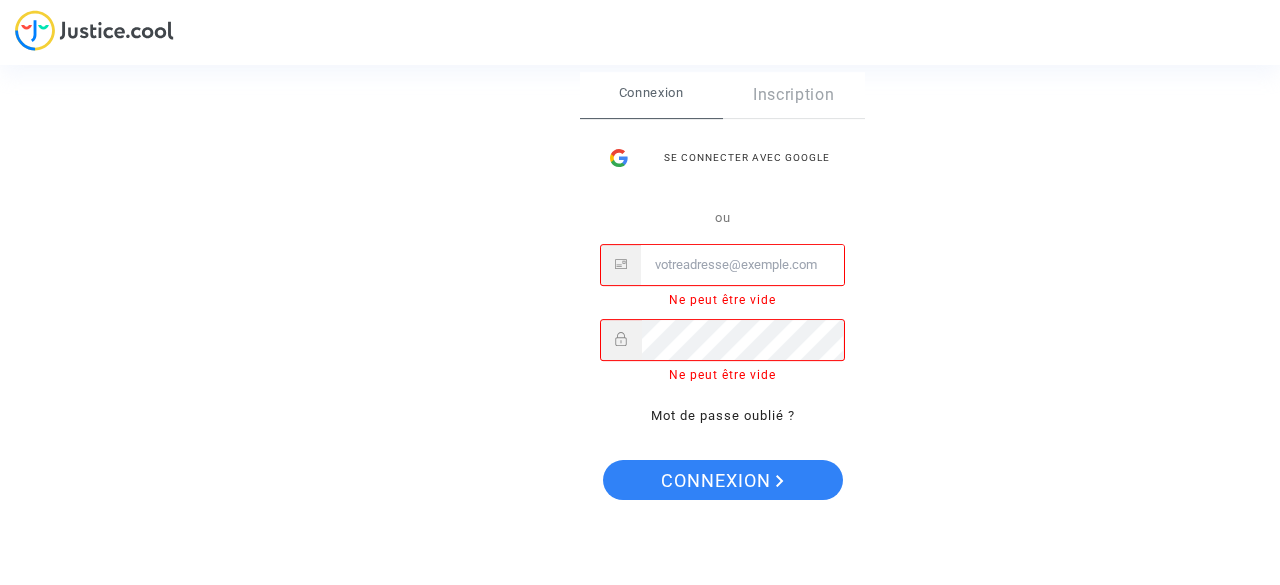 click at bounding box center (742, 265) 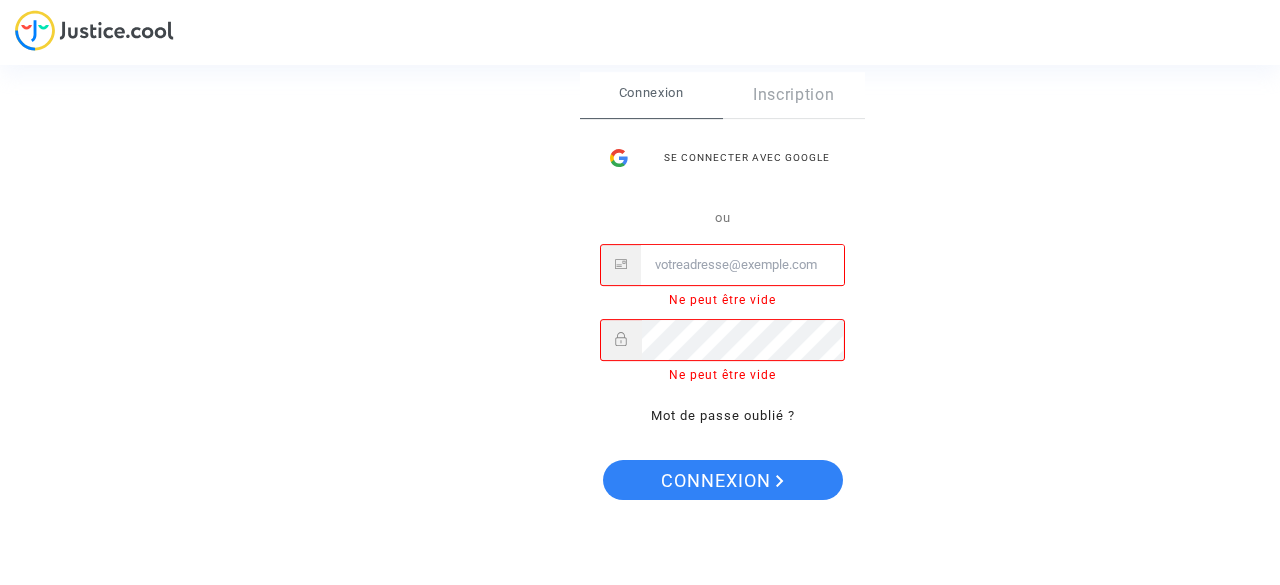 click at bounding box center [742, 265] 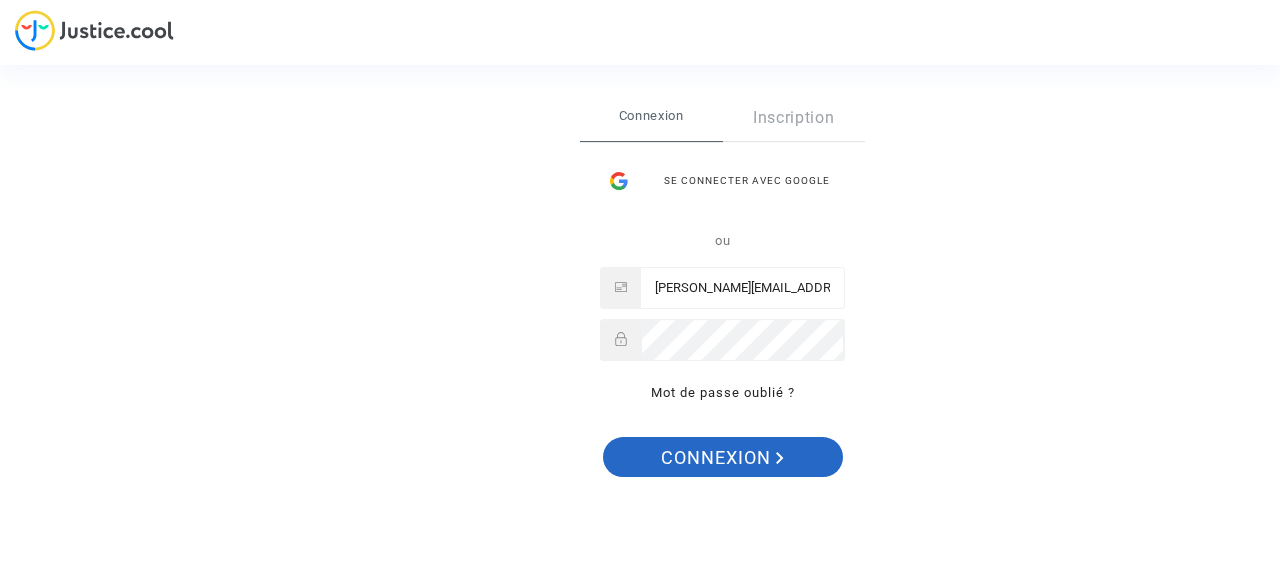click on "Connexion" at bounding box center (722, 458) 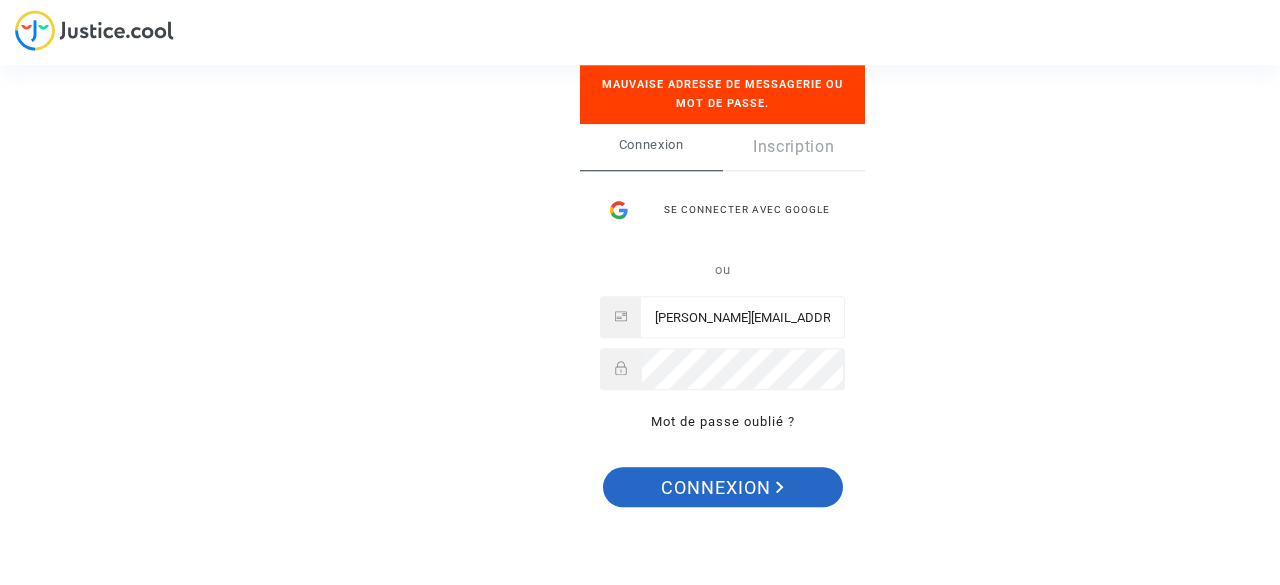 click on "Connexion" at bounding box center (722, 488) 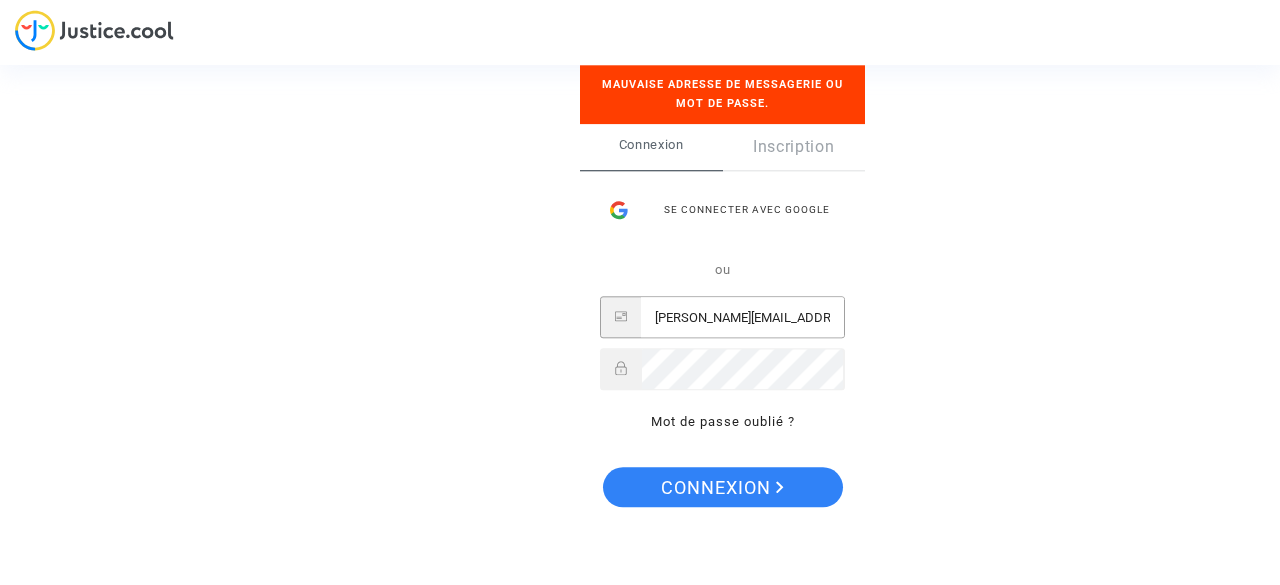 click on "[PERSON_NAME][EMAIL_ADDRESS]" at bounding box center [742, 318] 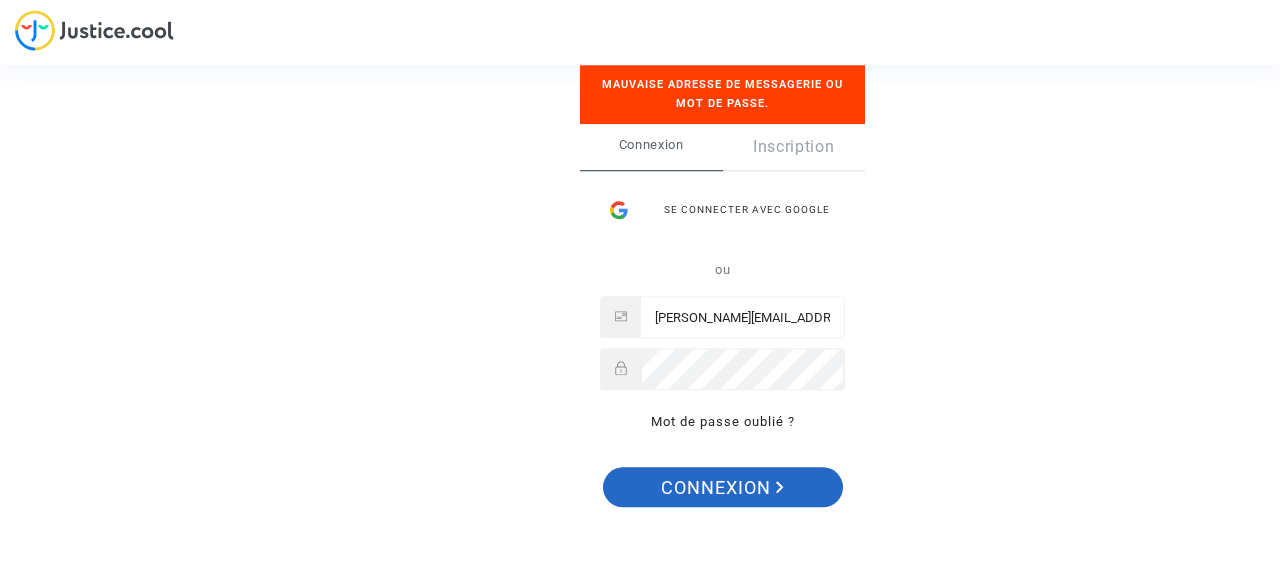 click on "Connexion" at bounding box center (722, 488) 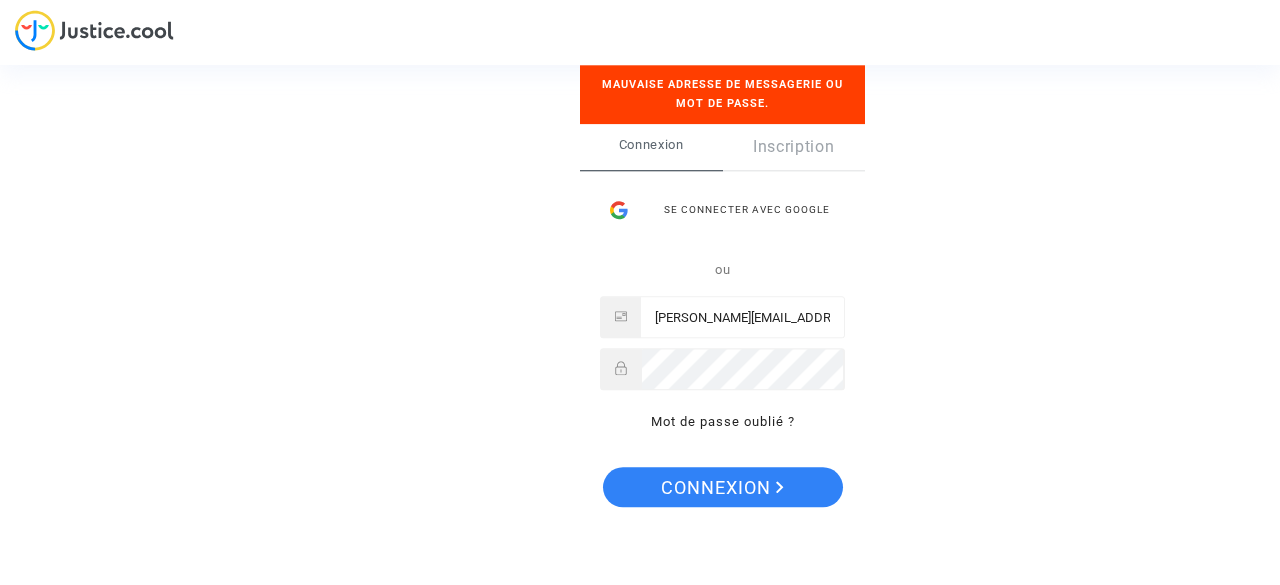click 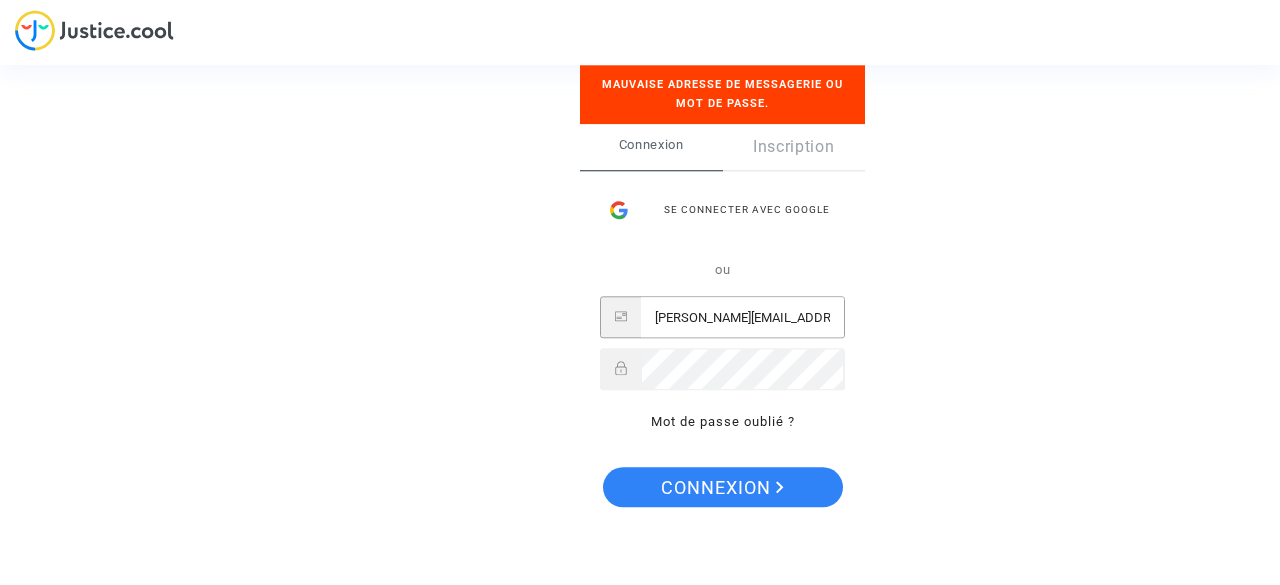 click on "[PERSON_NAME][EMAIL_ADDRESS][DOMAIN_NAME]" at bounding box center [742, 318] 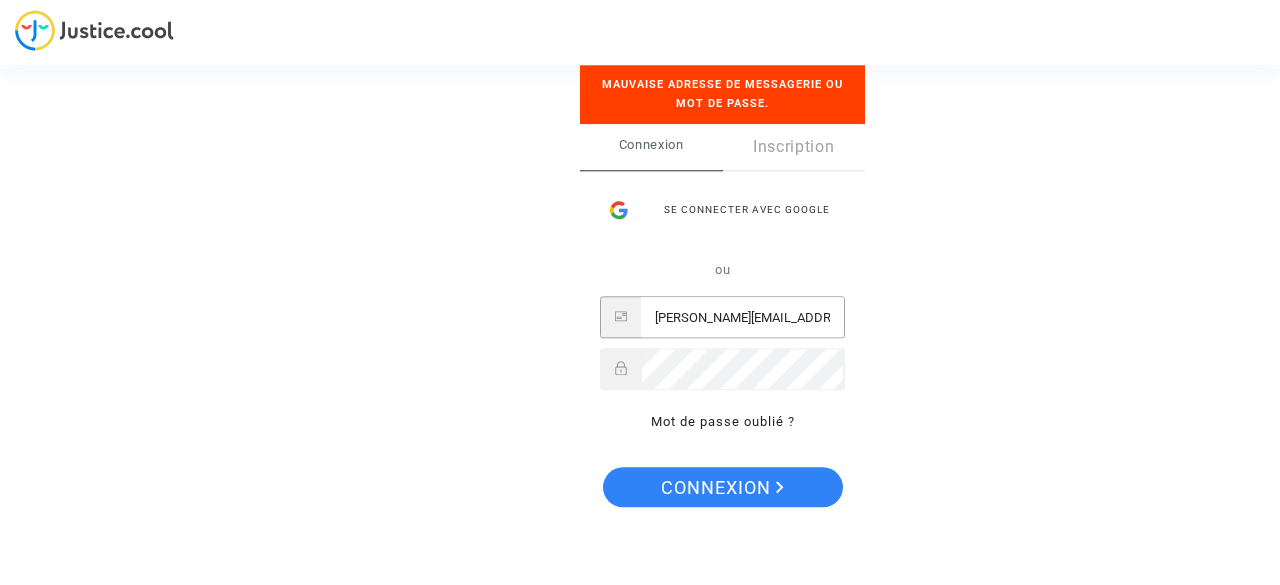 type on "[PERSON_NAME][EMAIL_ADDRESS][DOMAIN_NAME]" 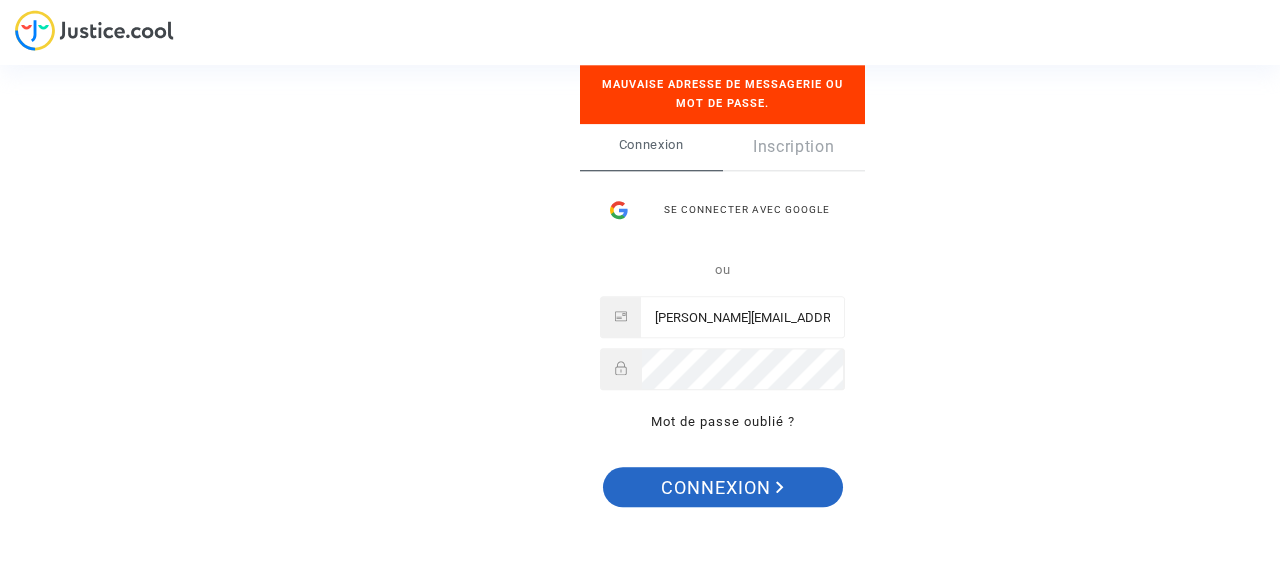 click on "Connexion" at bounding box center [722, 488] 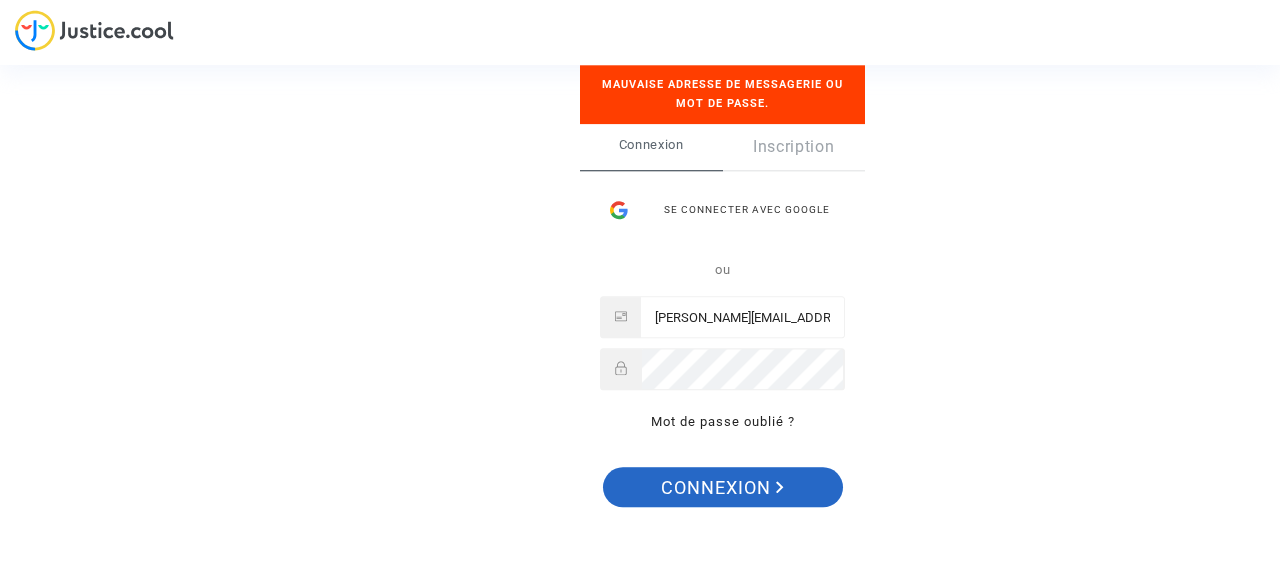 click on "Connexion" at bounding box center (722, 488) 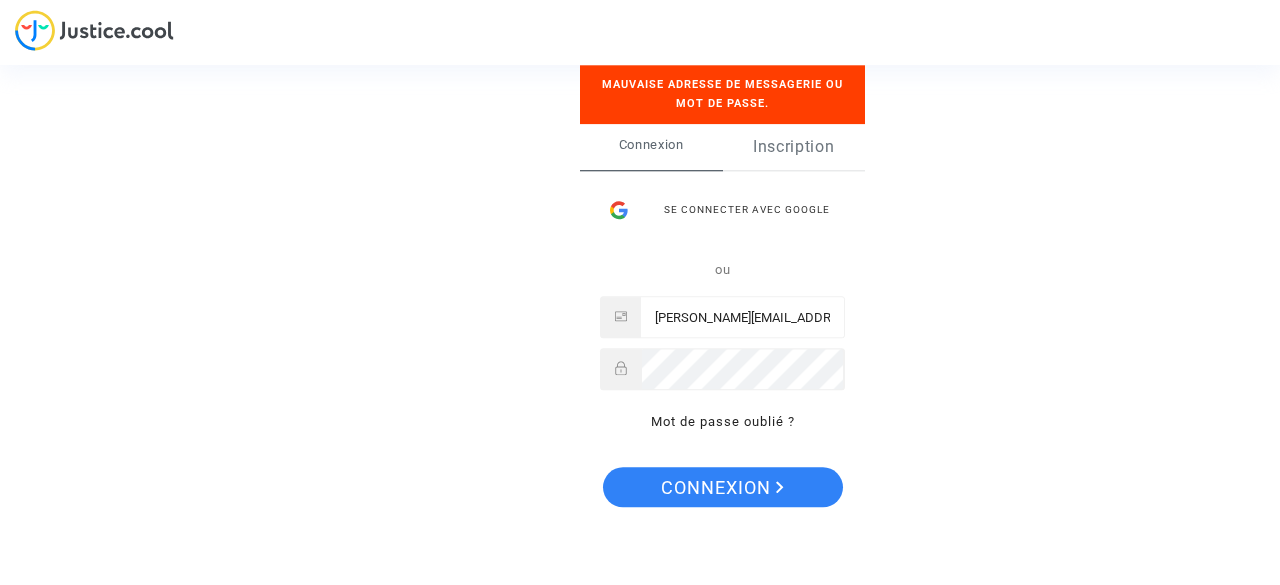 click on "Inscription" at bounding box center (794, 147) 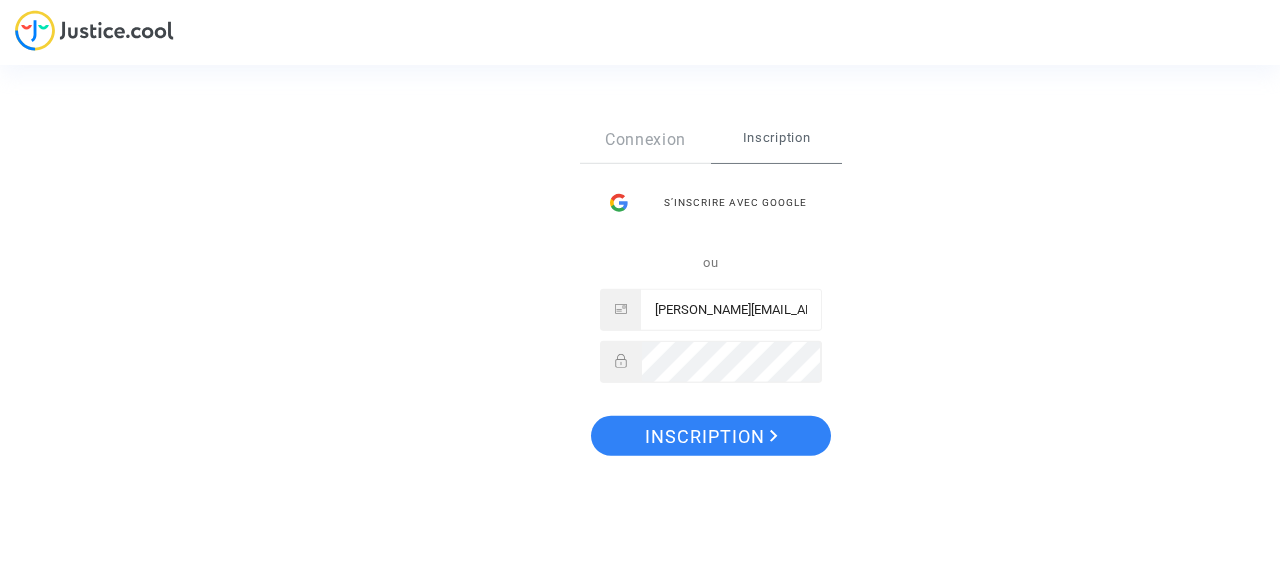 click on "Inscription" at bounding box center [776, 137] 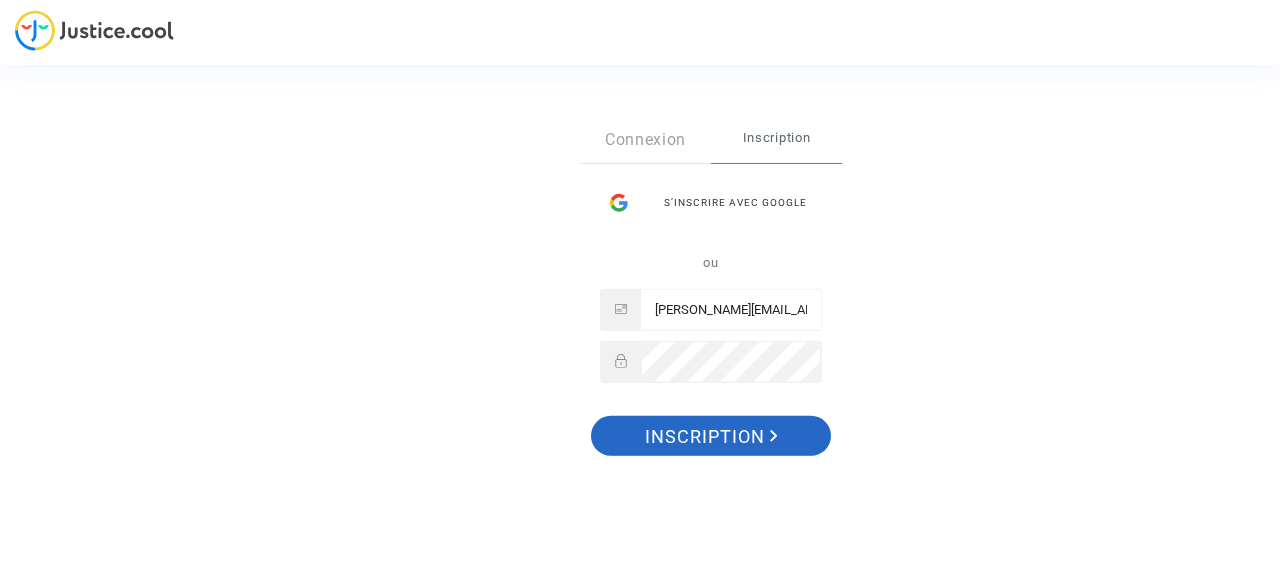 click on "Inscription" at bounding box center (711, 437) 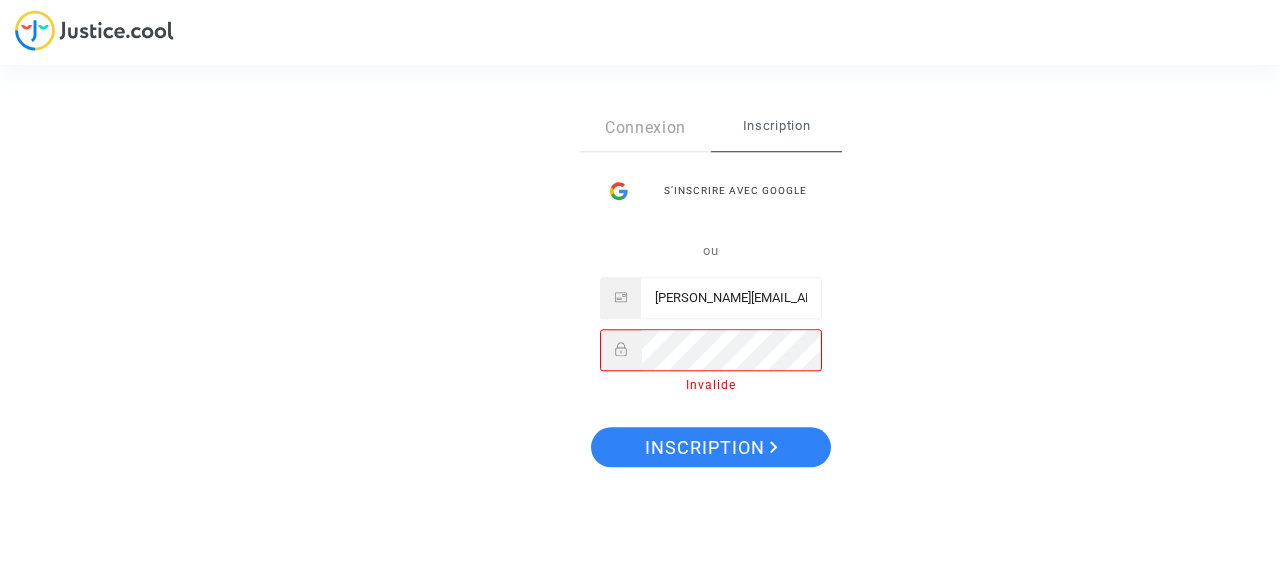 click on "Sign Up Connexion Inscription S’inscrire avec Google ou [PERSON_NAME][EMAIL_ADDRESS][DOMAIN_NAME] Invalide Inscription" 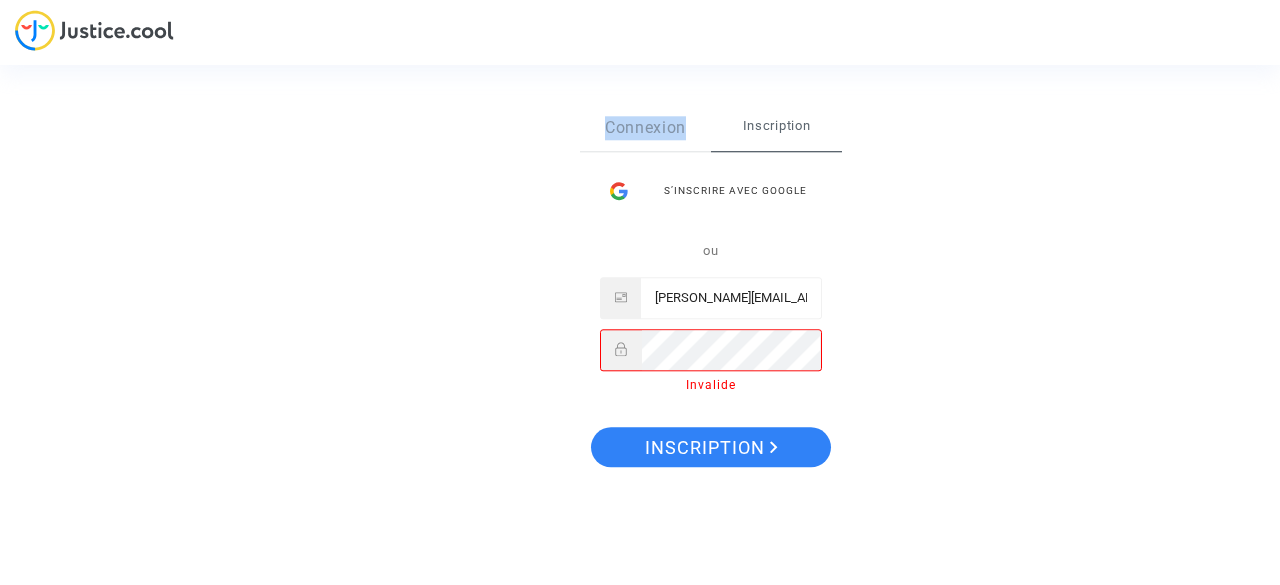 click on "Sign Up Connexion Inscription S’inscrire avec Google ou [PERSON_NAME][EMAIL_ADDRESS][DOMAIN_NAME] Invalide Inscription" 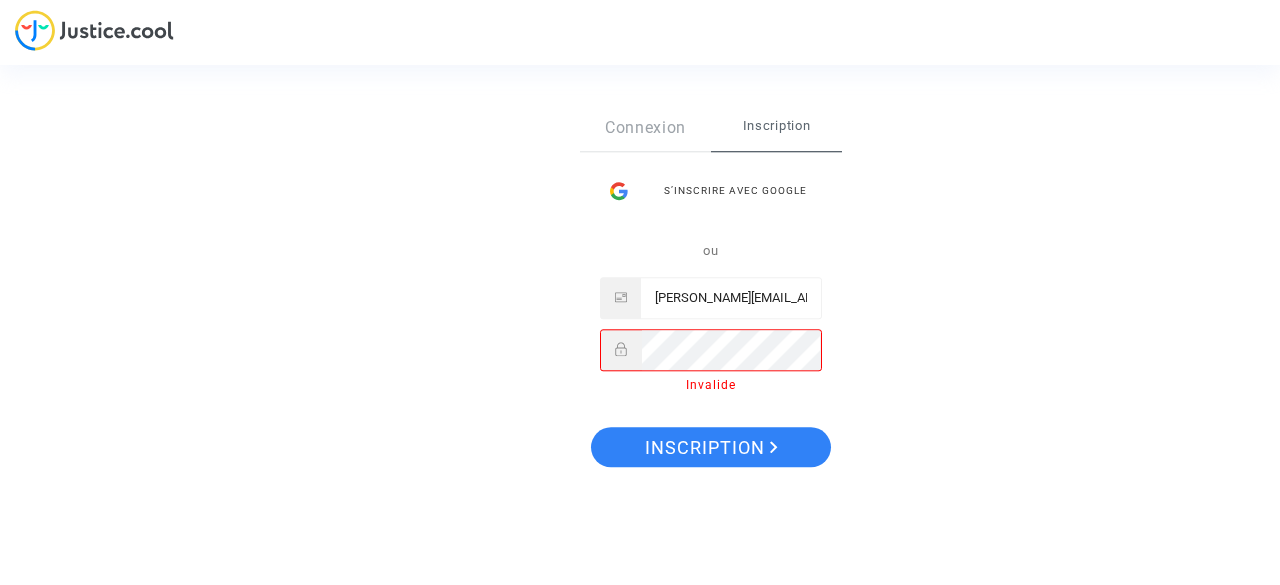 click on "Inscription" at bounding box center [776, 126] 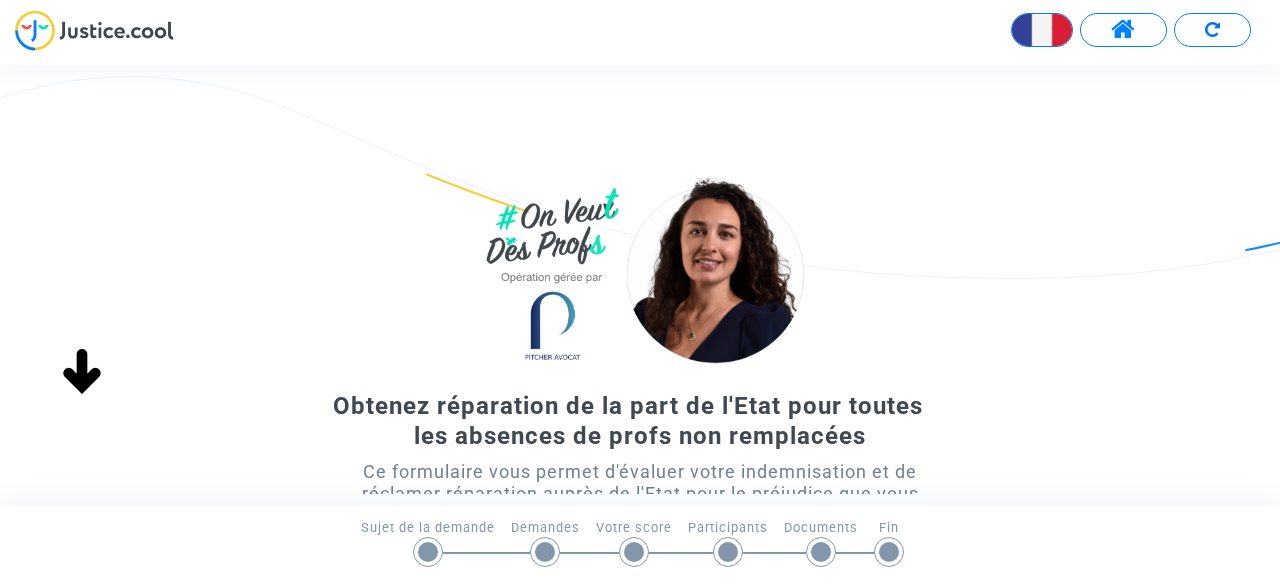 scroll, scrollTop: 0, scrollLeft: 0, axis: both 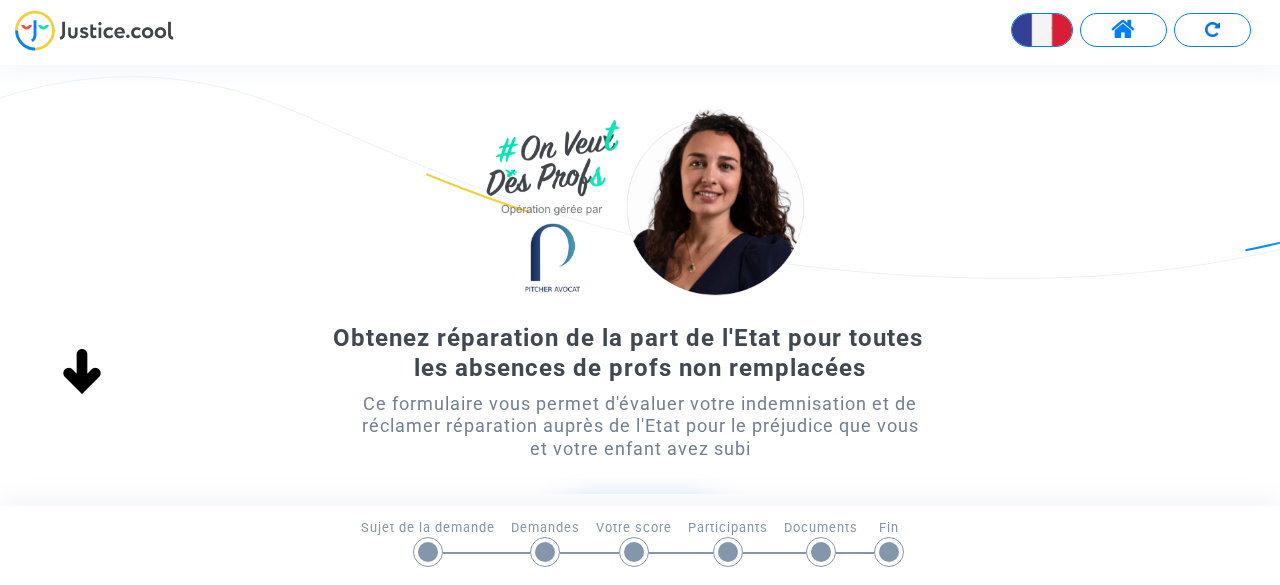 drag, startPoint x: 472, startPoint y: 483, endPoint x: 618, endPoint y: 491, distance: 146.21901 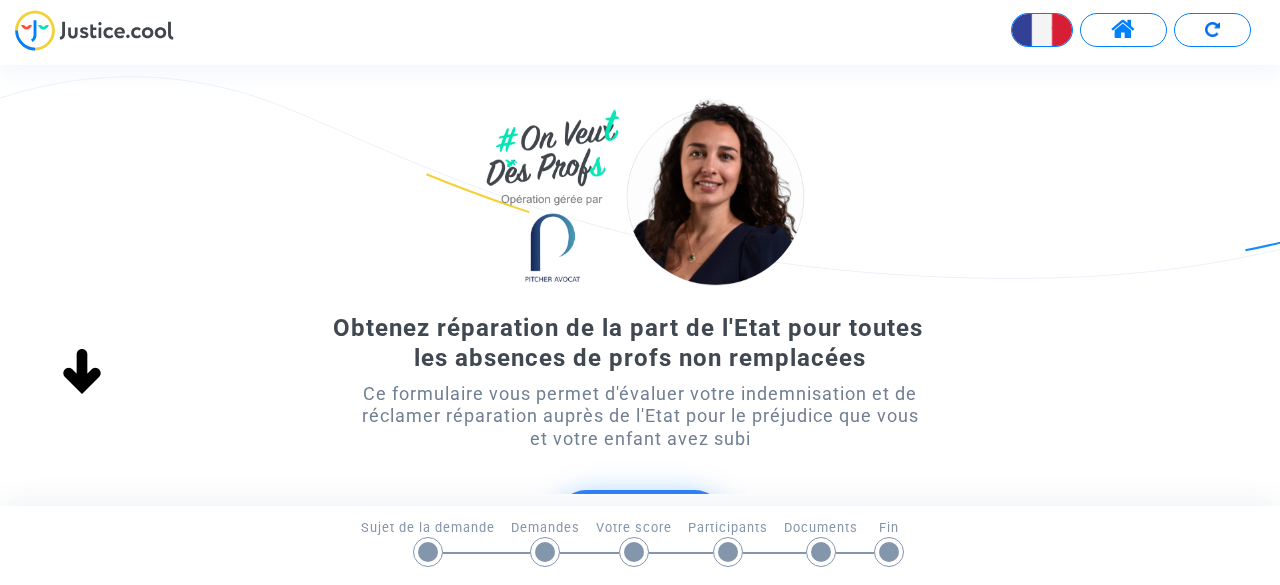 click on "Obtenez réparation de la part de l'Etat pour toutes les absences de profs non remplacées  Ce formulaire vous permet d'évaluer votre indemnisation et de réclamer réparation auprès de l'Etat pour le préjudice que vous et votre enfant avez subi Démarrer" 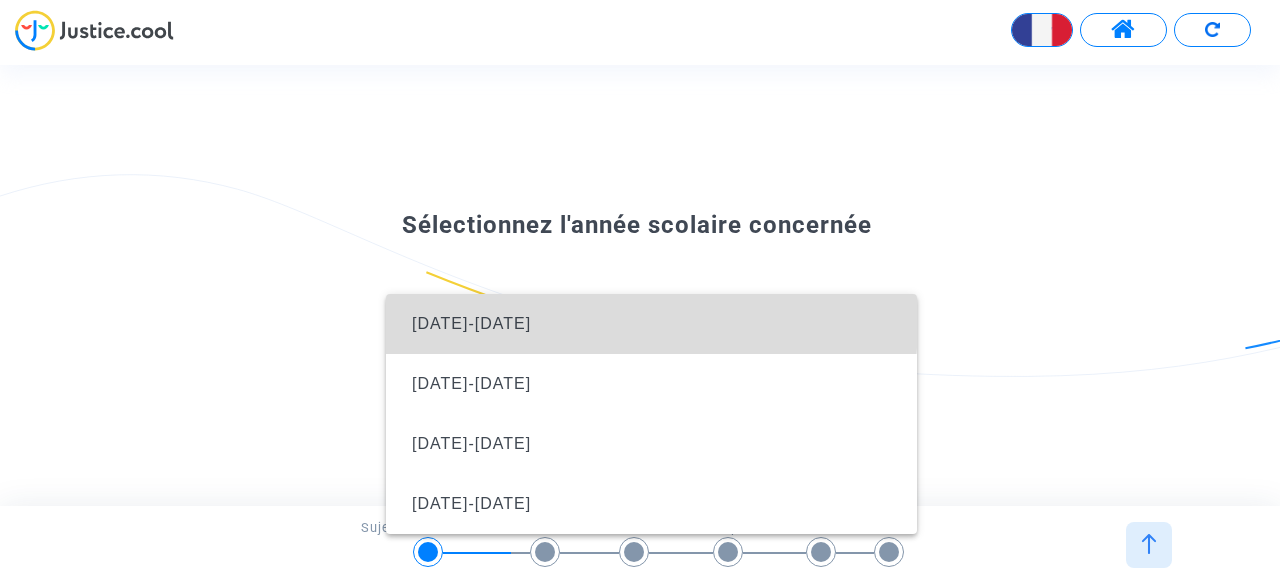 click on "2024-2025" at bounding box center [651, 324] 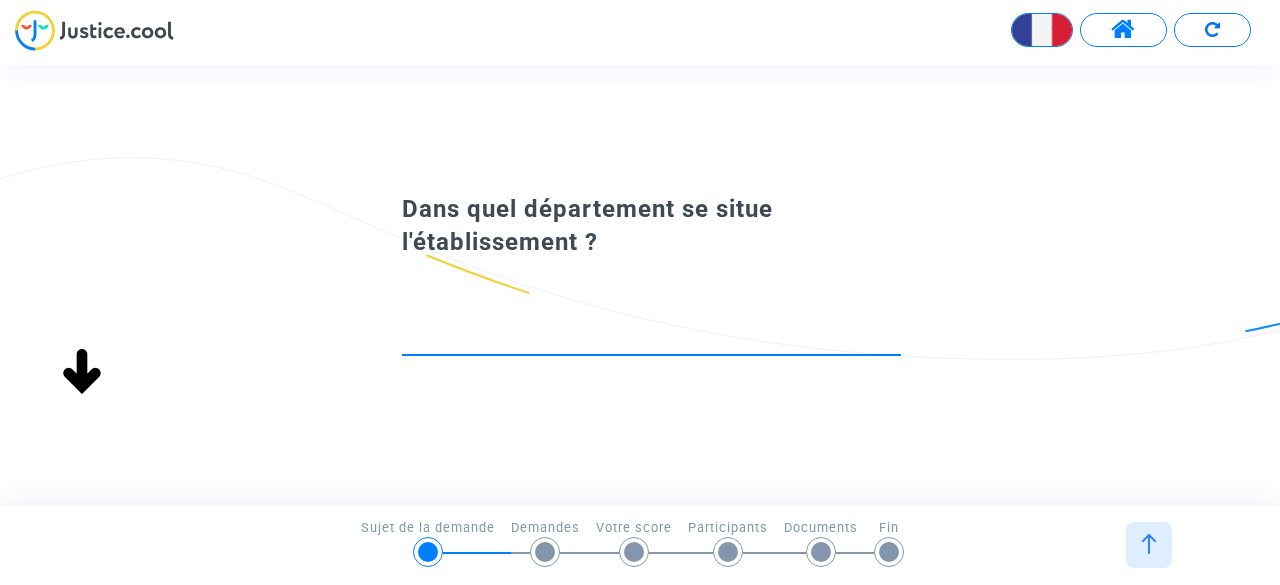 scroll, scrollTop: 0, scrollLeft: 0, axis: both 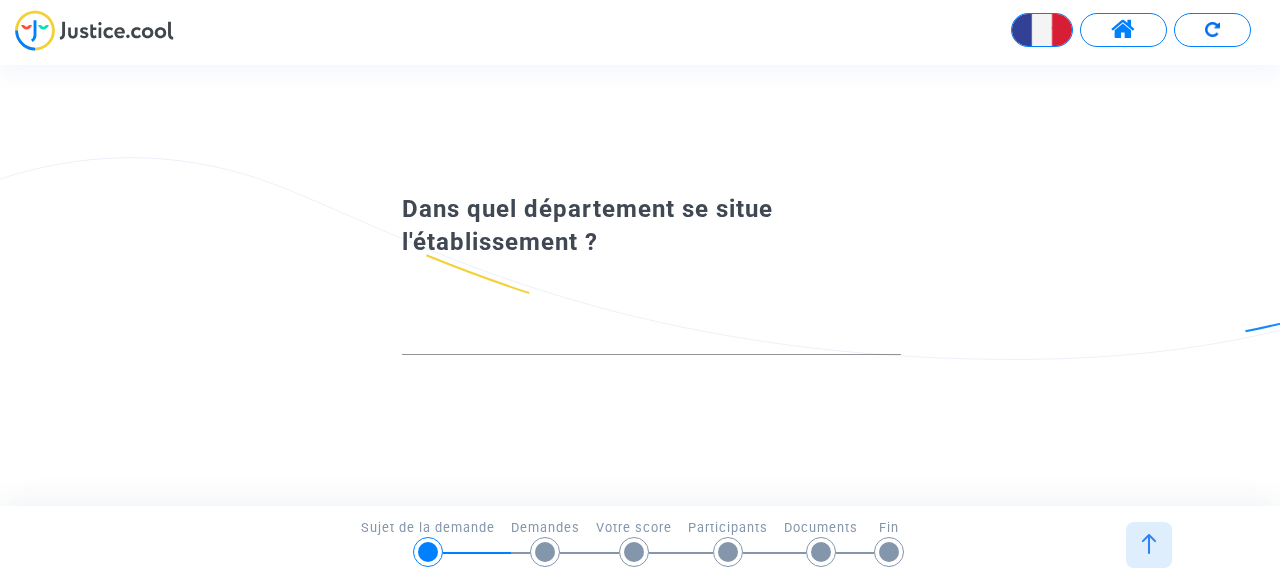 click 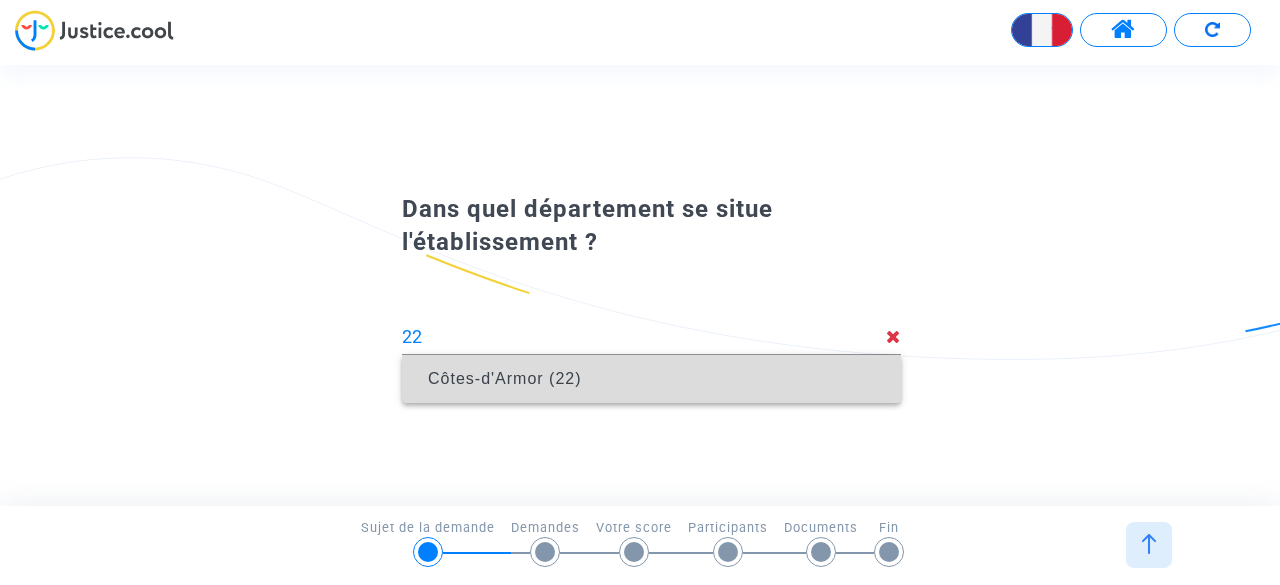 click on "Côtes-d'Armor (22)" at bounding box center [505, 378] 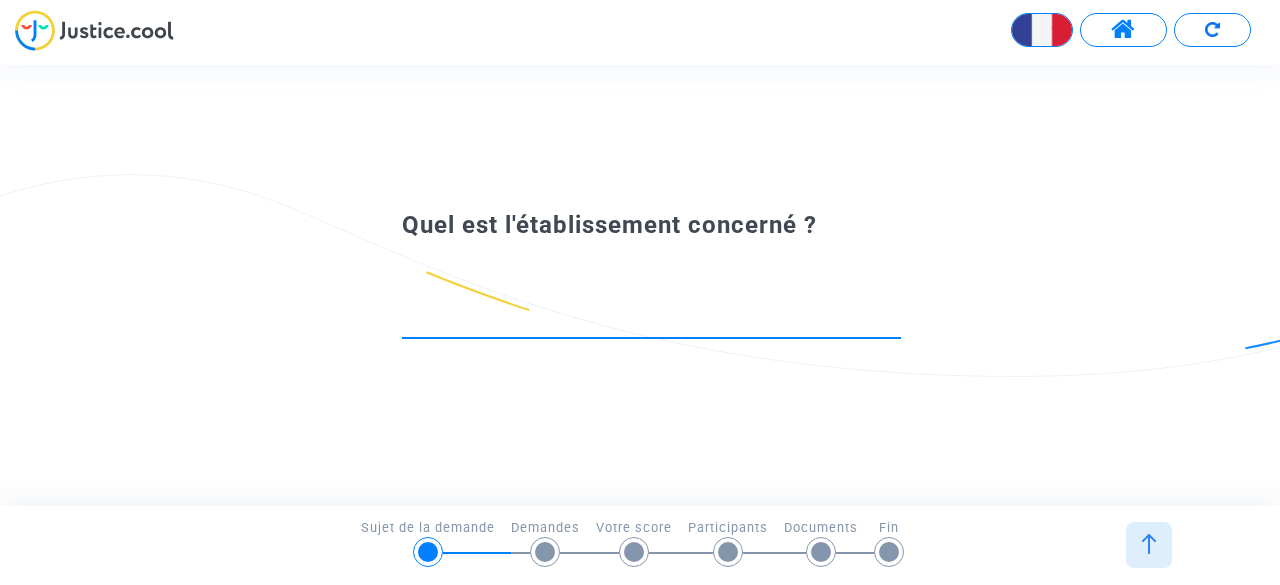 click at bounding box center (651, 320) 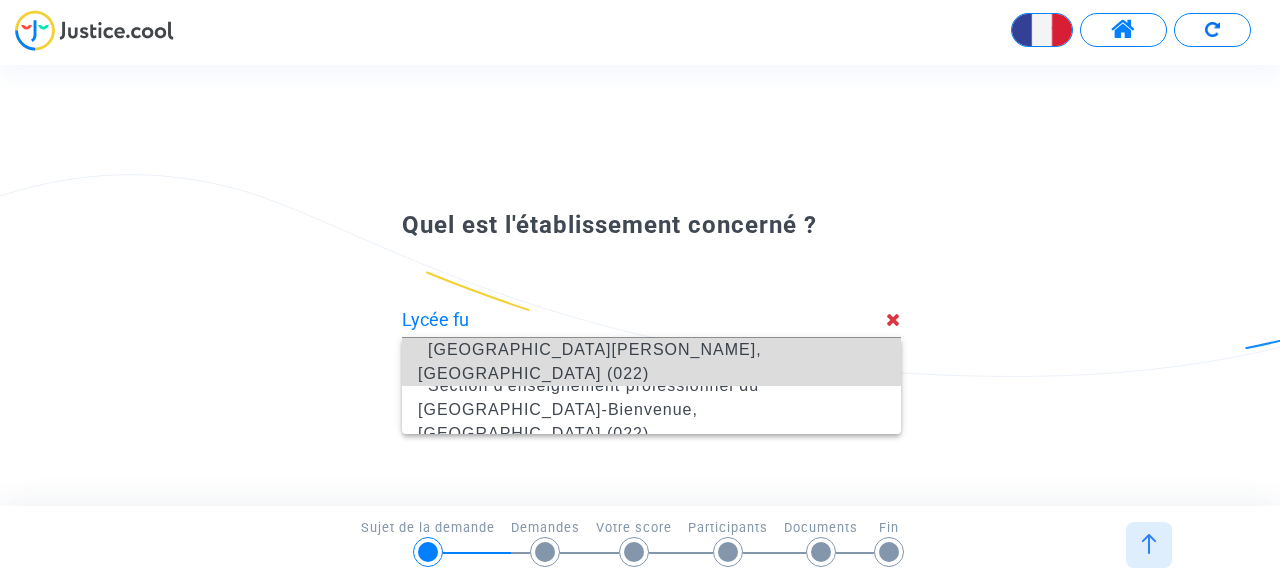 click on "Lycée polyvalent Fulgence Bienvenüe, Loudéac (022)" at bounding box center [590, 361] 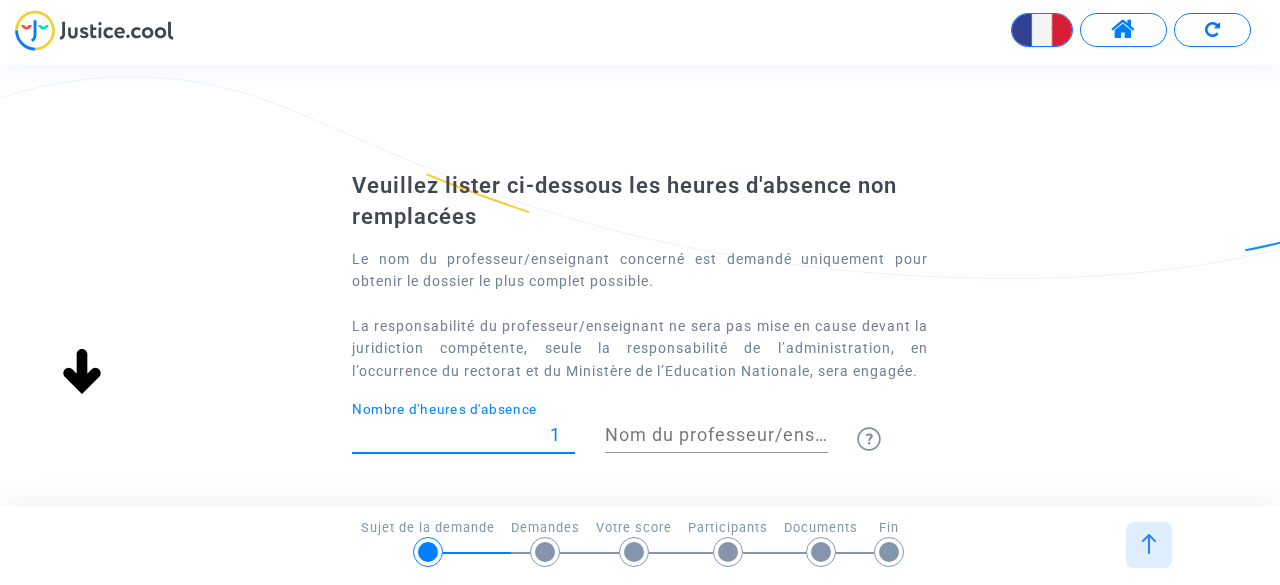 click on "1" at bounding box center [463, 435] 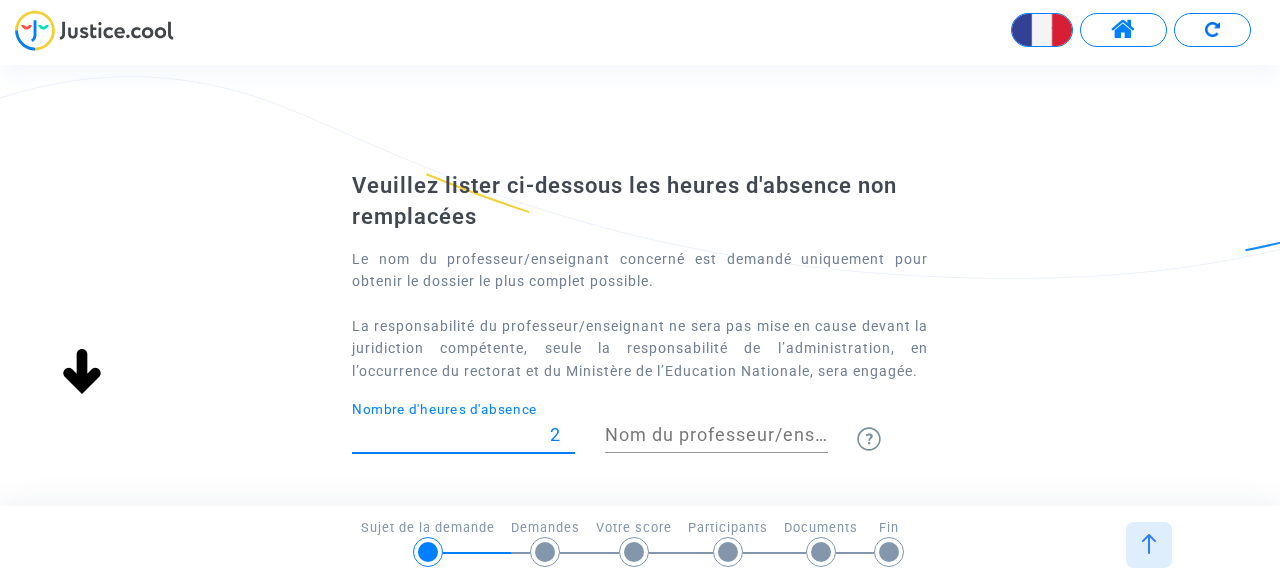 click on "2" at bounding box center [463, 435] 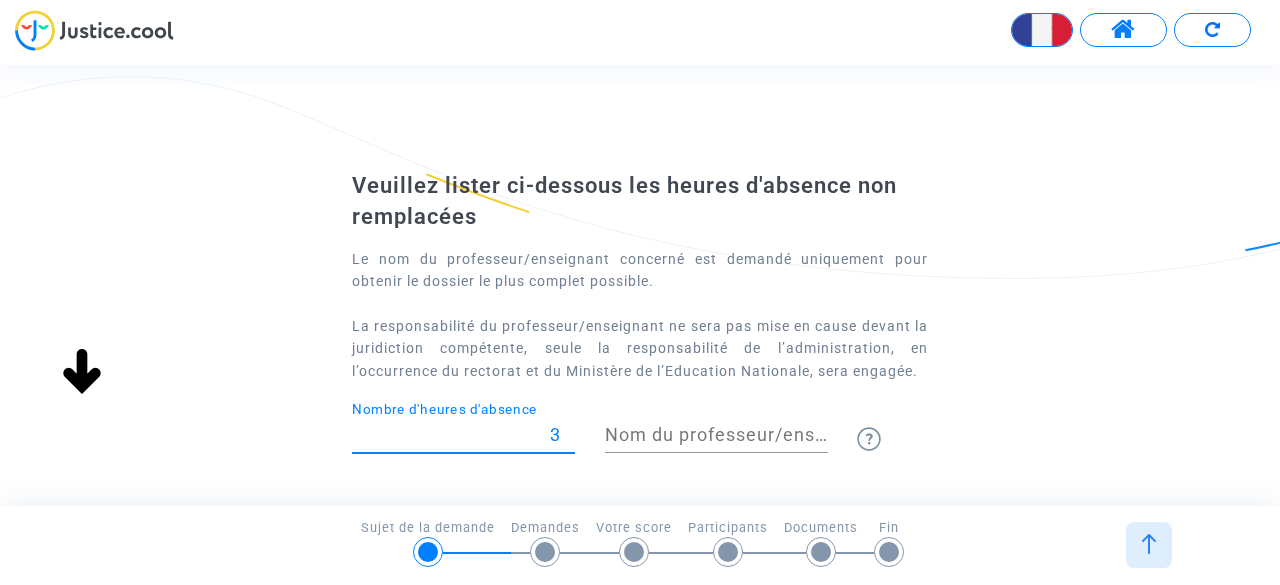 click on "3" at bounding box center [463, 435] 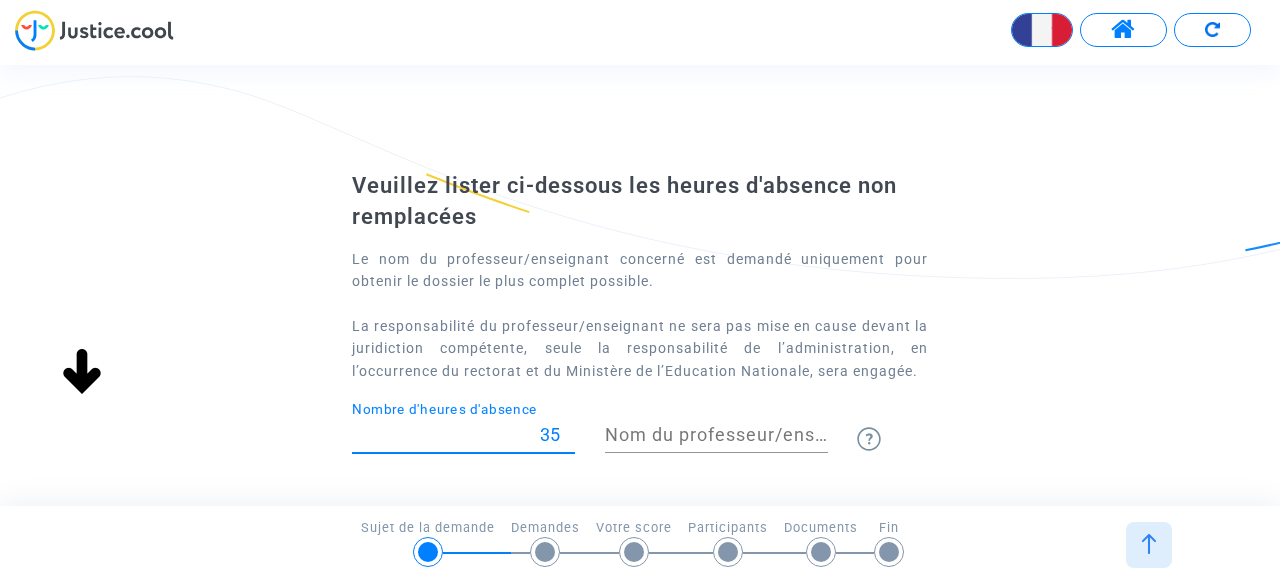 click on "35" at bounding box center [463, 435] 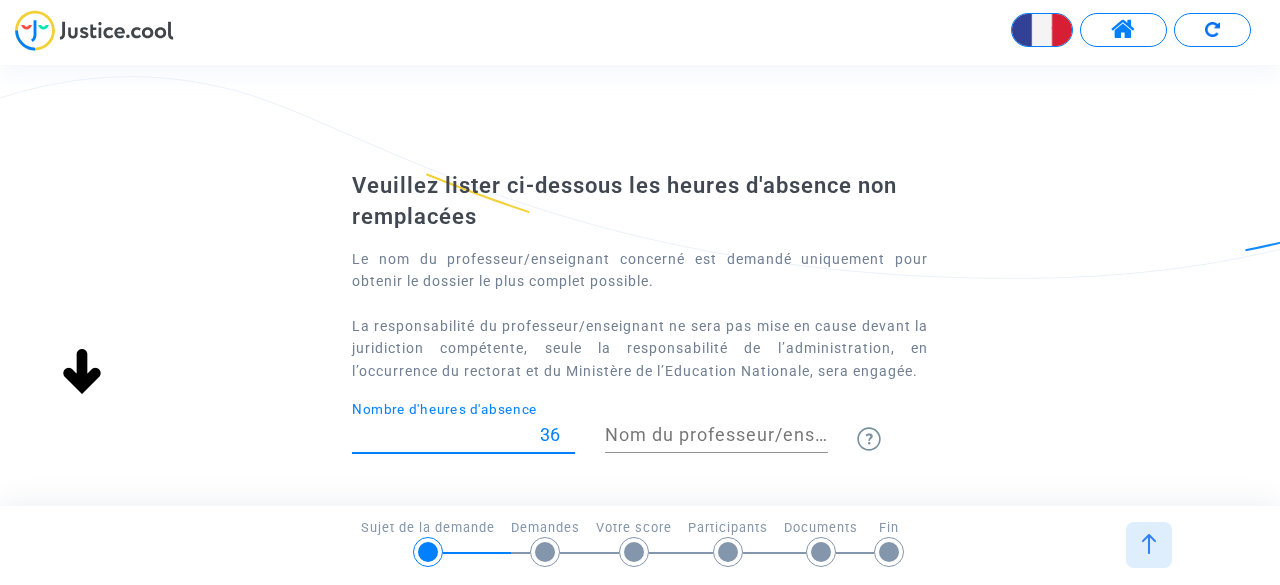 click on "36" at bounding box center [463, 435] 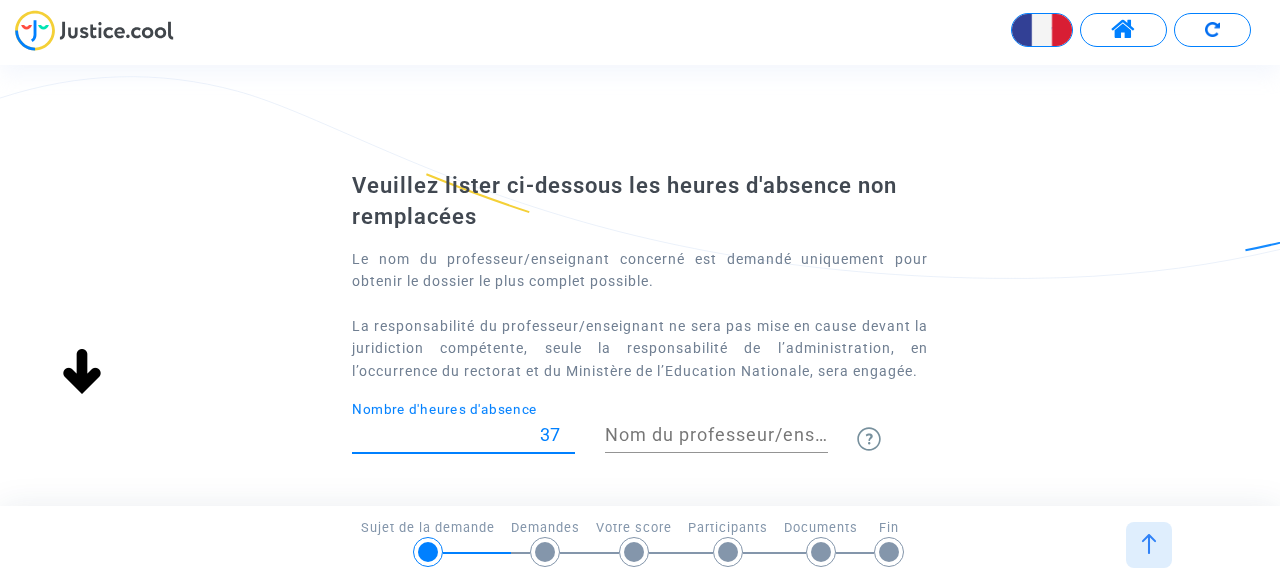 type on "37" 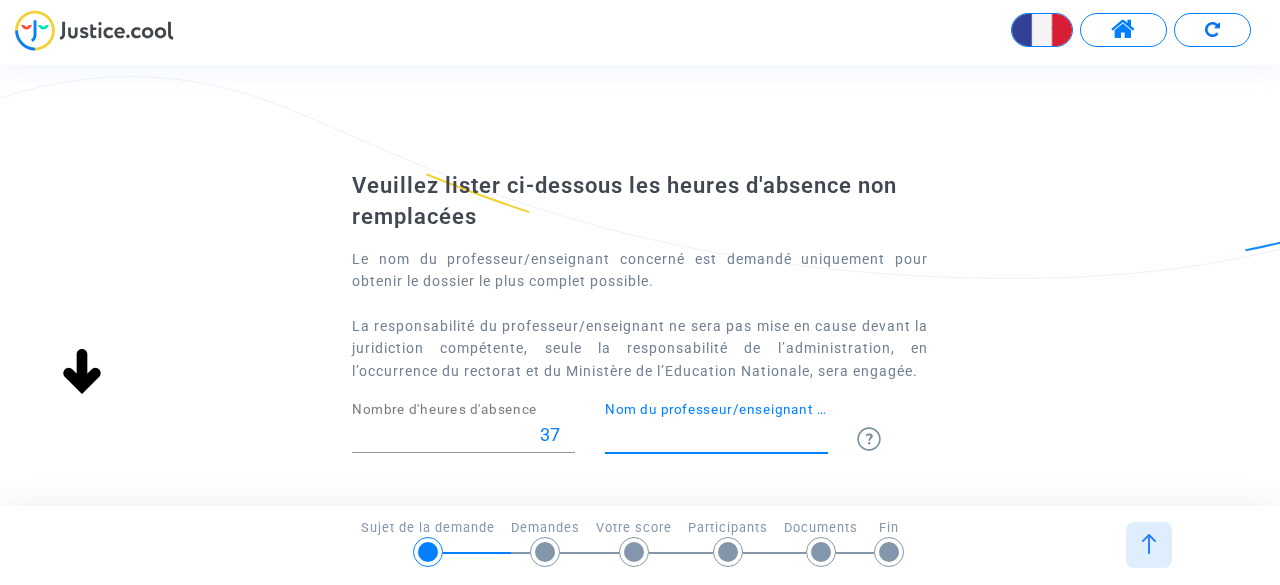 click on "Nom du professeur/enseignant titulaire" at bounding box center [716, 435] 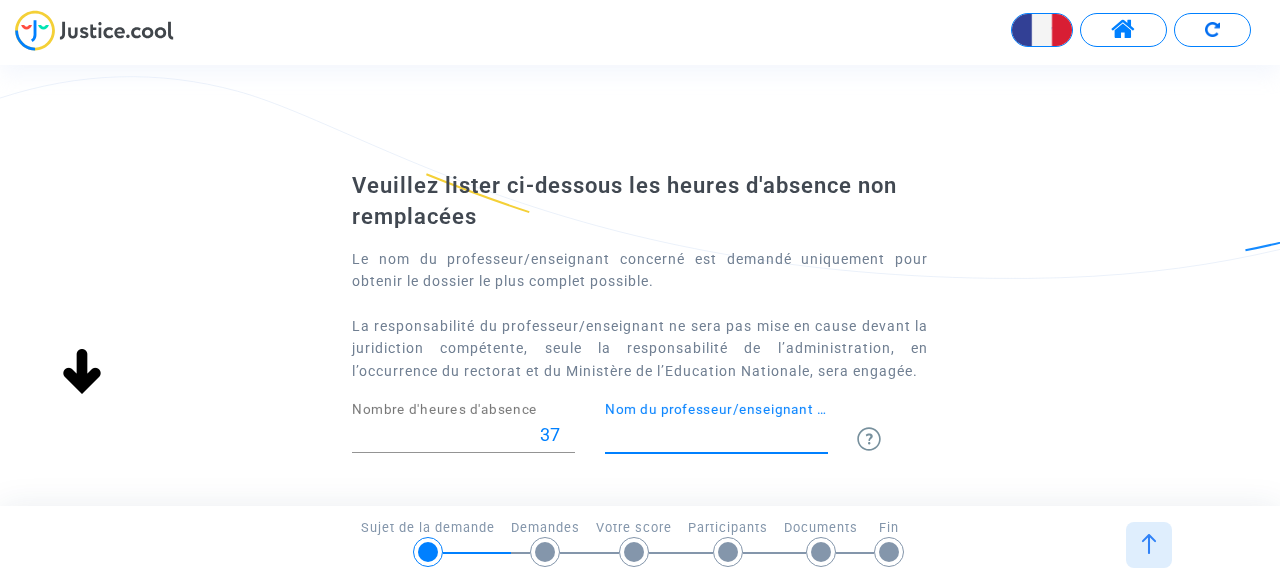 type on "Bozzi    et Fustec" 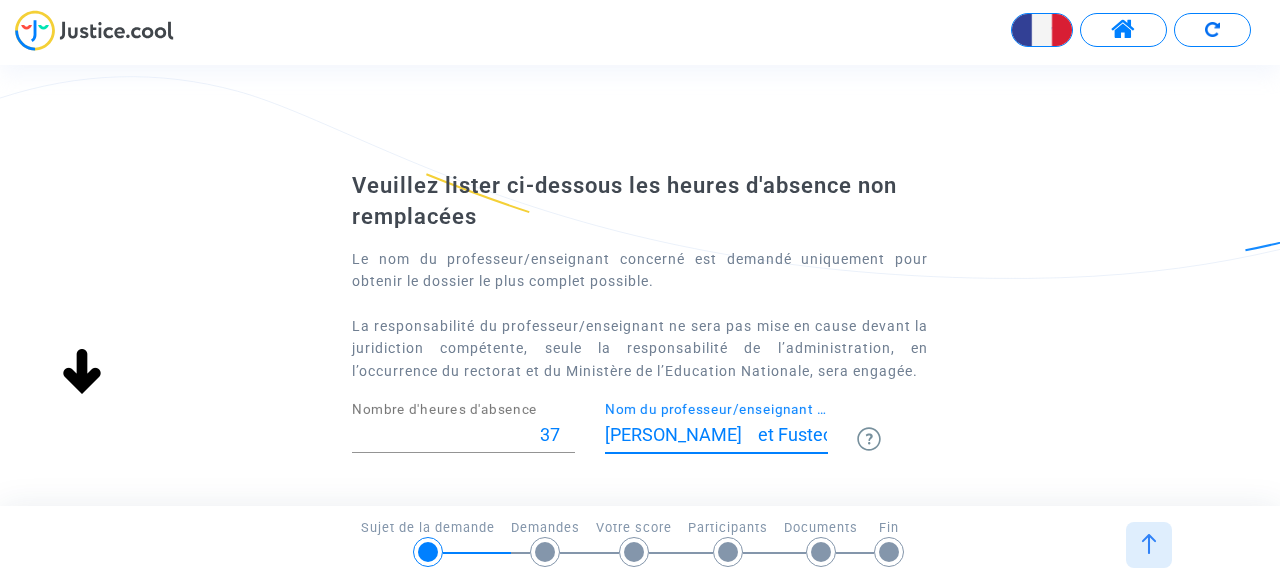 click 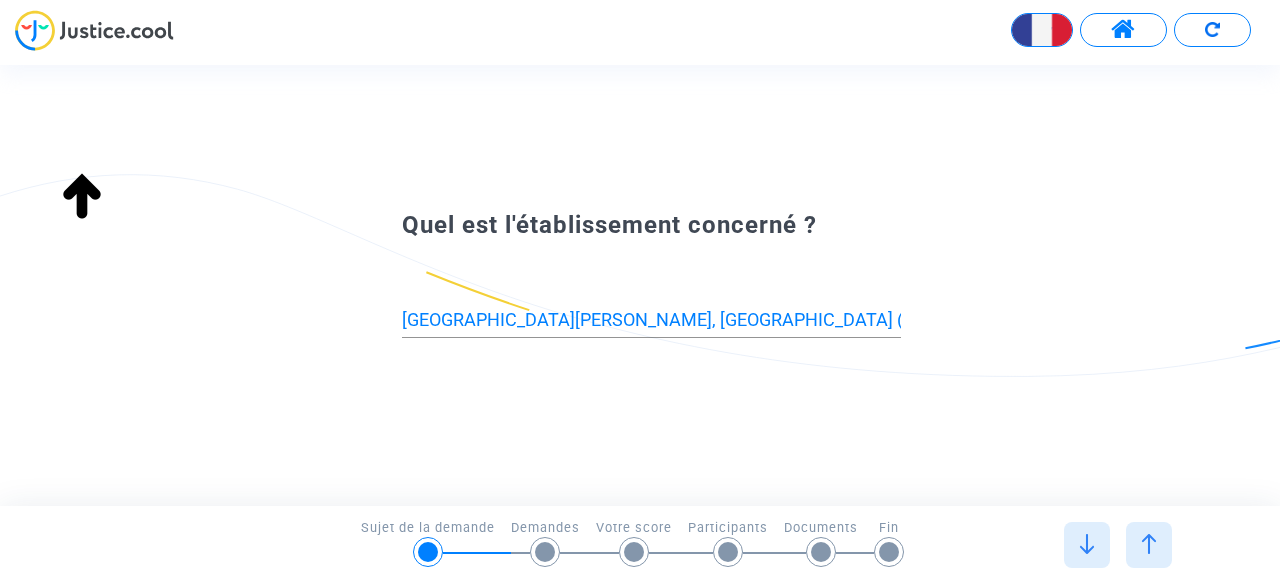 type on "Côtes-d'Armor (22)" 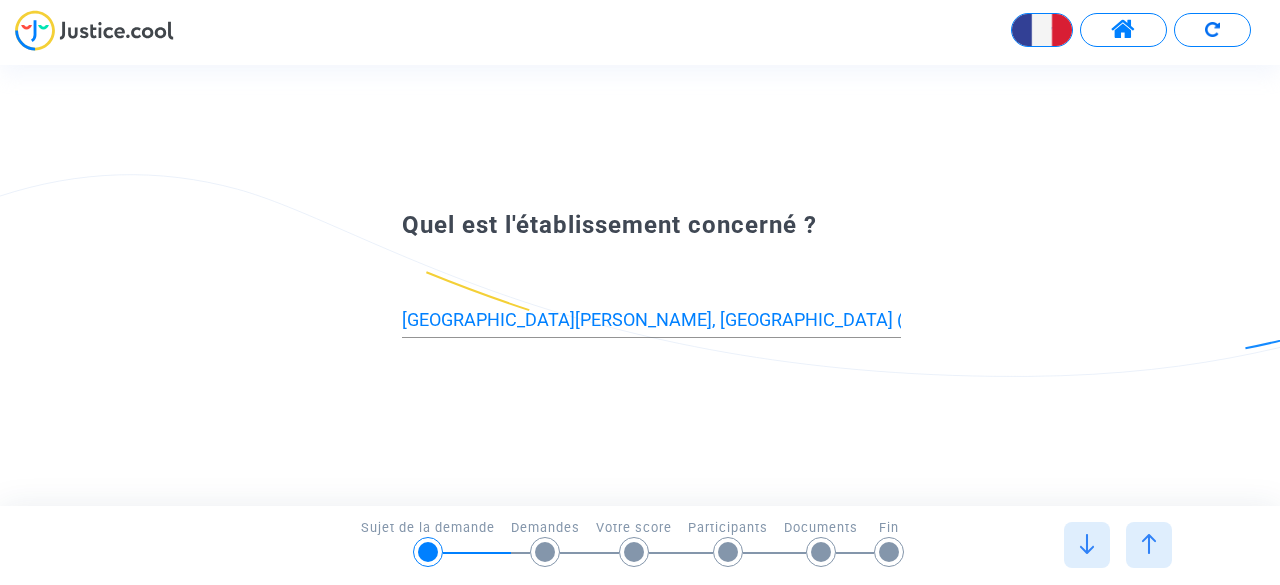 click at bounding box center [1087, 544] 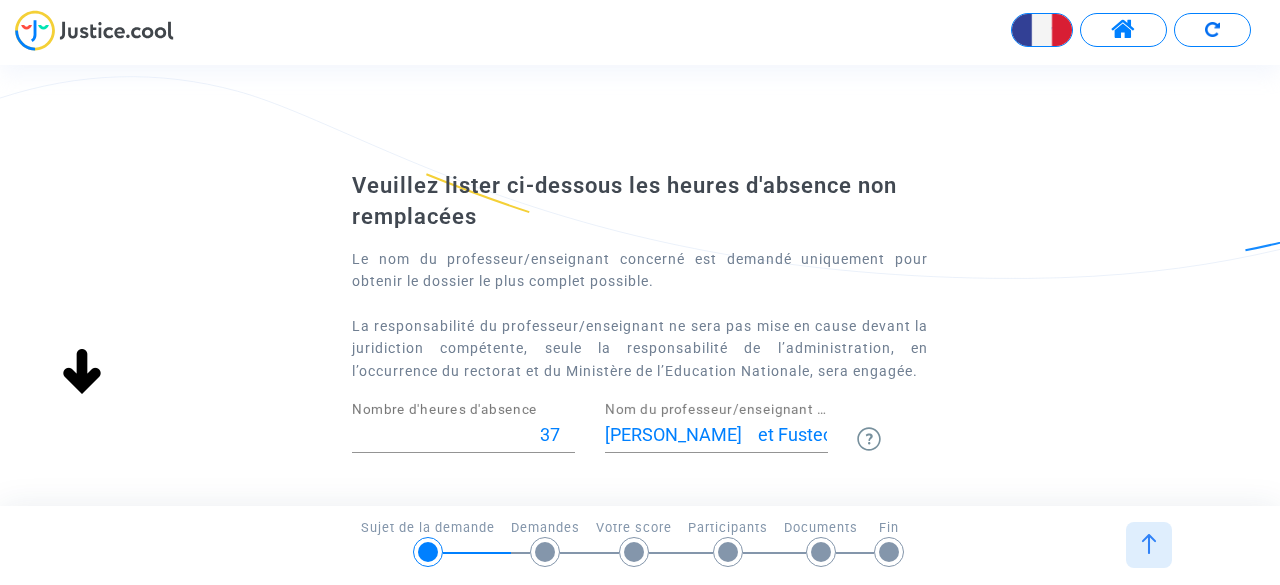 click on "1/6 →   Sujet de la demande   Sujet de la demande   Demandes   Votre score   Participants   Documents   Fin" at bounding box center [640, 540] 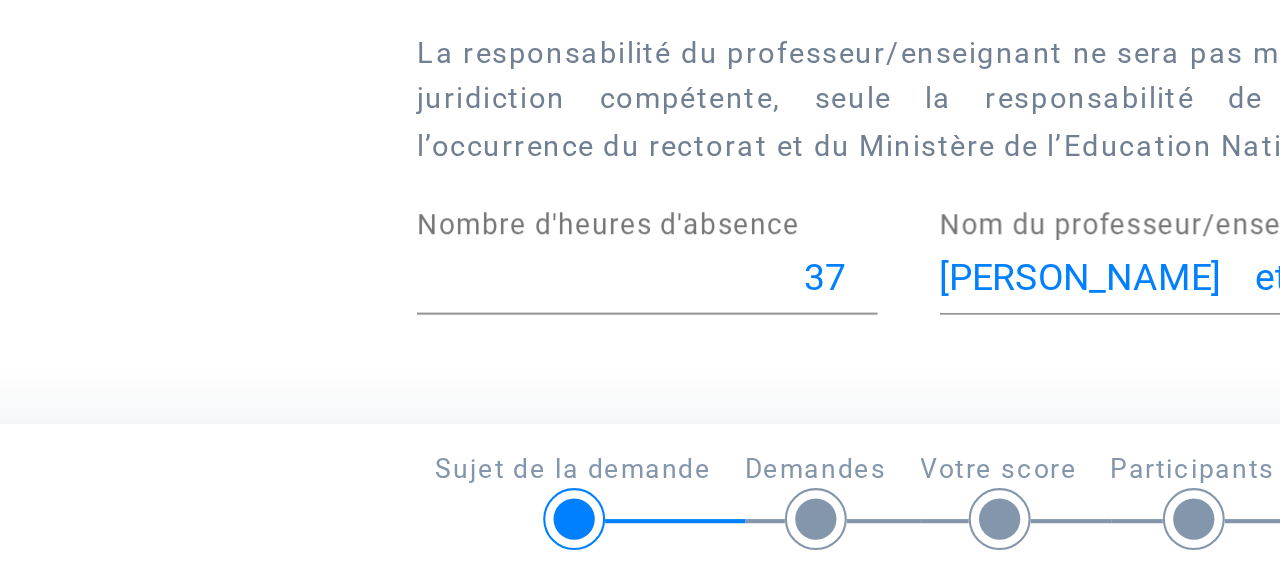 scroll, scrollTop: 0, scrollLeft: 0, axis: both 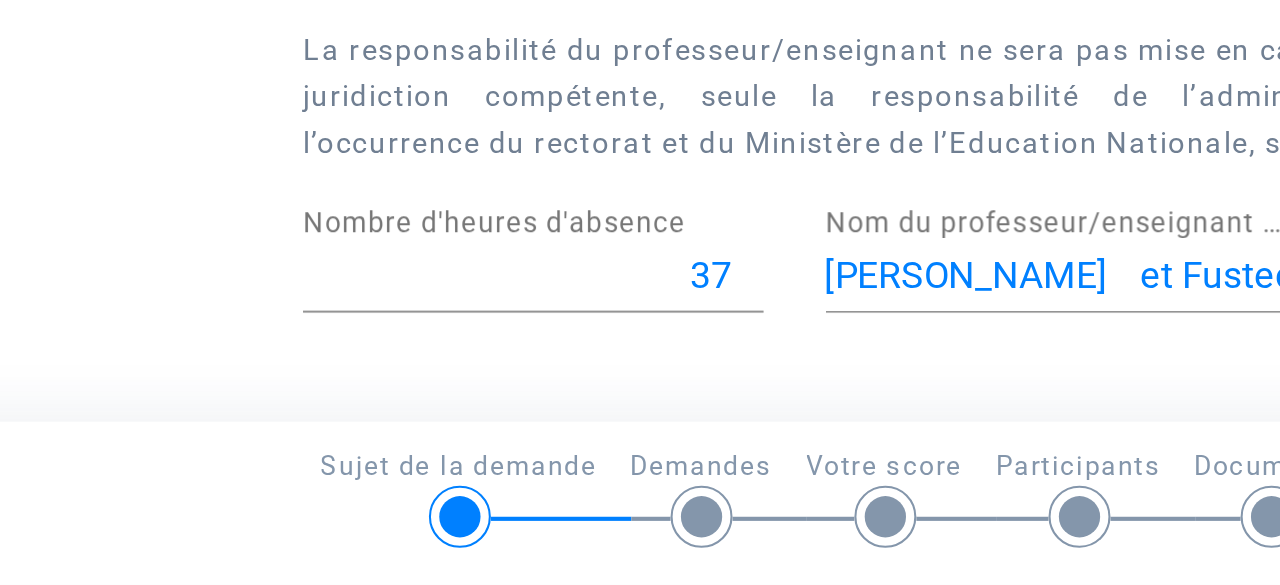 click on "1/6 →   Sujet de la demande   Sujet de la demande   Demandes   Votre score   Participants   Documents   Fin" 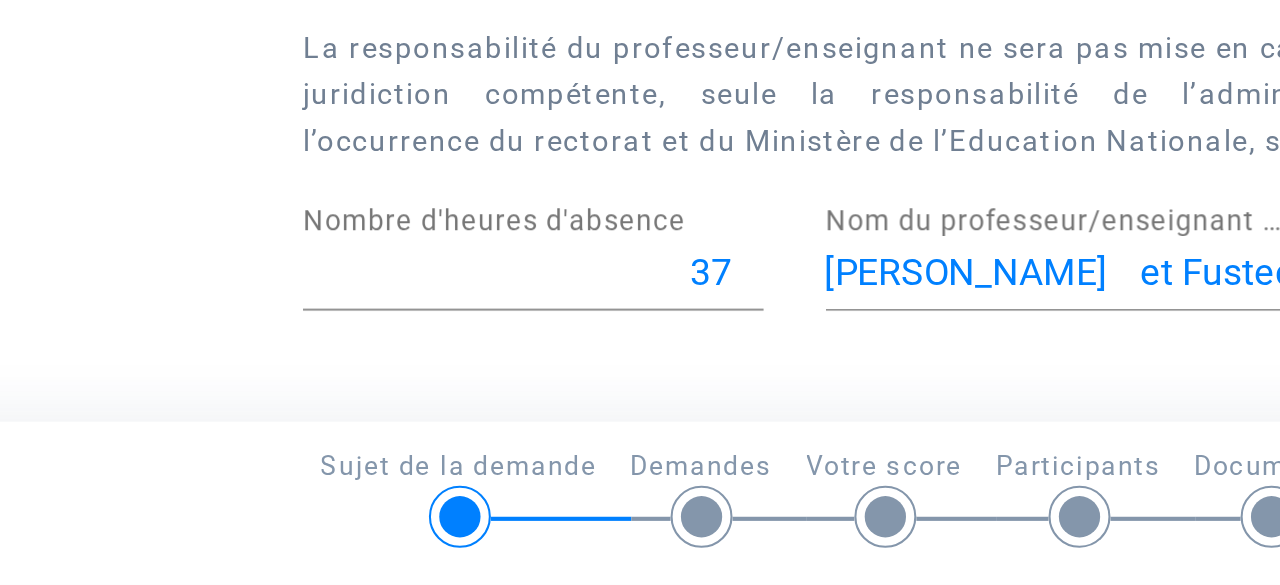 scroll, scrollTop: 2, scrollLeft: 0, axis: vertical 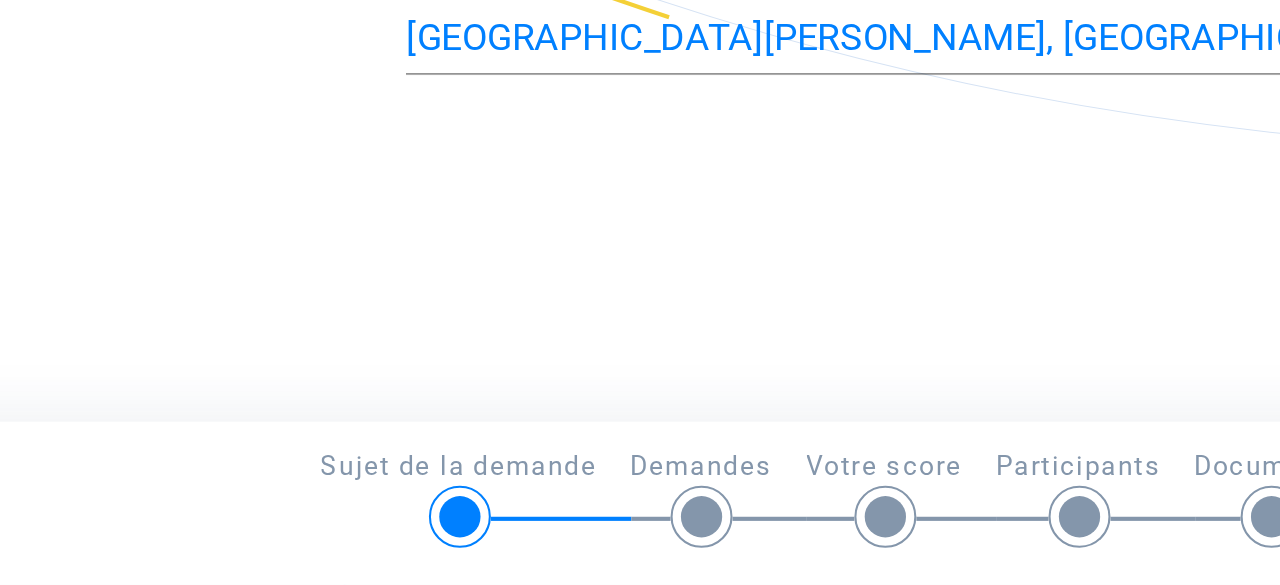 type on "Côtes-d'Armor (22)" 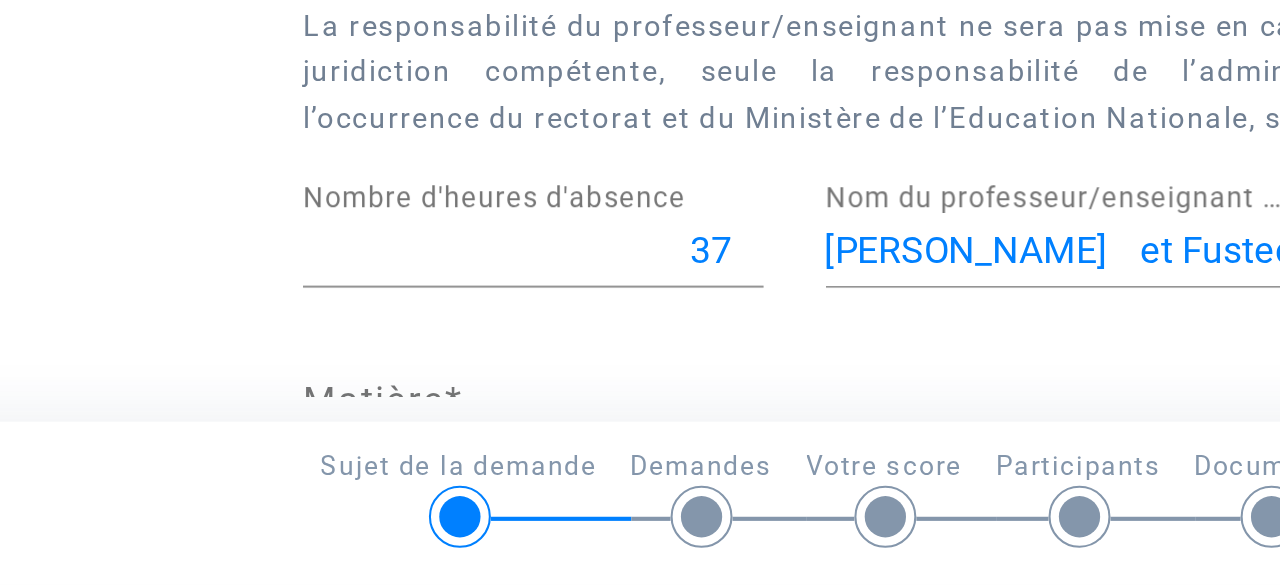 scroll, scrollTop: 30, scrollLeft: 0, axis: vertical 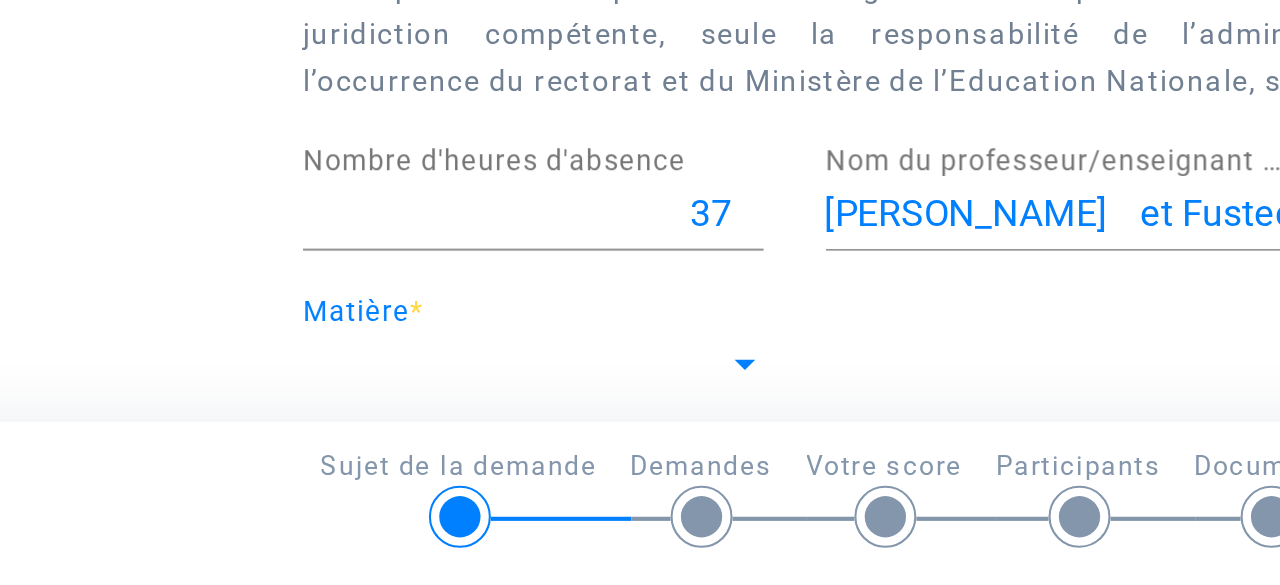 click at bounding box center (566, 478) 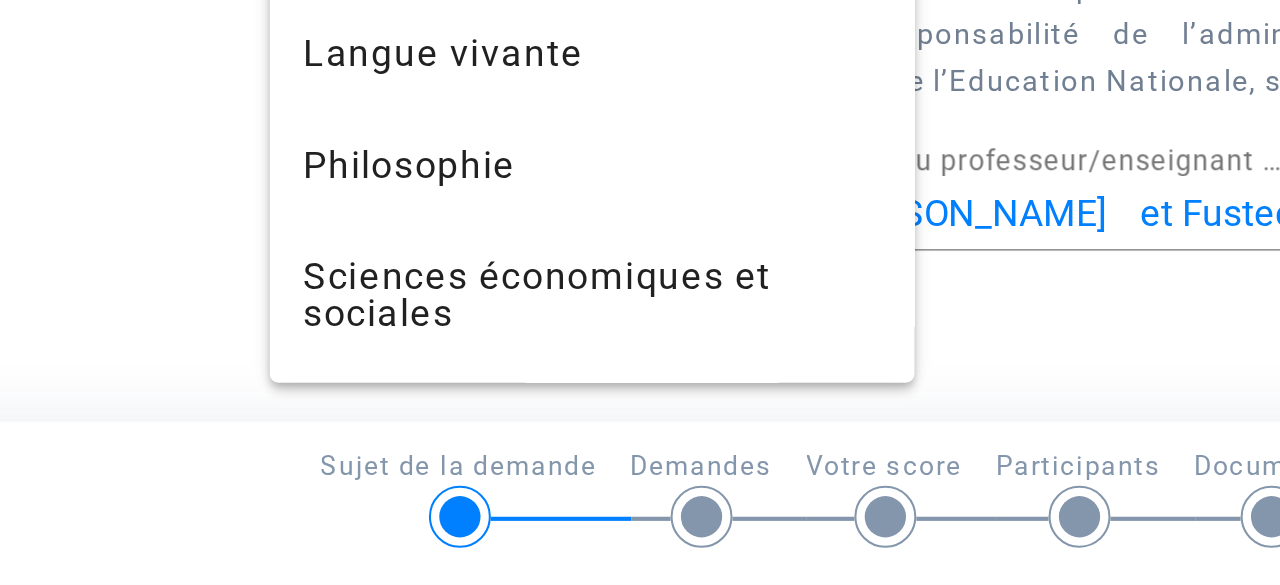 scroll, scrollTop: 639, scrollLeft: 0, axis: vertical 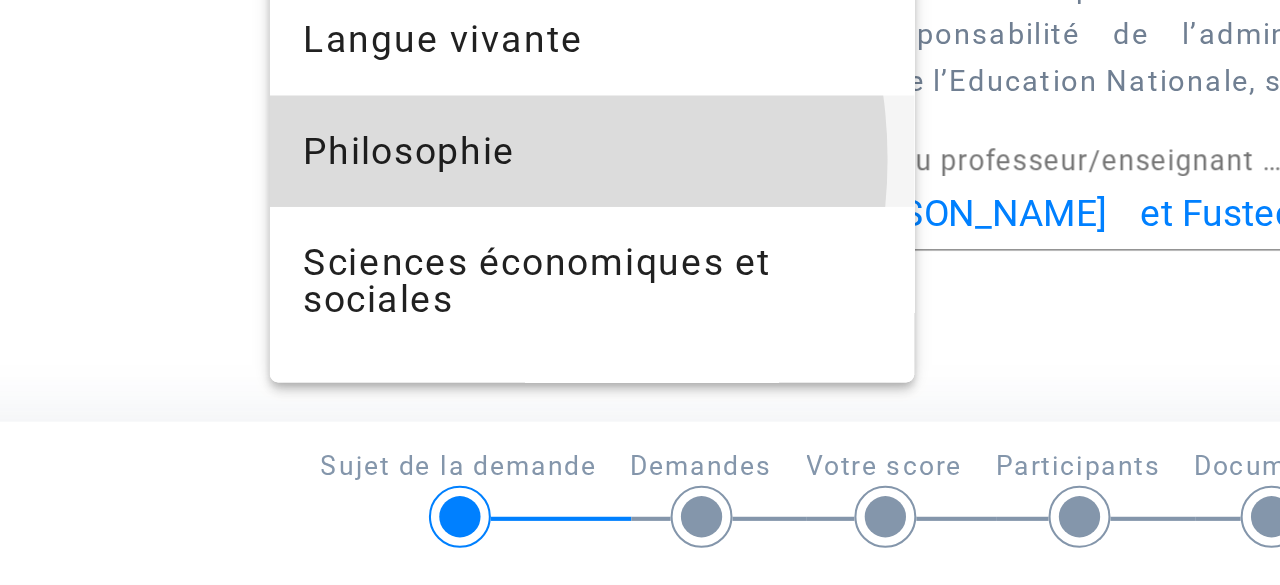 click on "Philosophie" at bounding box center (492, 375) 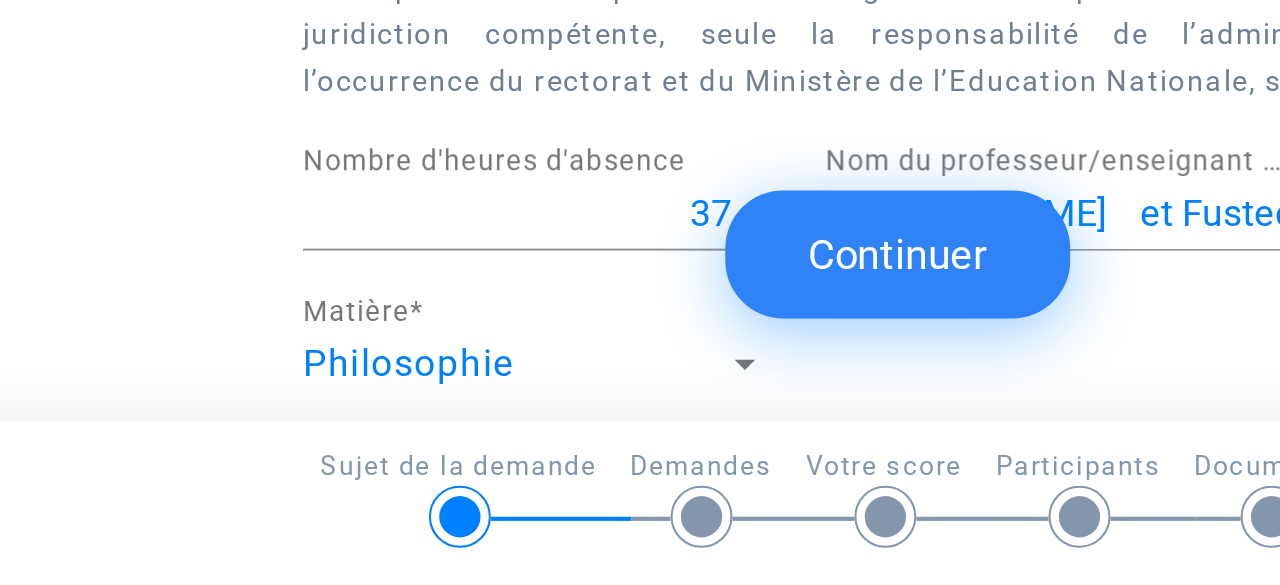 drag, startPoint x: 568, startPoint y: 487, endPoint x: 562, endPoint y: 496, distance: 10.816654 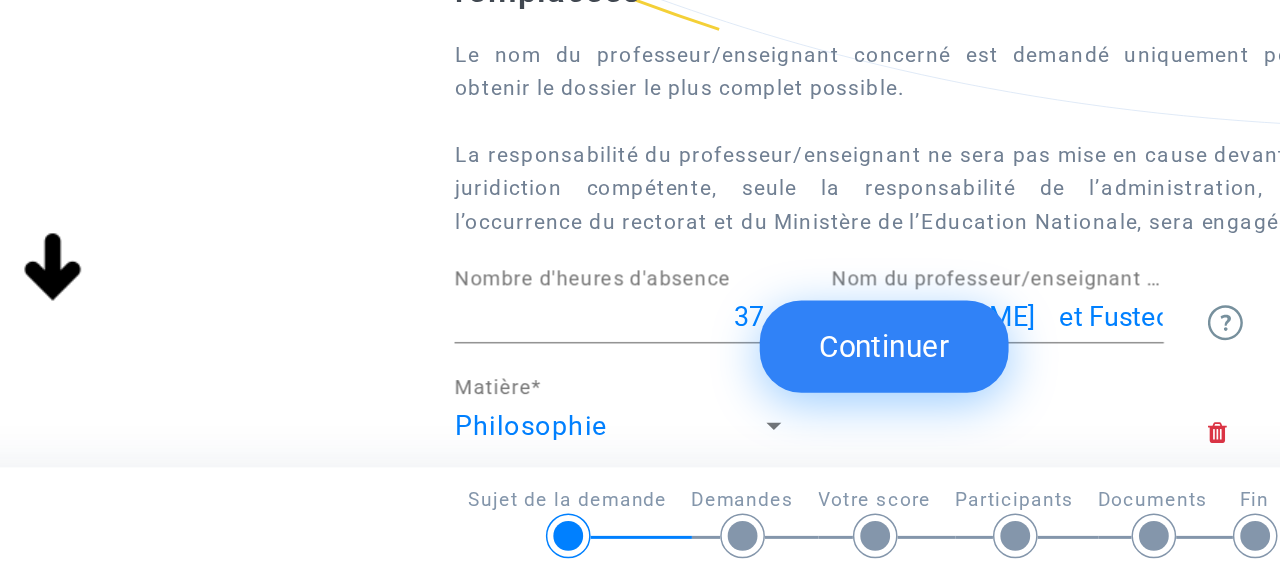 scroll, scrollTop: 0, scrollLeft: 0, axis: both 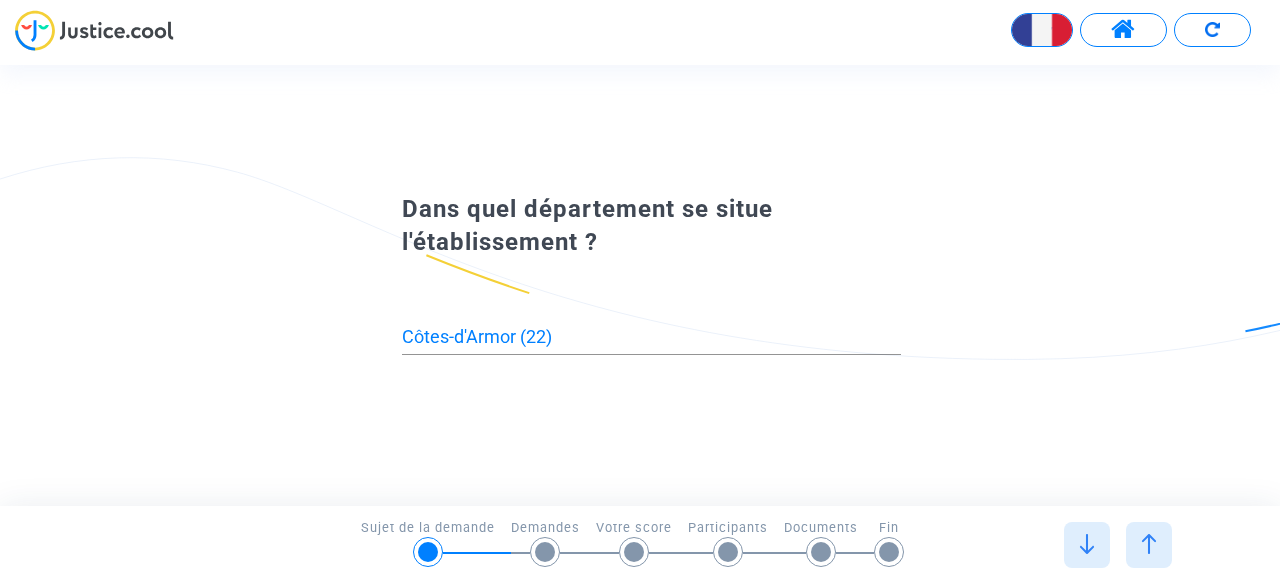 click at bounding box center [1087, 544] 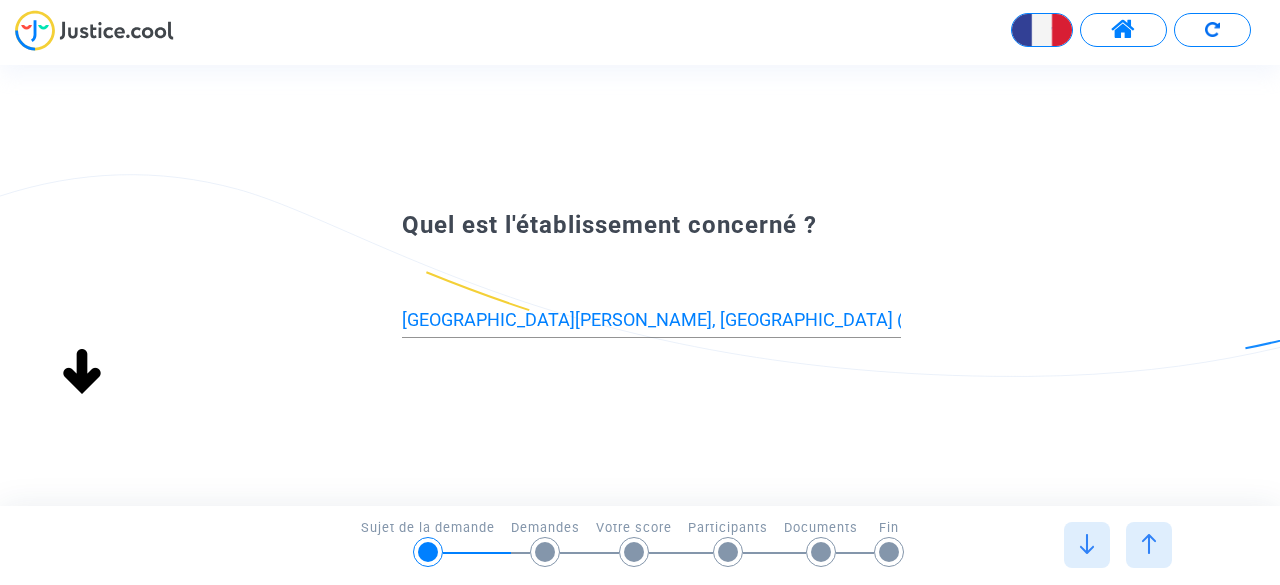 click at bounding box center [1087, 544] 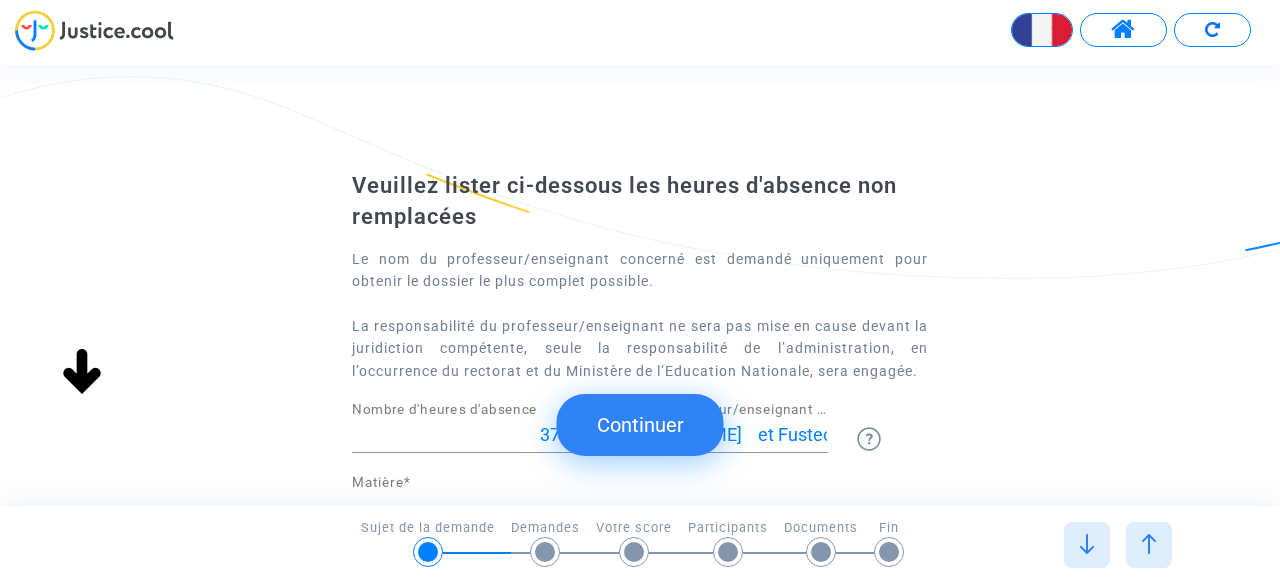 click at bounding box center [1087, 544] 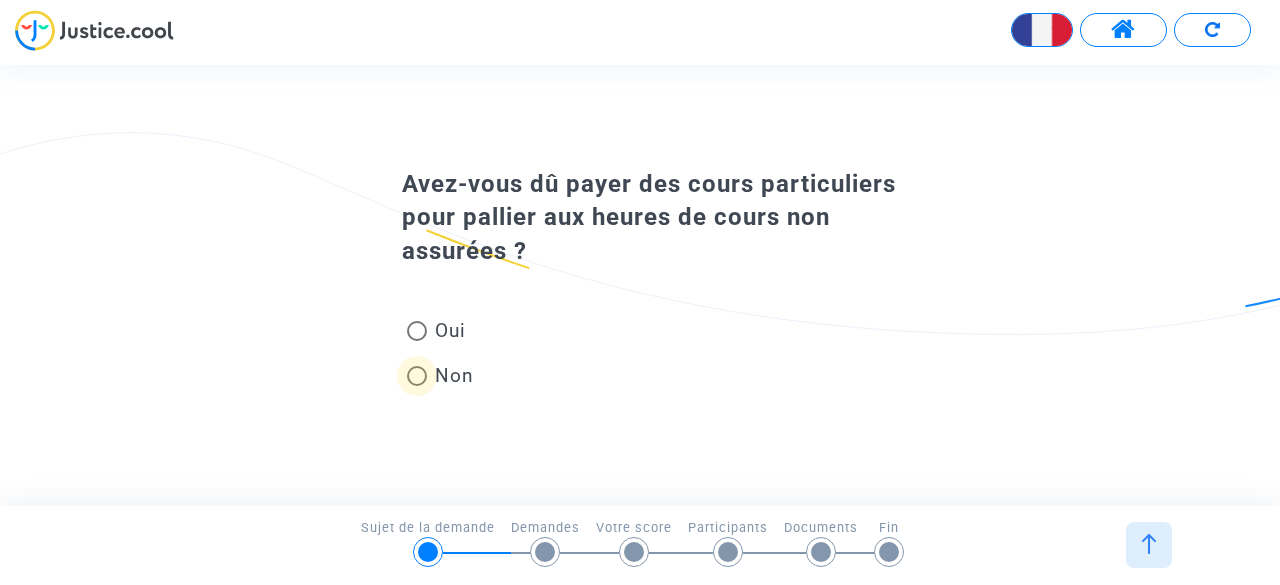 click at bounding box center [417, 376] 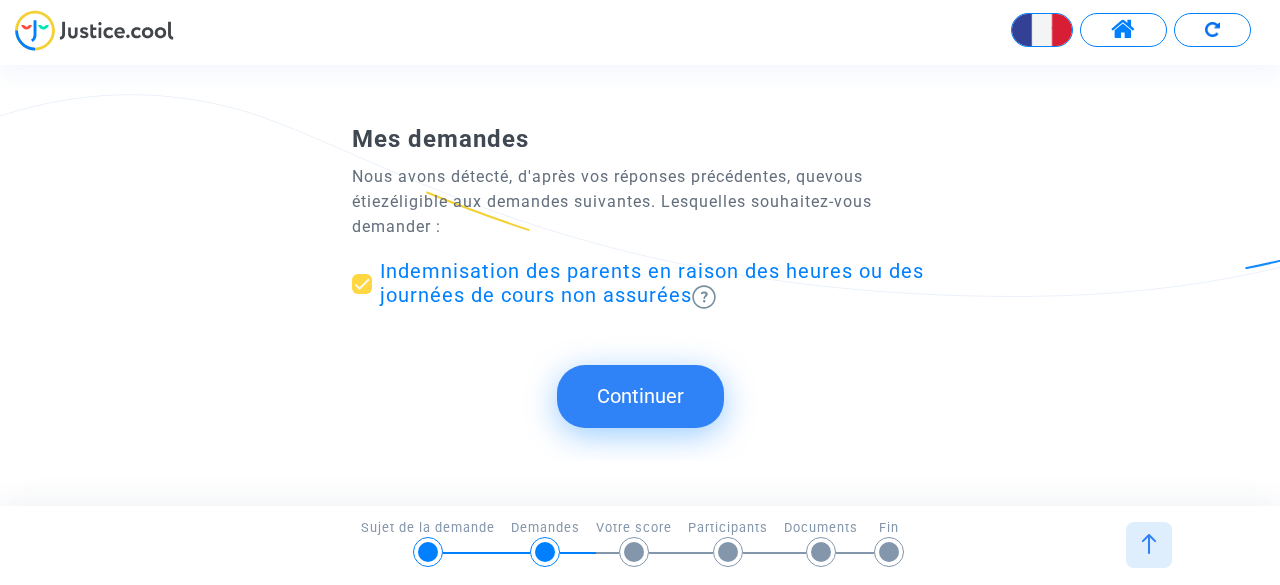 click on "Continuer" 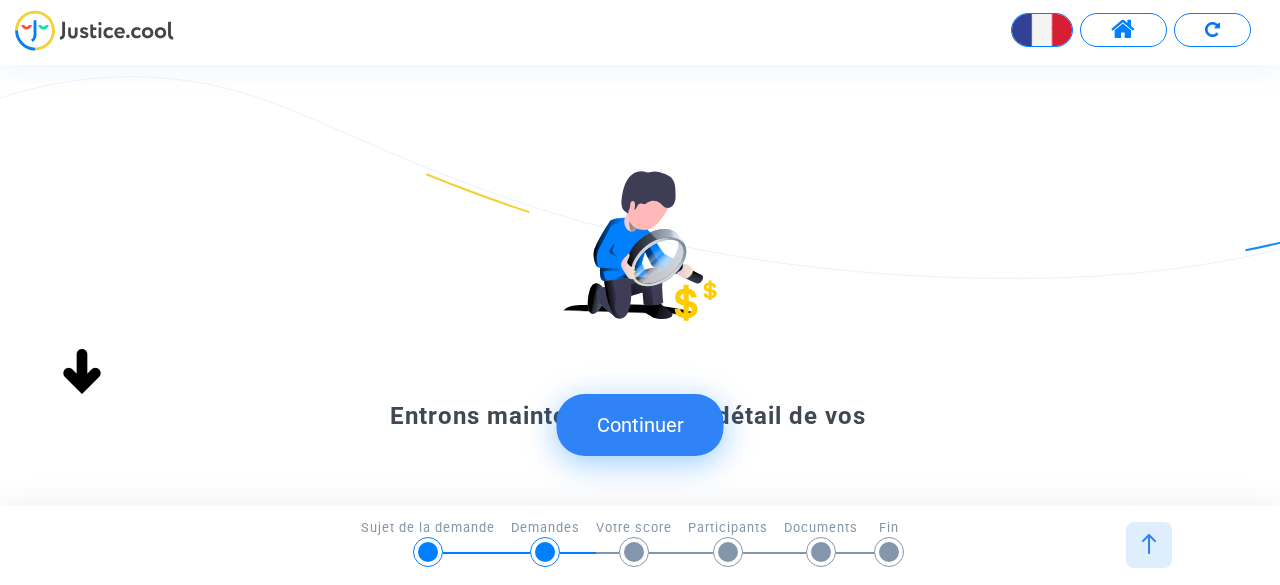 click on "Continuer" 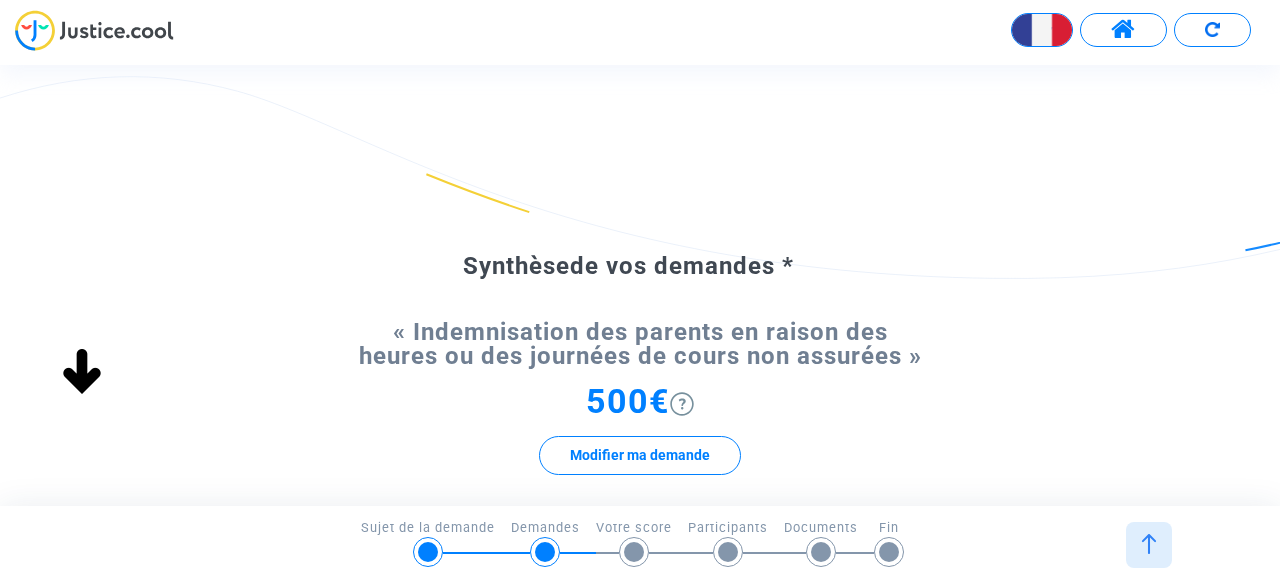 drag, startPoint x: 639, startPoint y: 505, endPoint x: 616, endPoint y: 539, distance: 41.04875 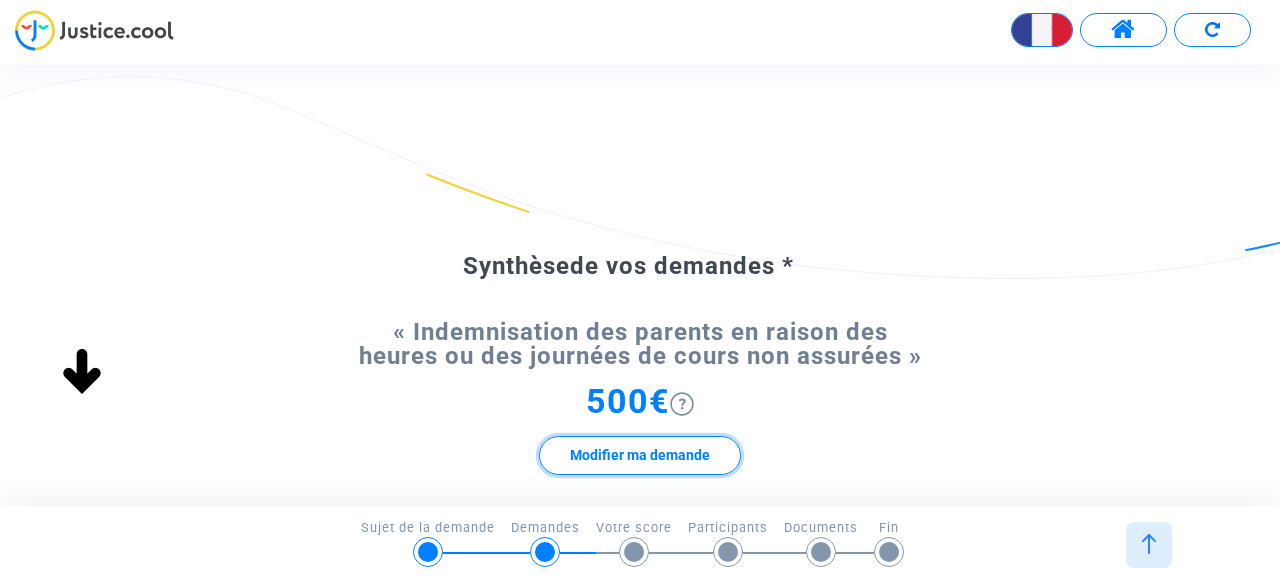 click on "Modifier ma demande" 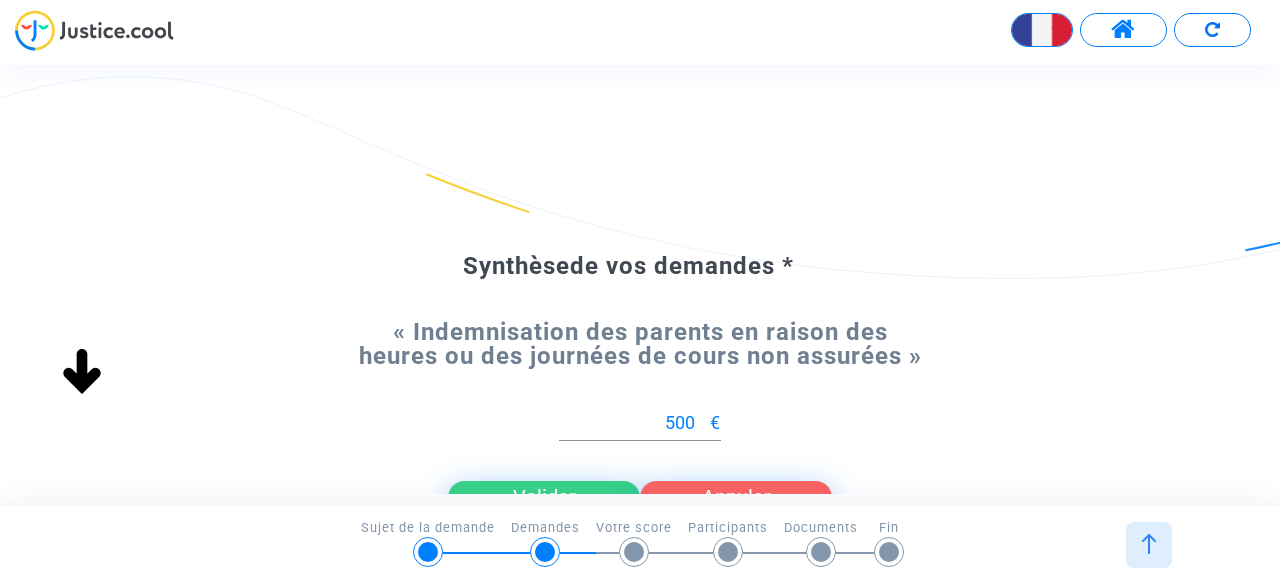 click on "Valider" 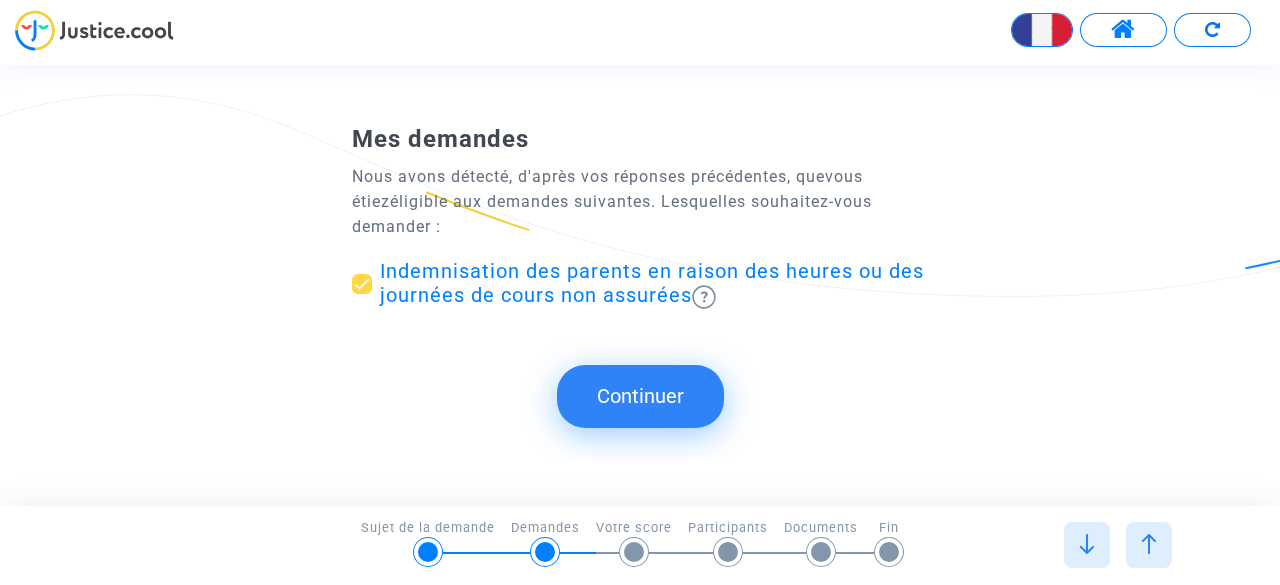 click on "Mes demandes Nous avons détecté, d'après vos réponses précédentes, que  vous étiez  éligible aux demandes suivantes. Lesquelles souhaitez-vous demander :   Indemnisation des parents en raison des heures ou des journées de cours non assurées   Continuer" 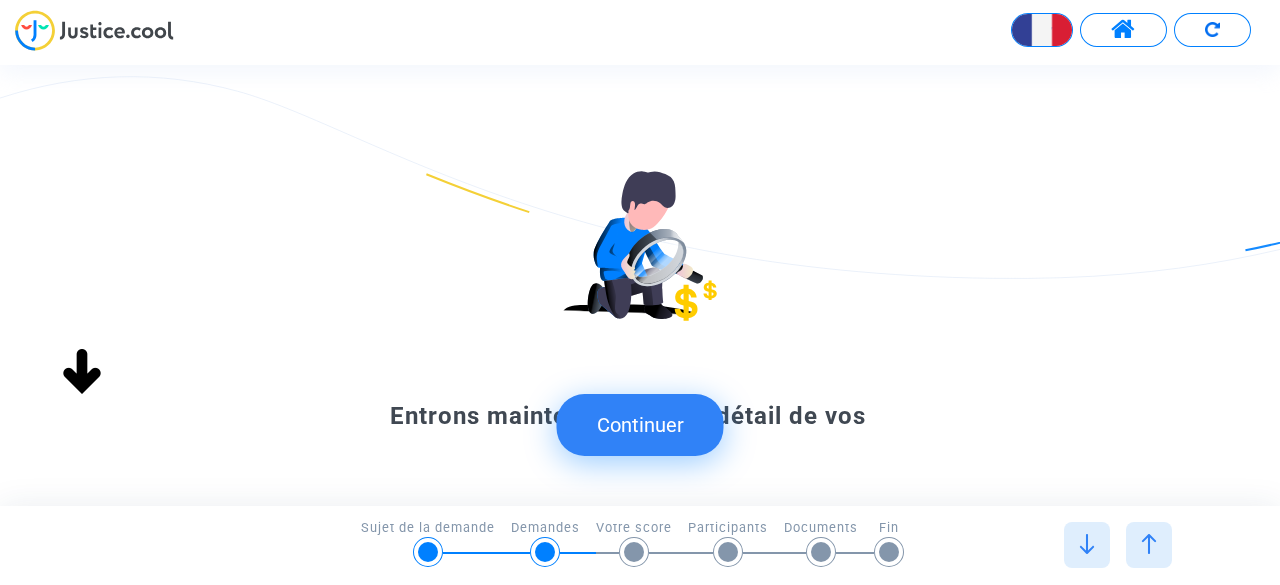 click on "Continuer" 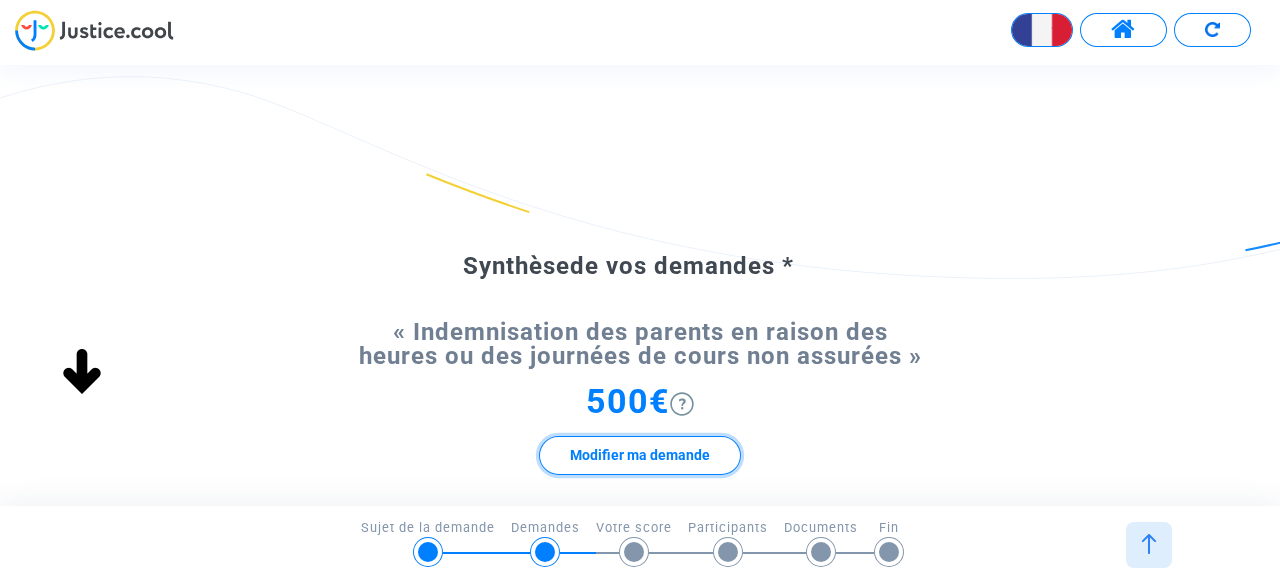 click on "Modifier ma demande" 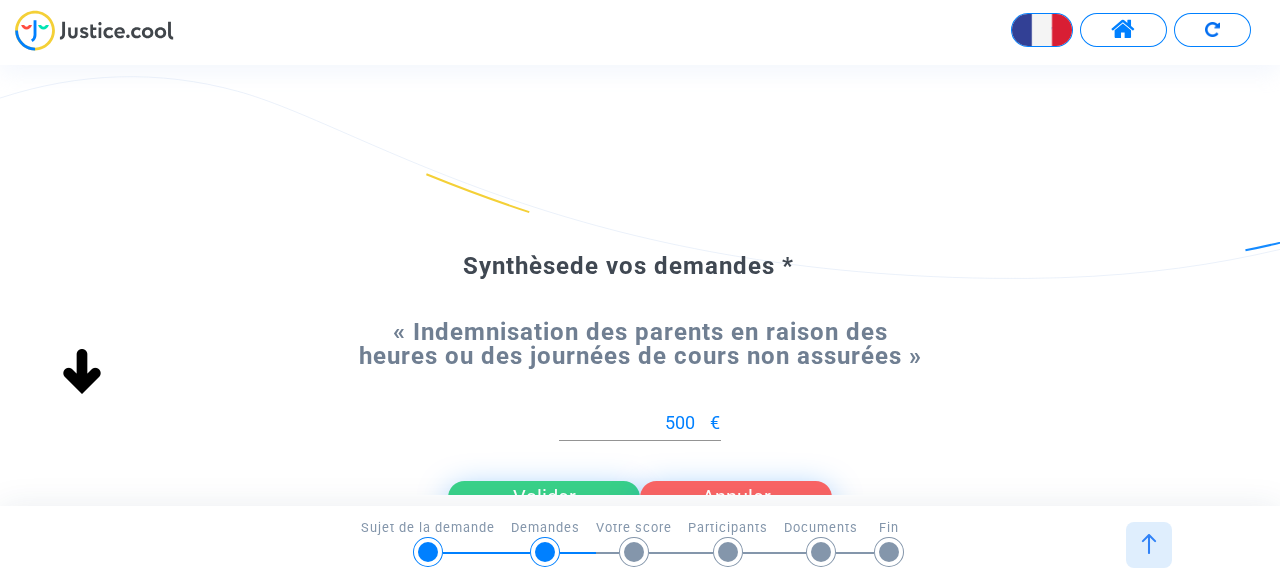 click on "Valider" 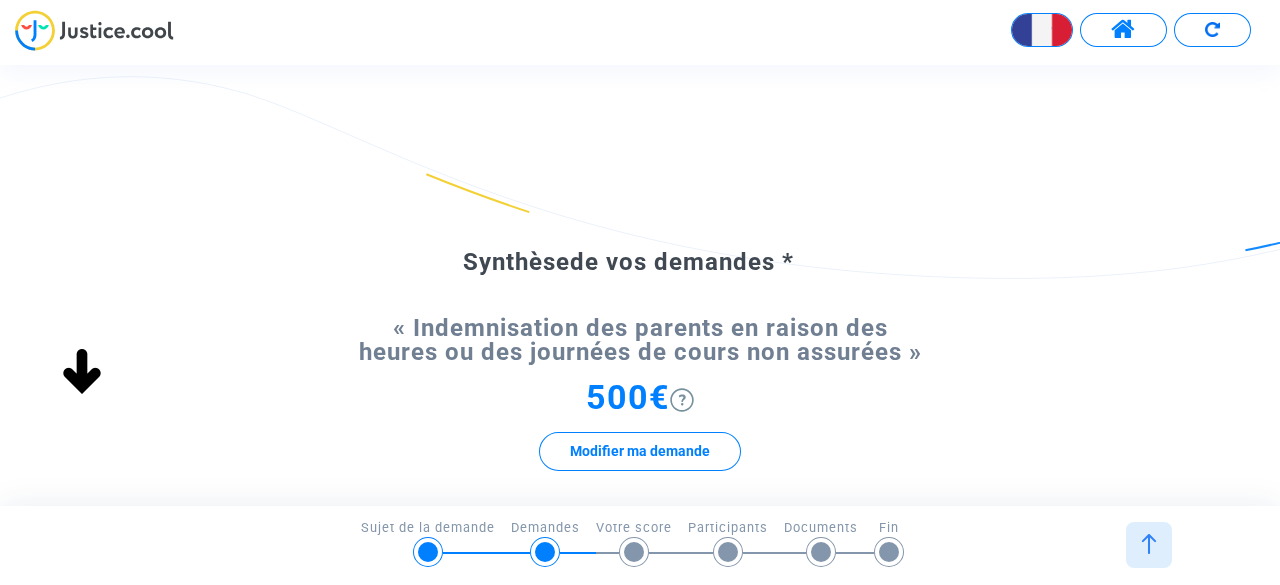 scroll, scrollTop: 0, scrollLeft: 0, axis: both 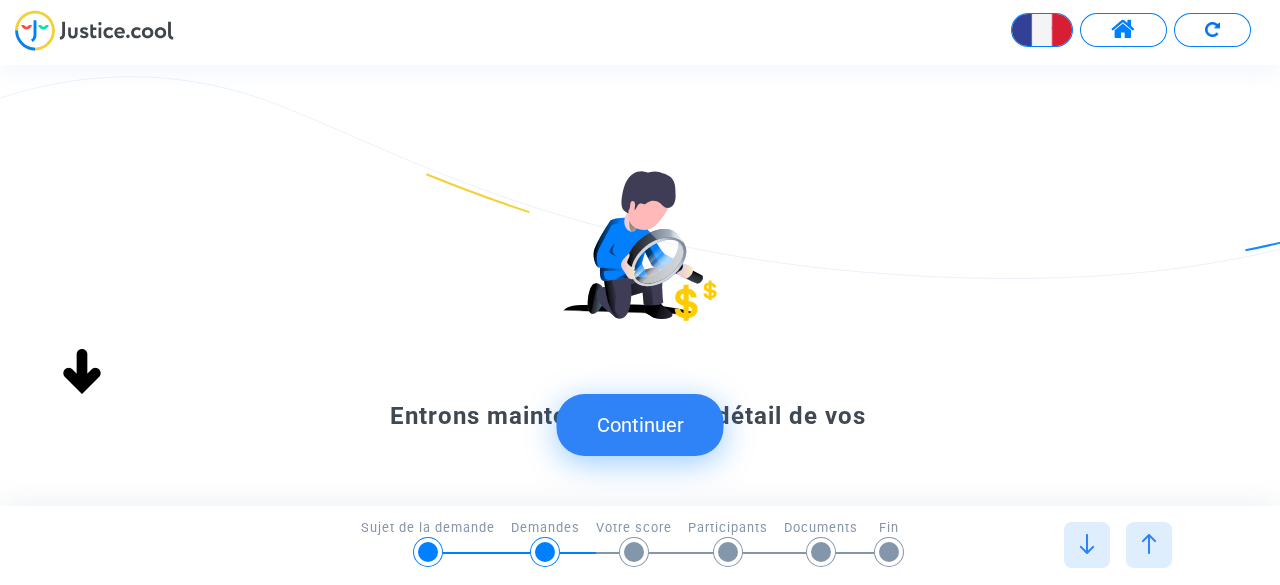 click at bounding box center [1087, 544] 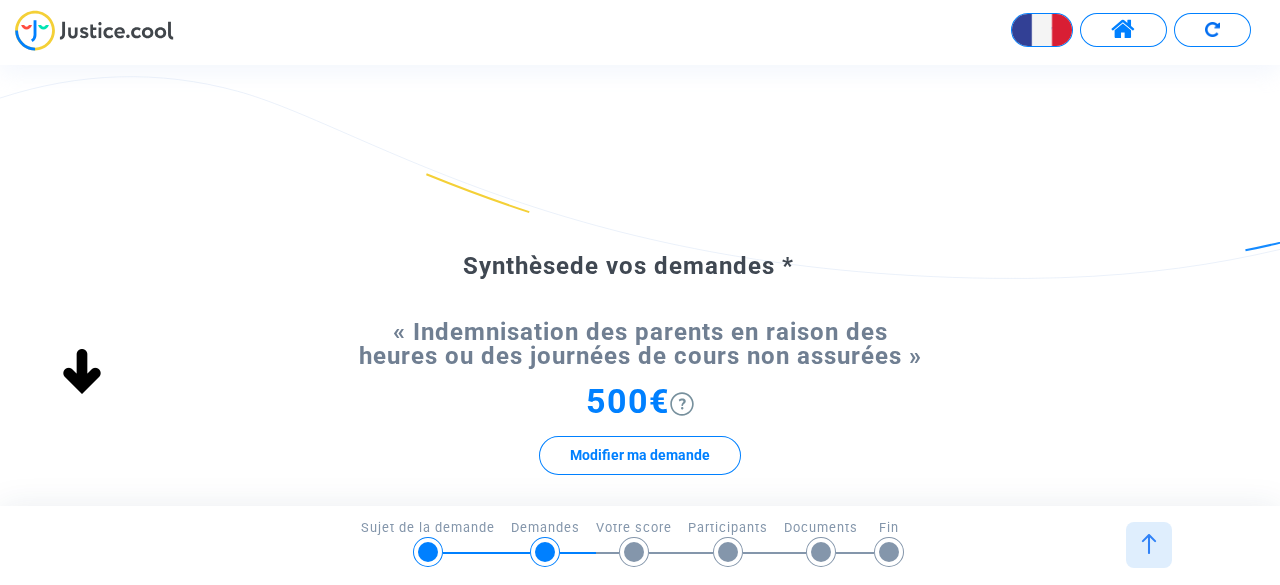 click on "2/6 →   Demandes   Sujet de la demande   Demandes   Votre score   Participants   Documents   Fin" at bounding box center (640, 540) 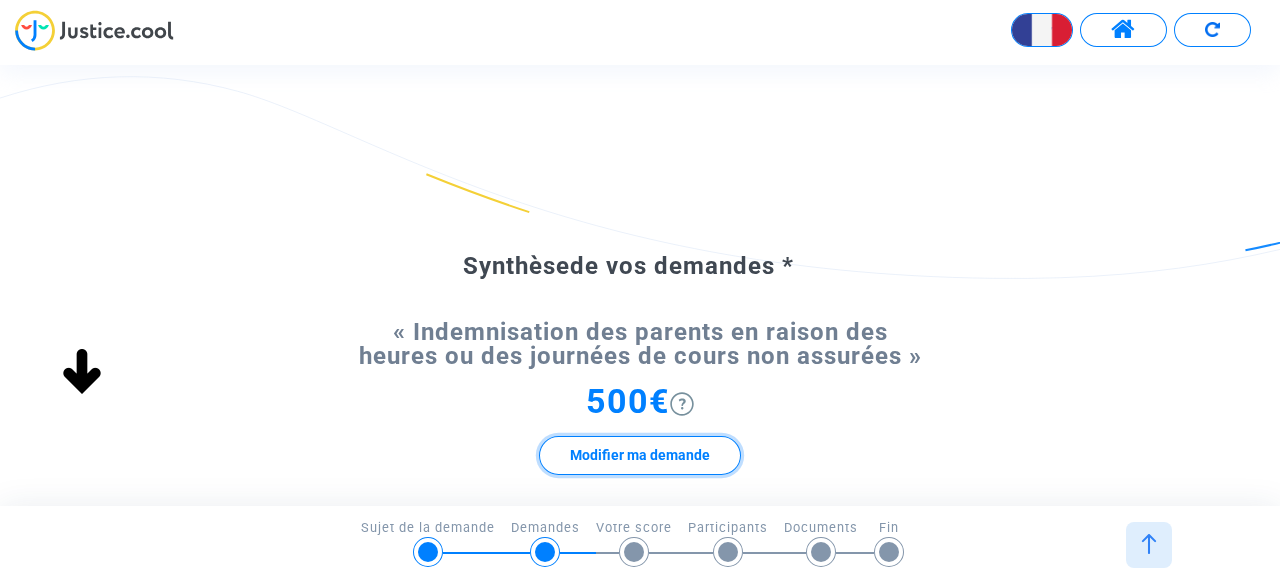 click on "Modifier ma demande" 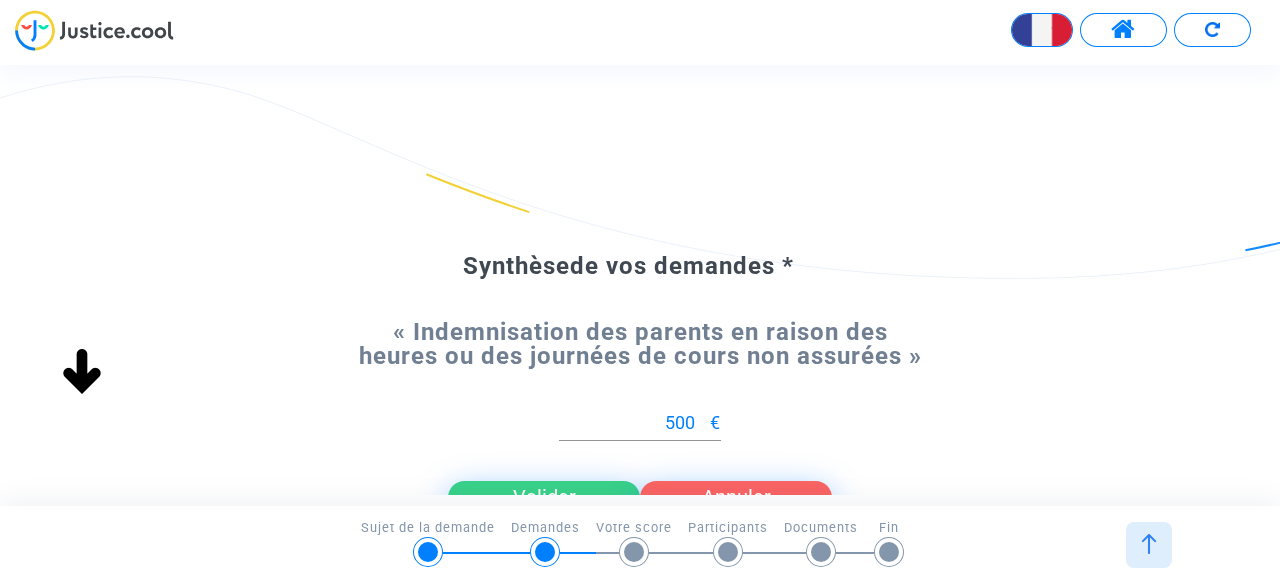 click on "Valider" 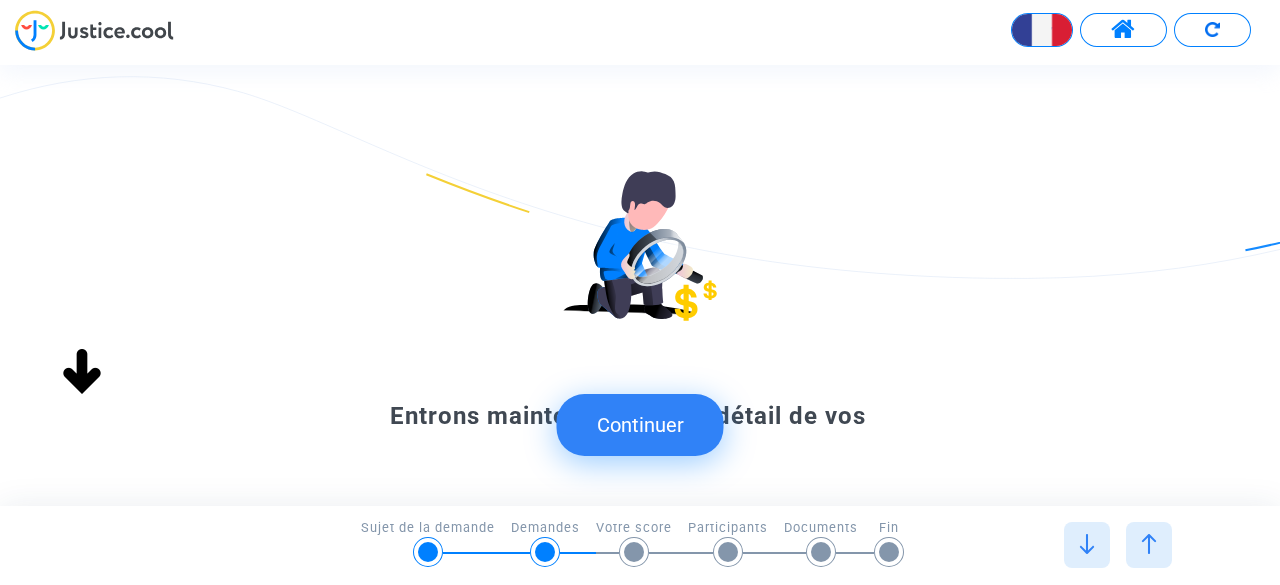 drag, startPoint x: 40, startPoint y: 483, endPoint x: 11, endPoint y: 574, distance: 95.50916 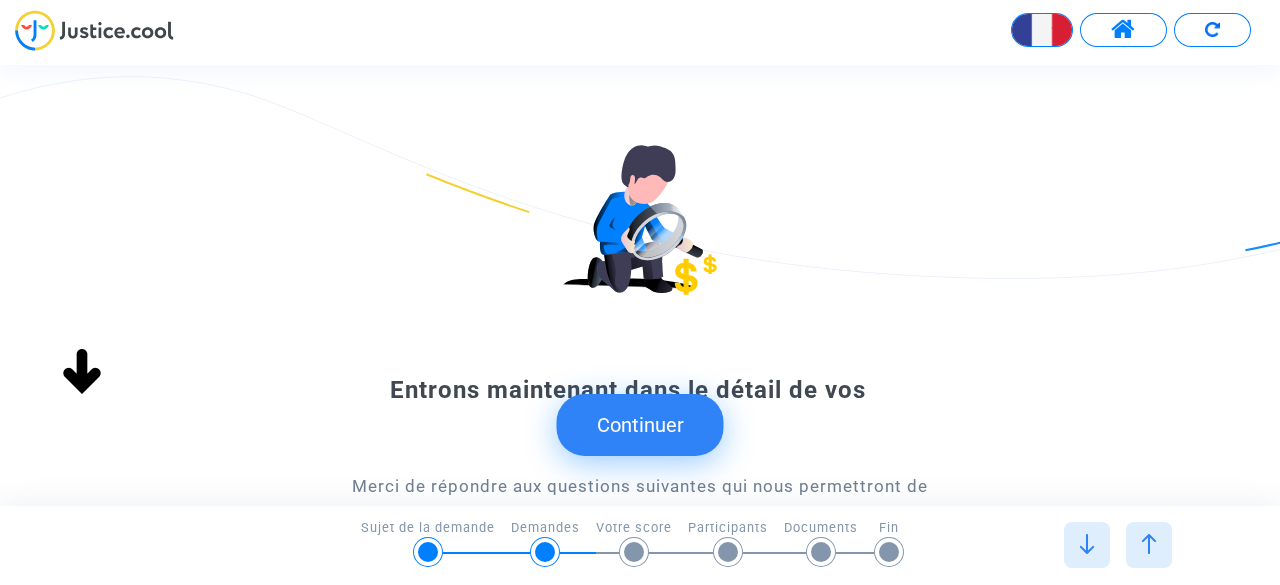 click at bounding box center (1087, 544) 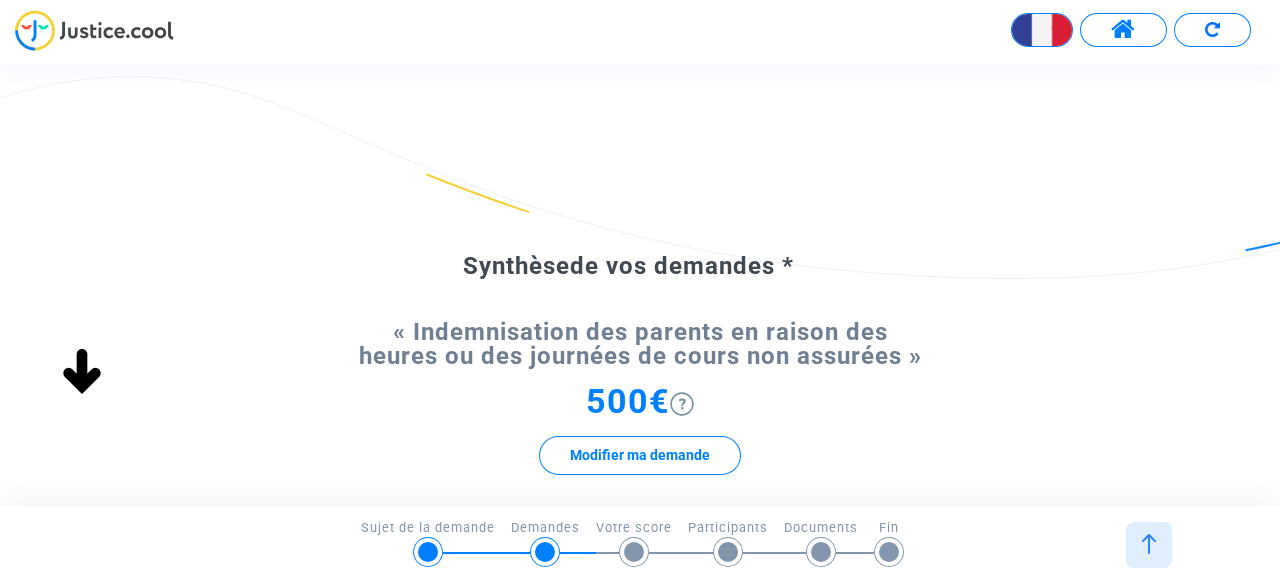 click on "2/6 →   Demandes   Sujet de la demande   Demandes   Votre score   Participants   Documents   Fin" at bounding box center [640, 540] 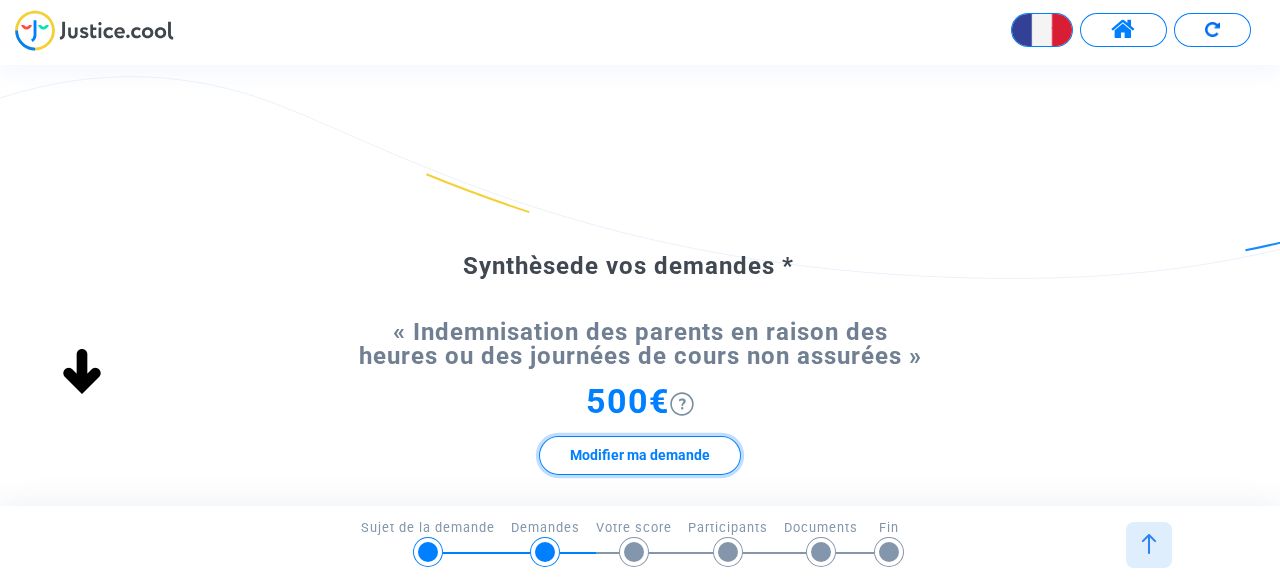 click on "Modifier ma demande" 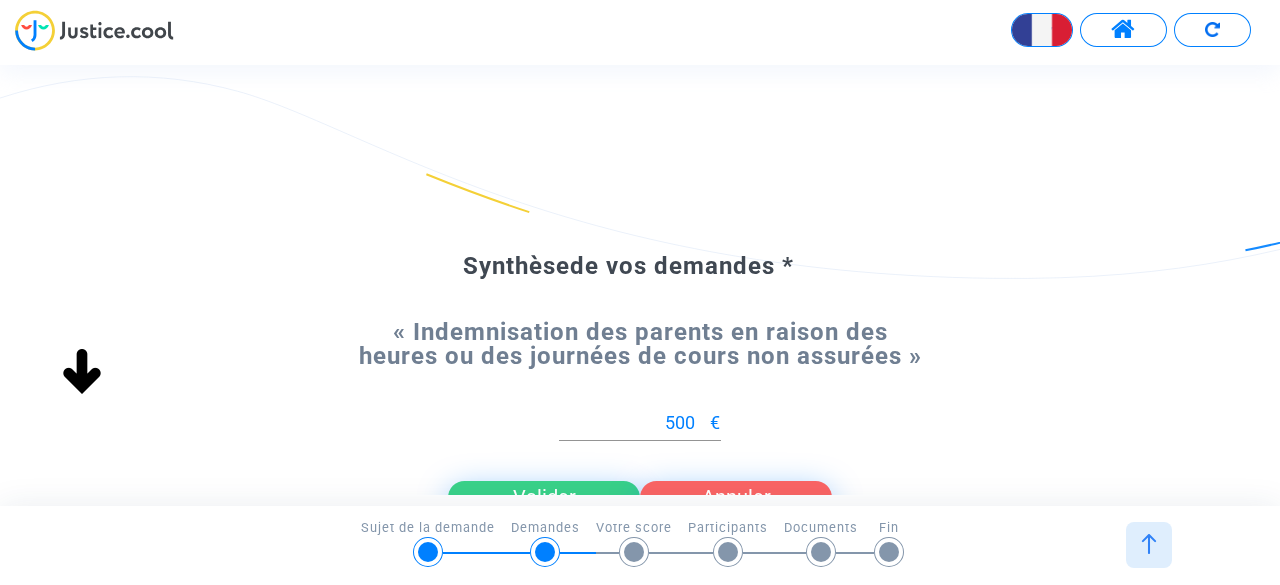 click on "Valider" 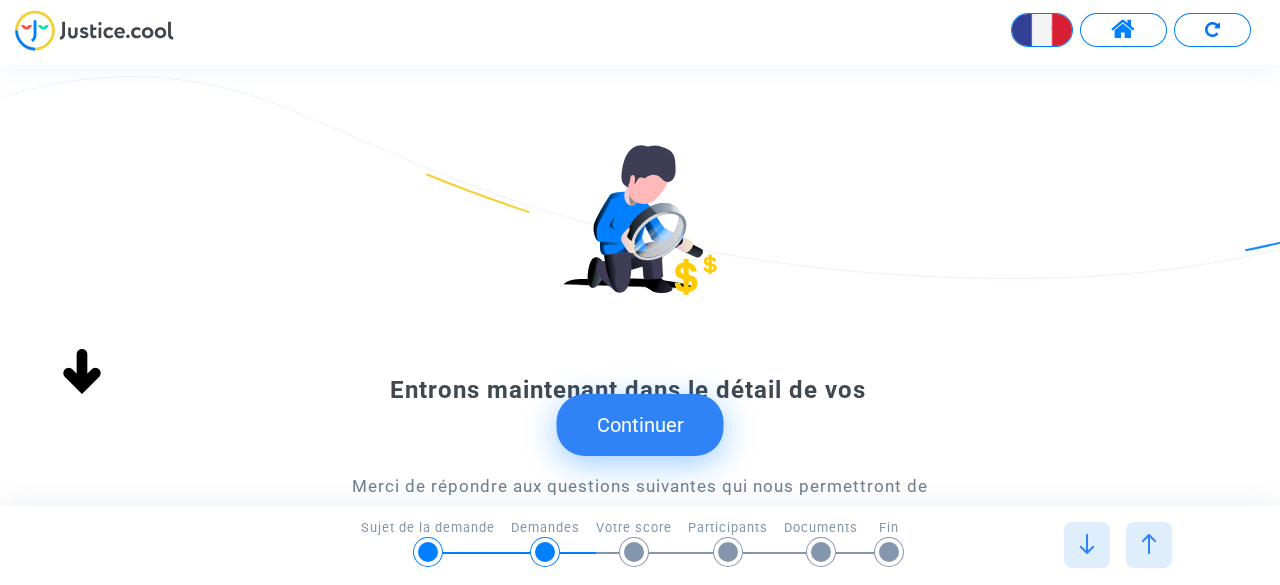 scroll, scrollTop: 30, scrollLeft: 0, axis: vertical 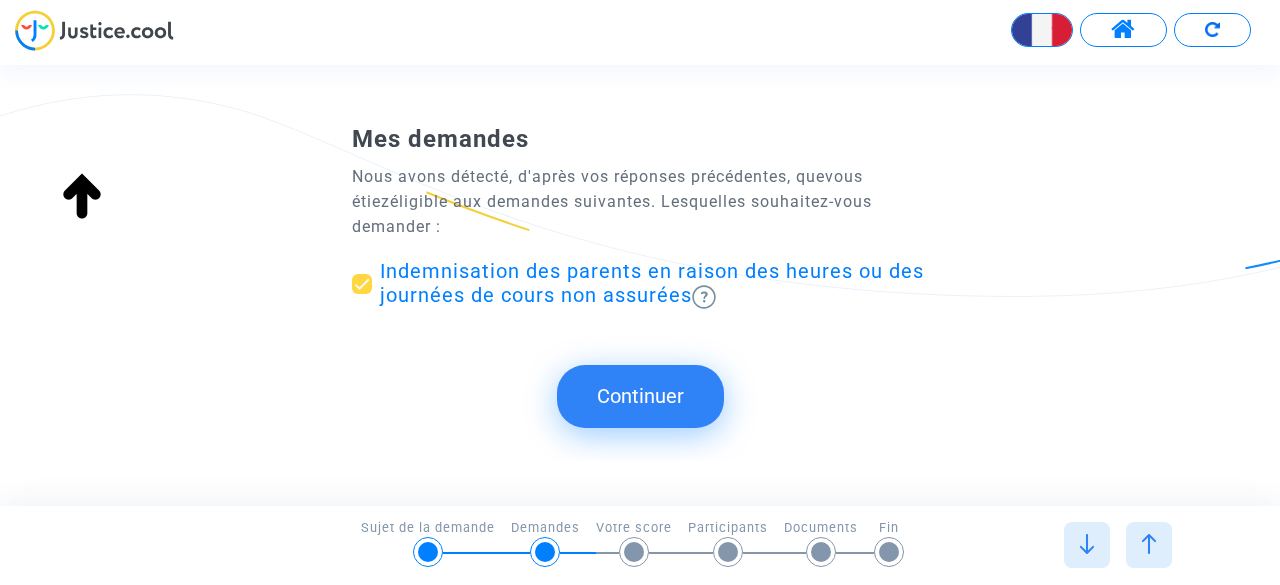 click on "Continuer   Avez-vous dû payer des cours particuliers pour pallier aux heures de cours non assurées ?    Oui   Non Mes demandes Nous avons détecté, d'après vos réponses précédentes, que  vous étiez  éligible aux demandes suivantes. Lesquelles souhaitez-vous demander :   Indemnisation des parents en raison des heures ou des journées de cours non assurées   Continuer   Entrons maintenant dans le détail de vos demandes   Merci de répondre aux questions suivantes qui nous permettront de mieux comprendre, estimer ou spécifier le montant ou l’objet des demandes auxquelles vous êtes éligibles.   Continuer  Synthèse  de vos demandes * « Indemnisation des parents en raison des heures ou des journées de cours non assurées »  500€   Modifier ma demande   Continuer  *Les estimations chiffrées et autres statistiques fournies ici sont uniquement donnés à titre indicatif." 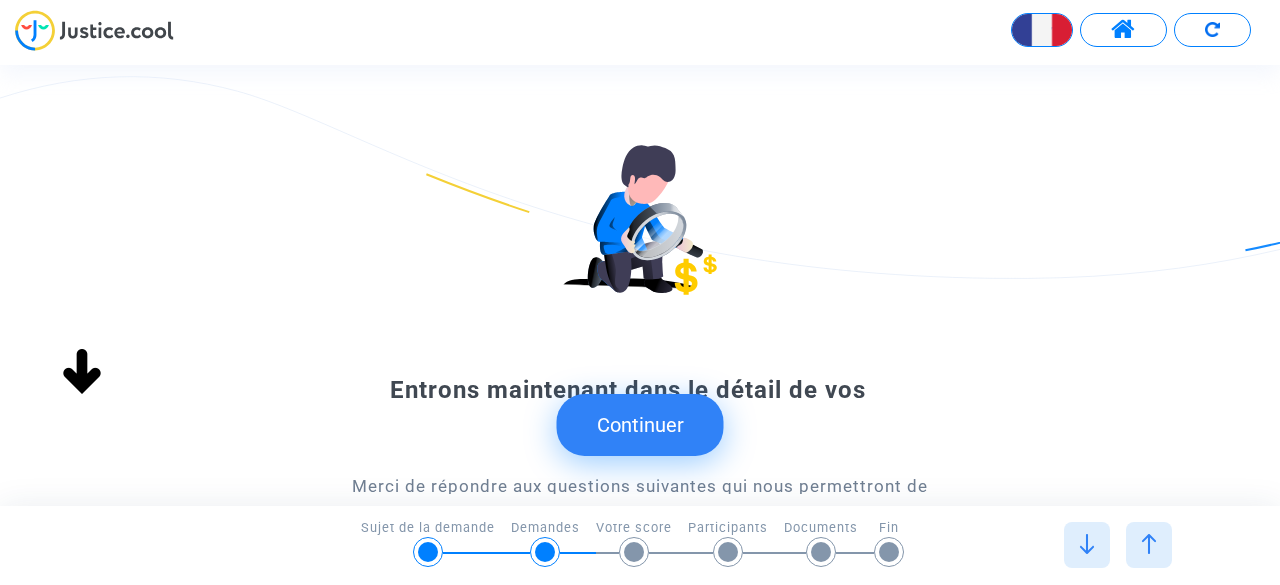 click on "Entrons maintenant dans le détail de vos demandes   Merci de répondre aux questions suivantes qui nous permettront de mieux comprendre, estimer ou spécifier le montant ou l’objet des demandes auxquelles vous êtes éligibles.   Continuer" 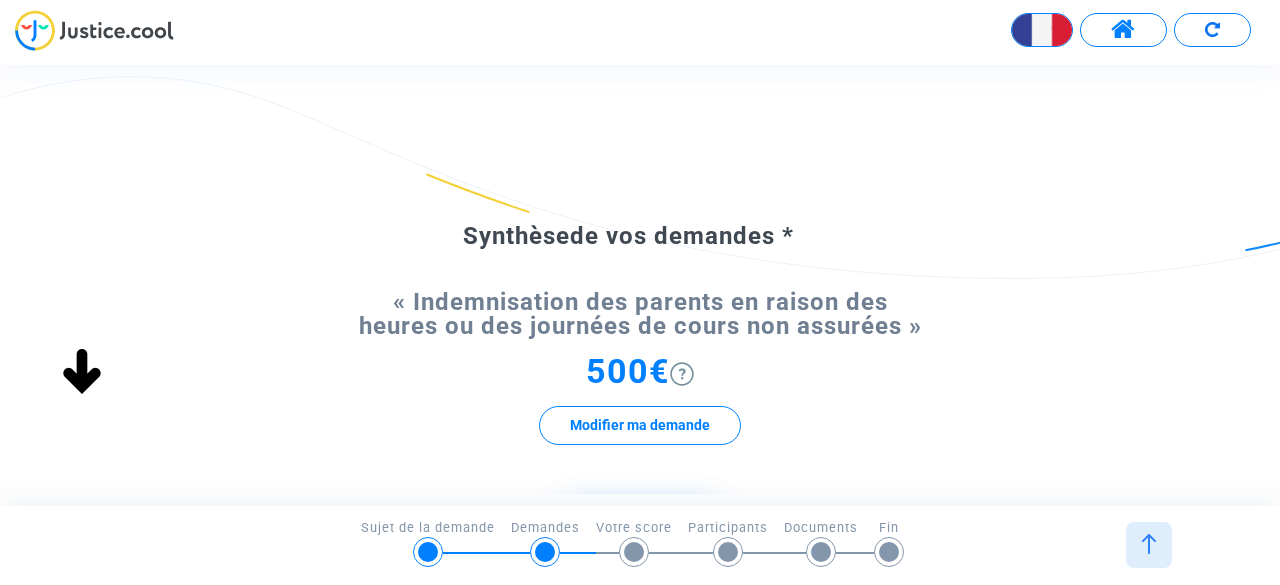 click on "« Indemnisation des parents en raison des heures ou des journées de cours non assurées »  500€   Modifier ma demande" 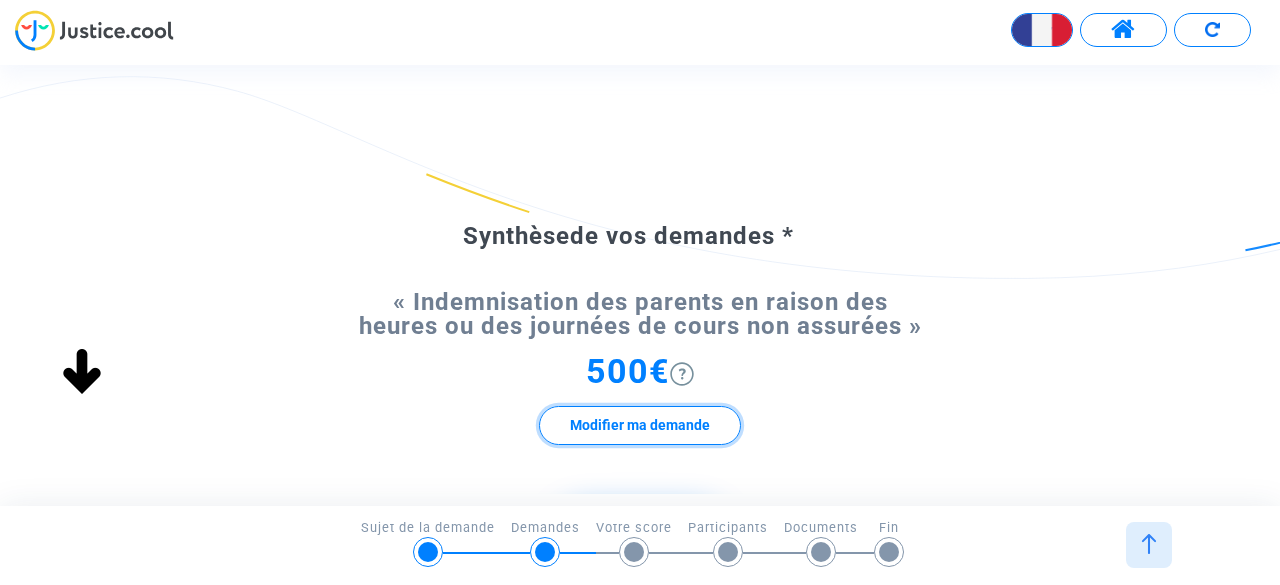 click on "Modifier ma demande" 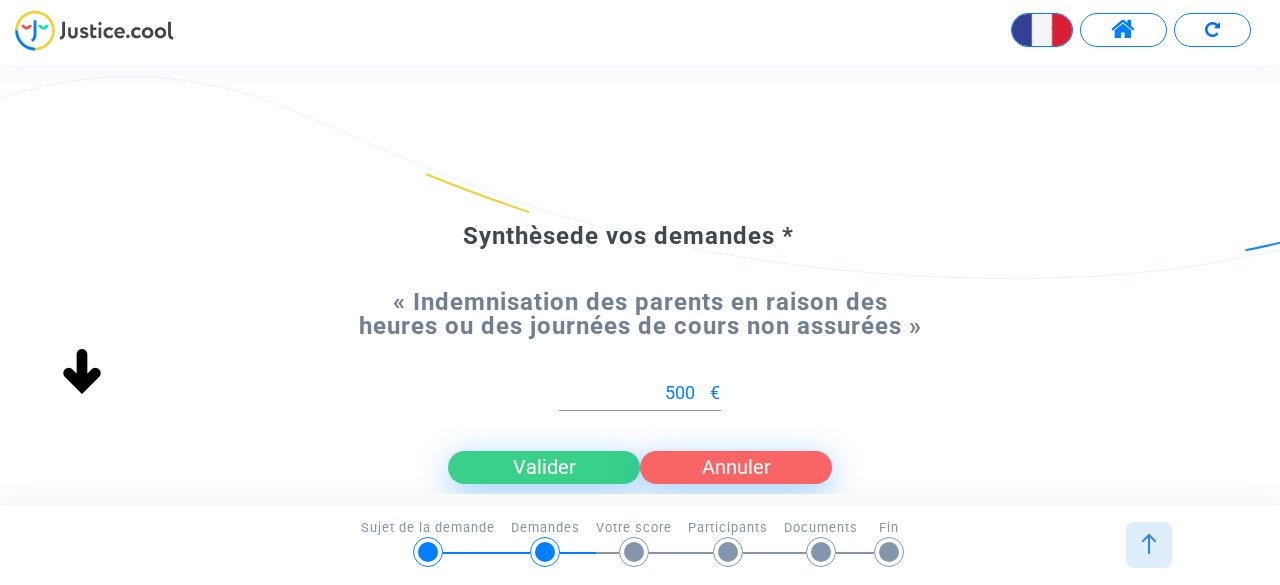 click on "Valider" 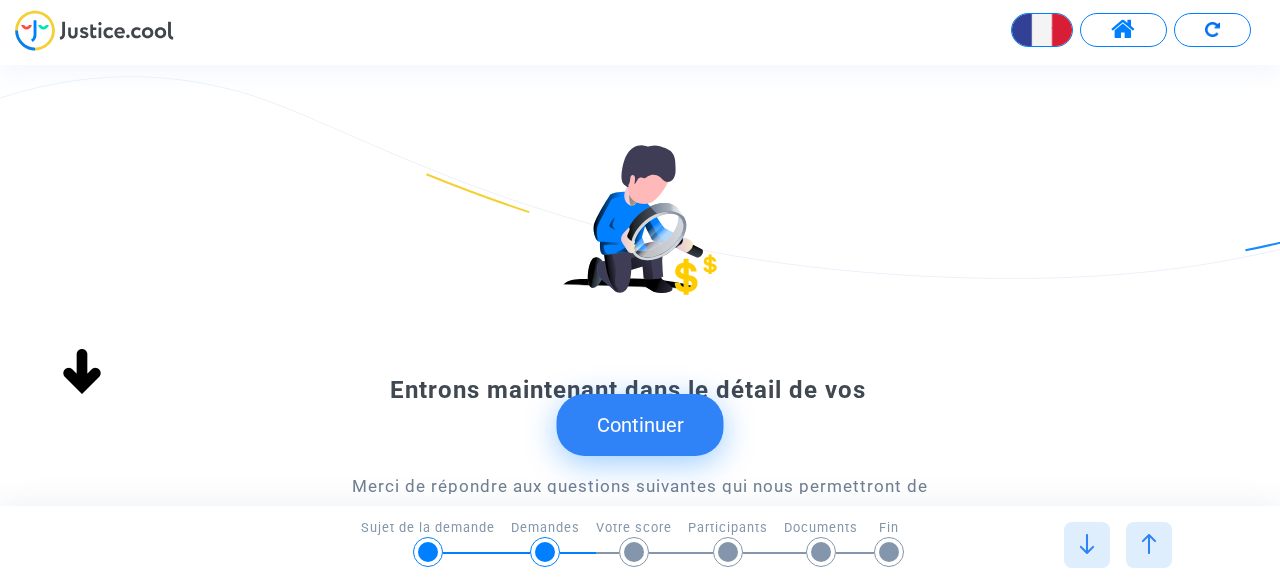 click at bounding box center [1087, 545] 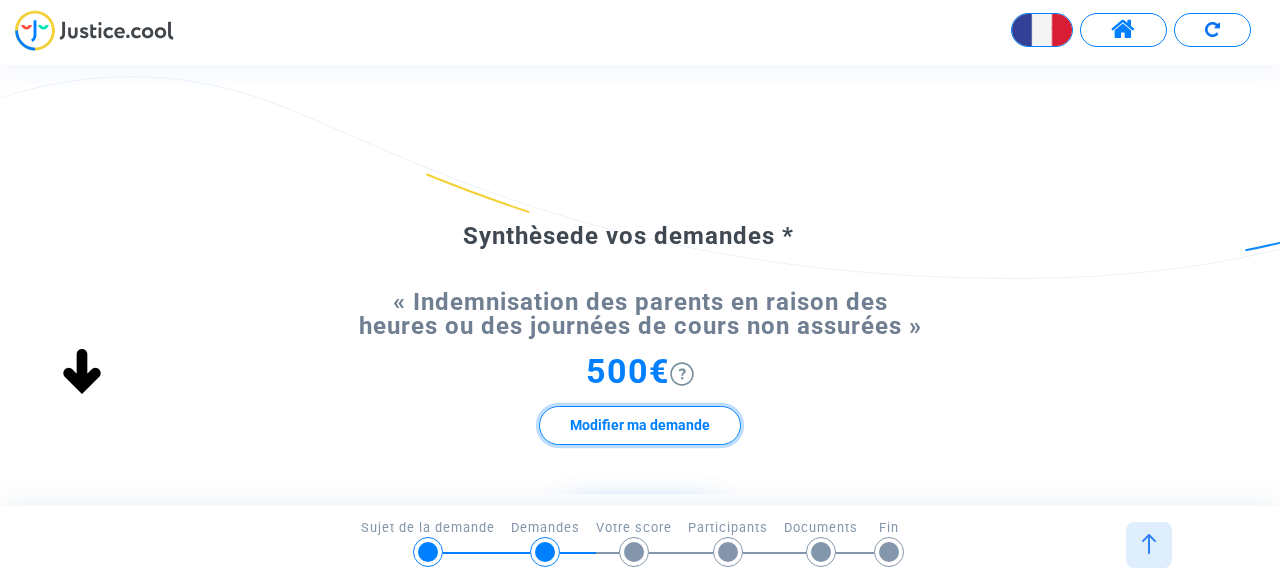 click on "Modifier ma demande" 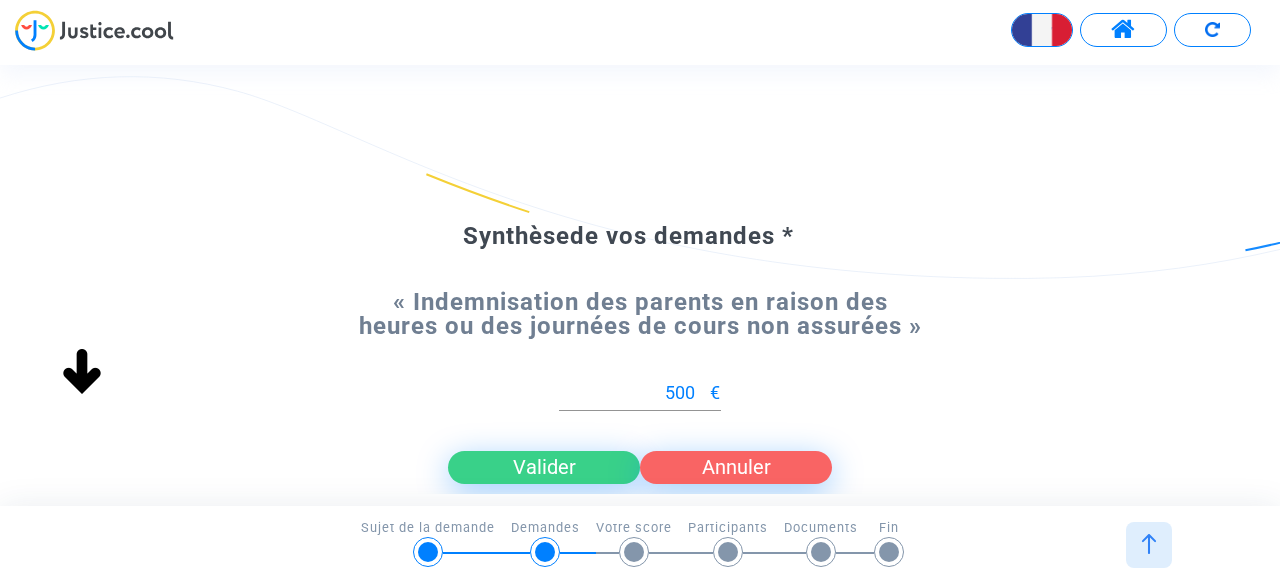click on "Valider" 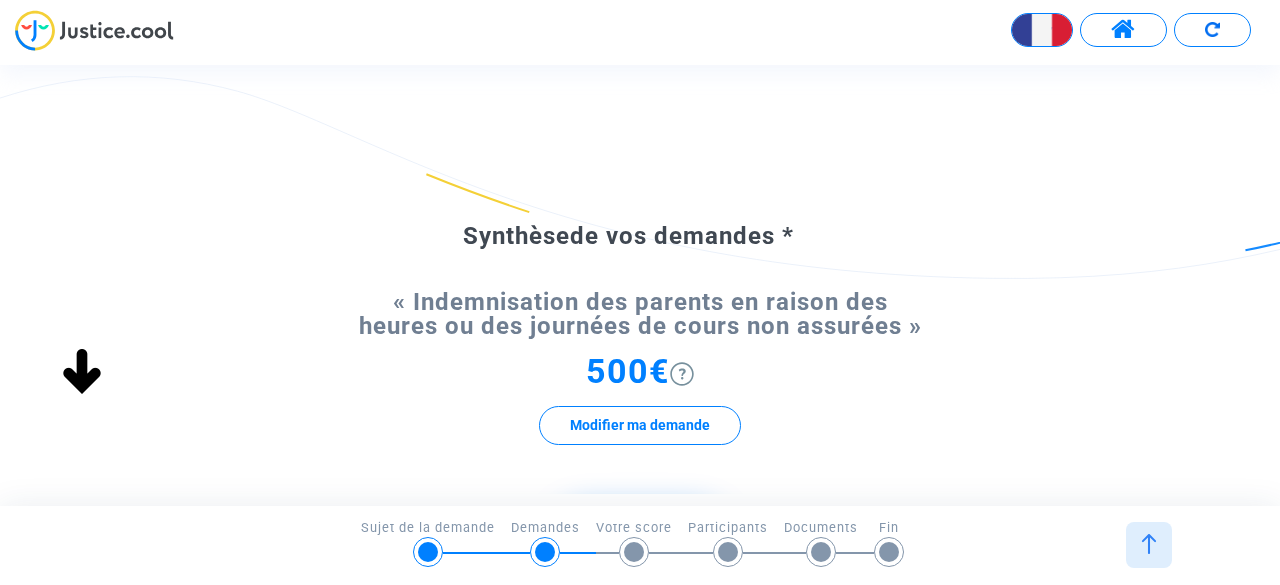 scroll, scrollTop: 28, scrollLeft: 0, axis: vertical 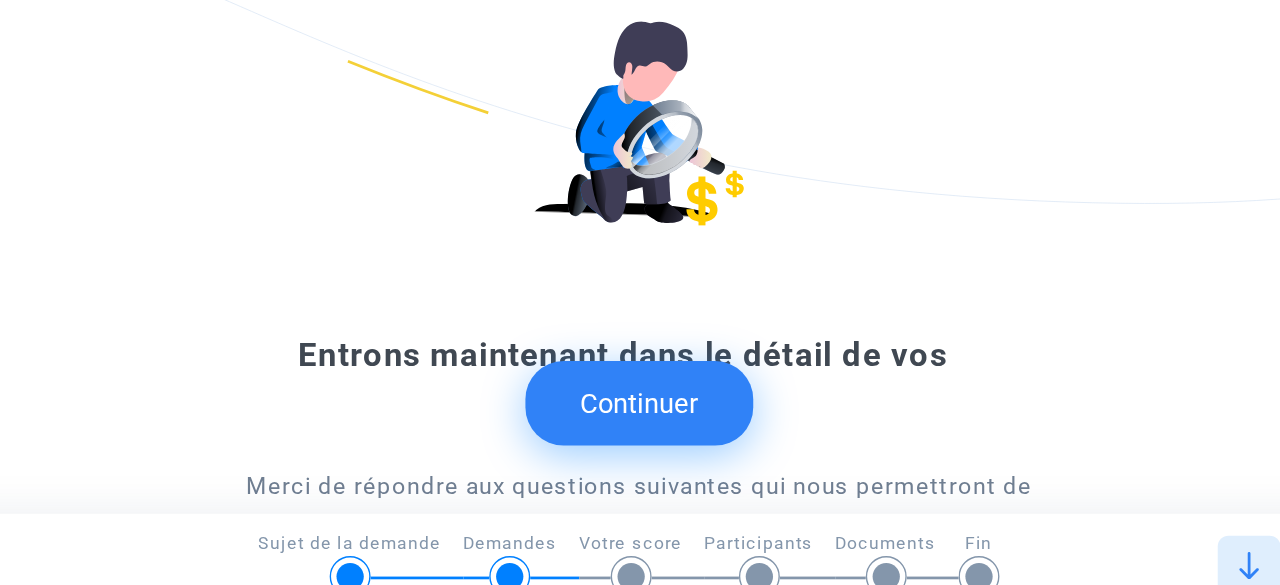click on "Continuer" 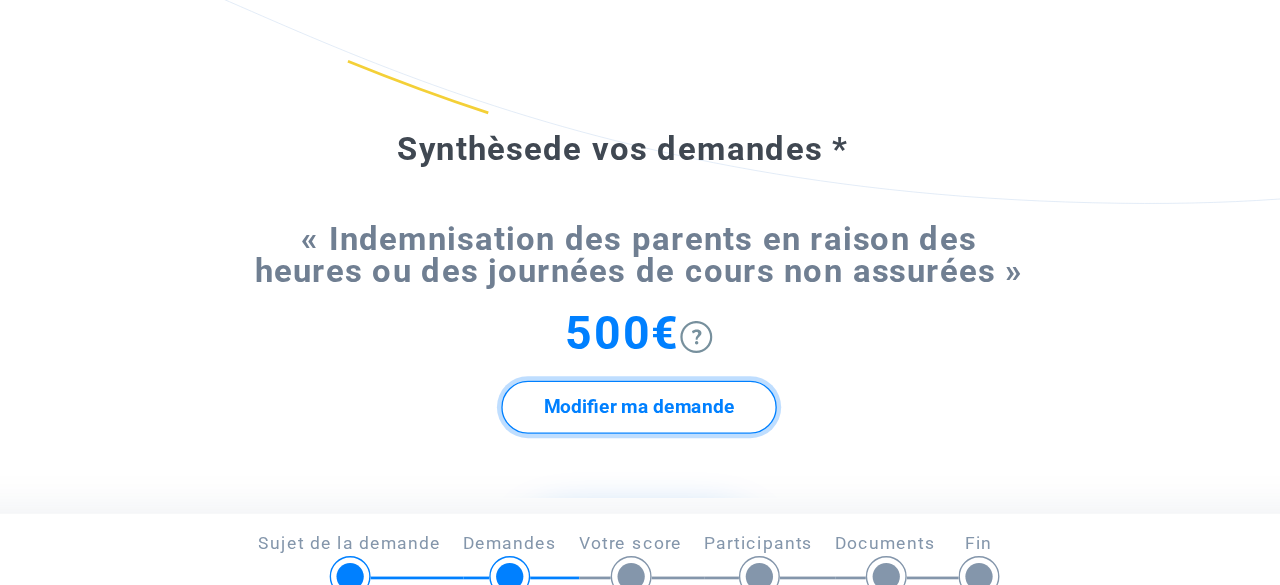 click on "Modifier ma demande" 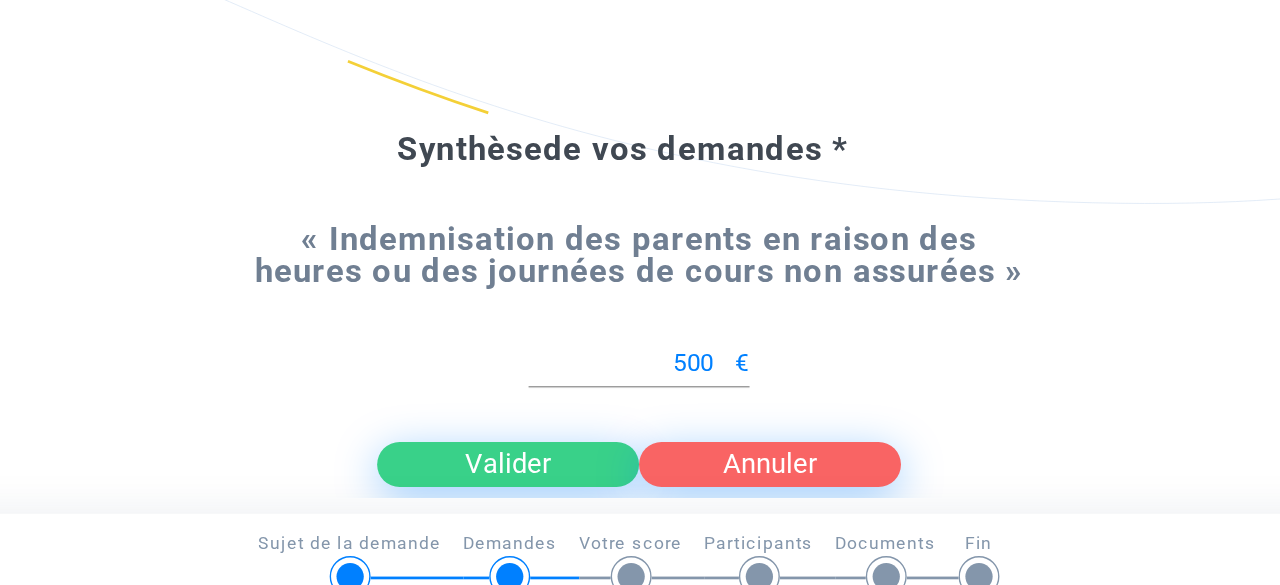 click on "Valider" 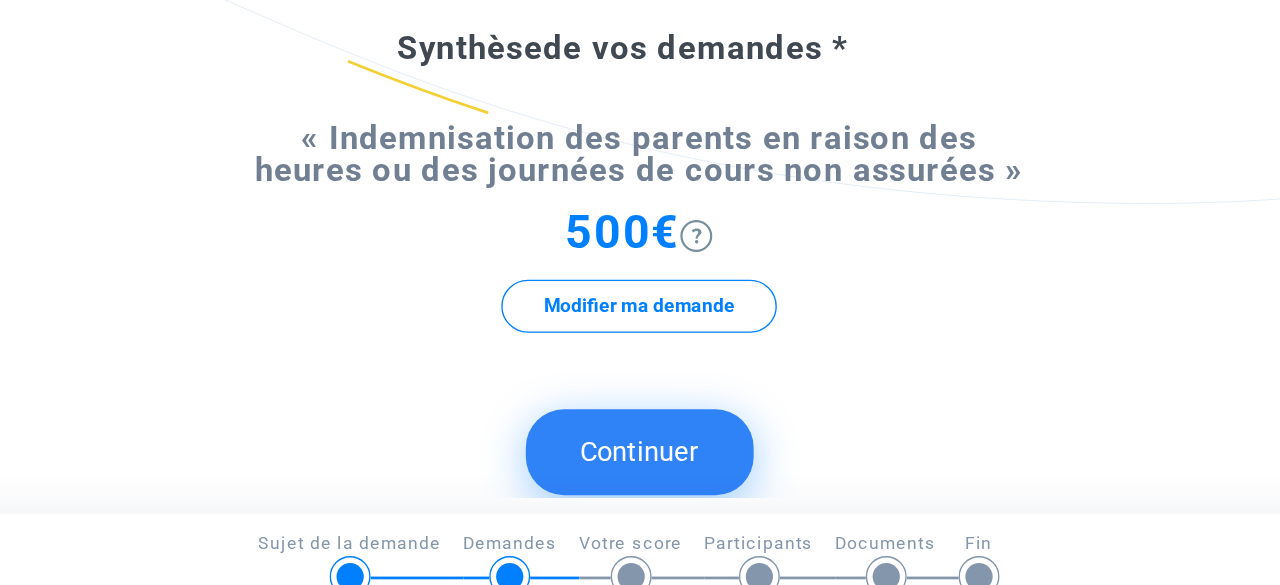 scroll, scrollTop: 108, scrollLeft: 0, axis: vertical 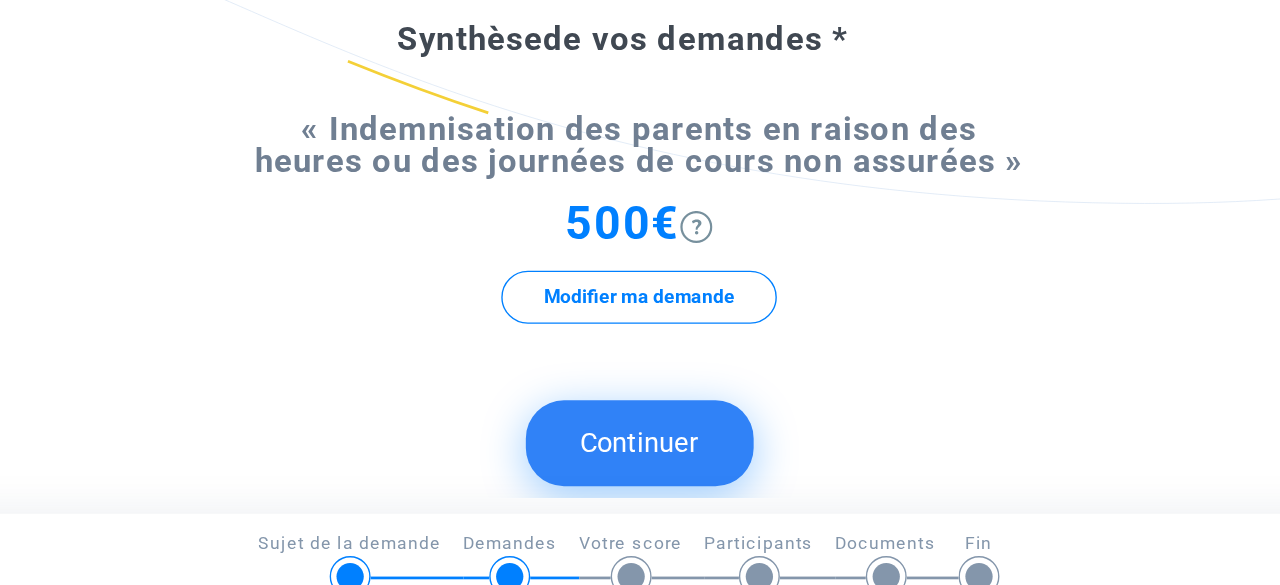 click on "Continuer" 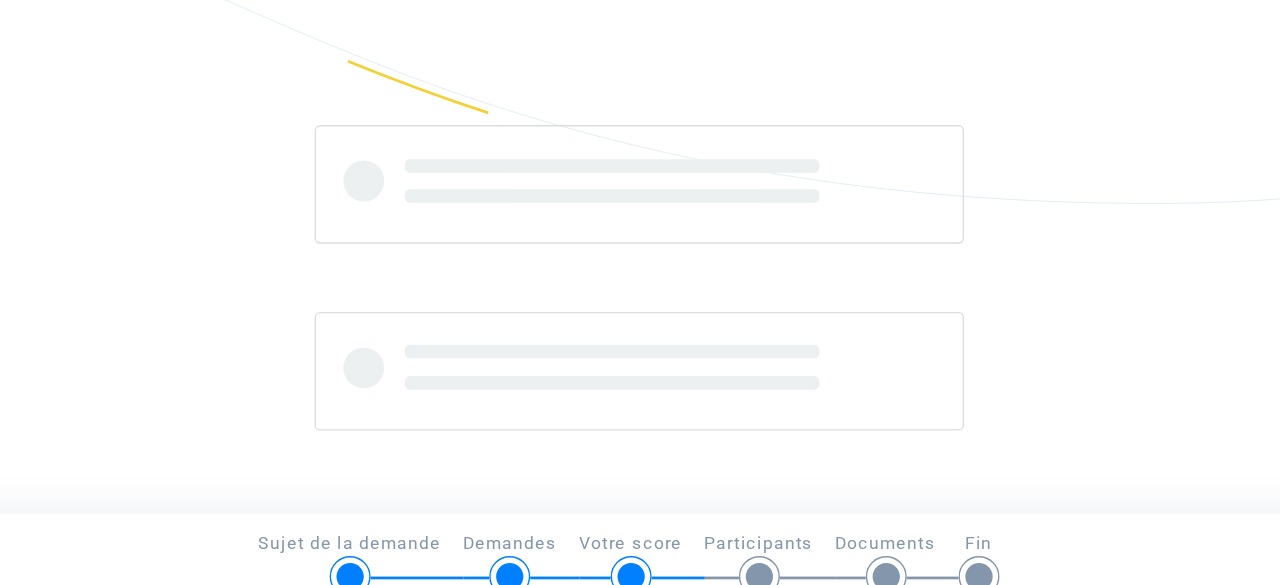 scroll, scrollTop: 0, scrollLeft: 0, axis: both 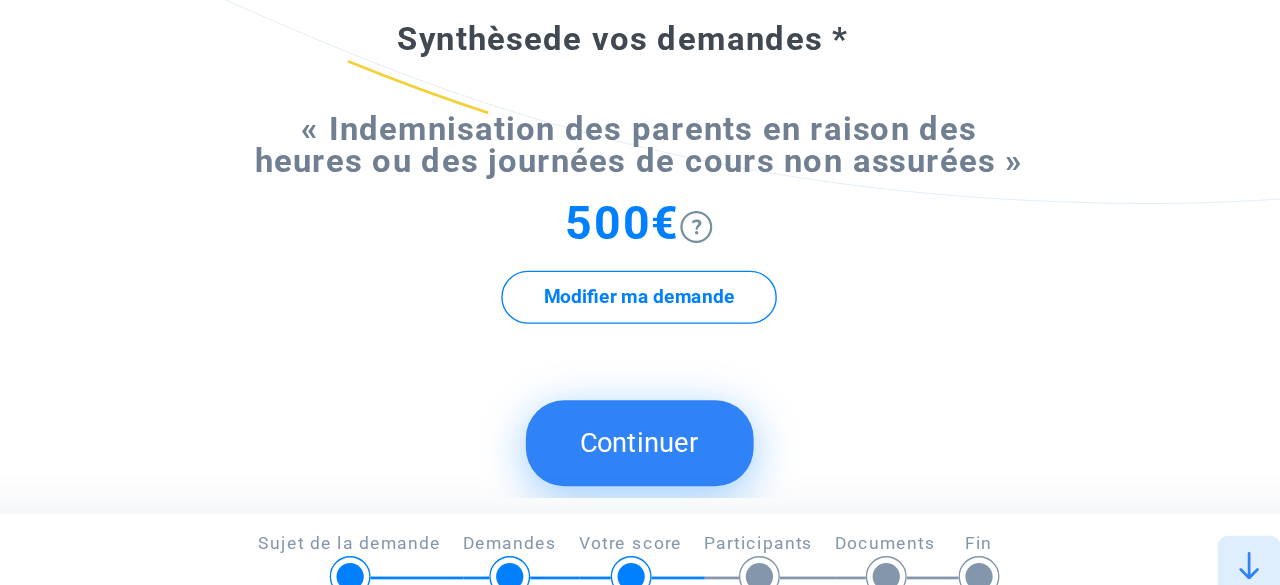 click on "Continuer" 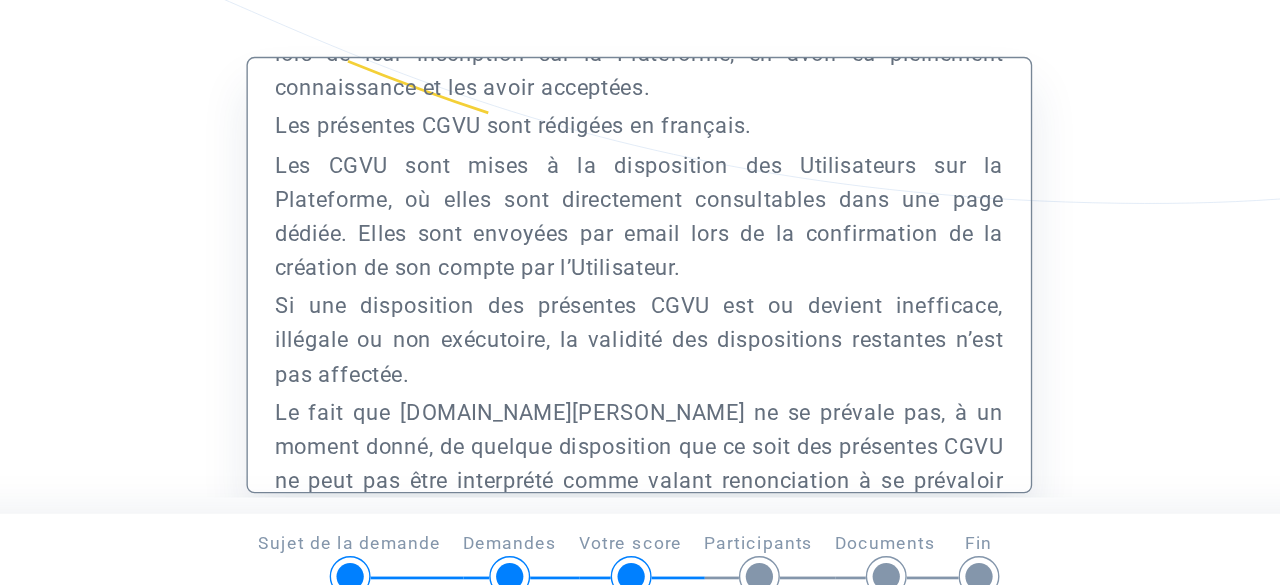 scroll, scrollTop: 2080, scrollLeft: 0, axis: vertical 